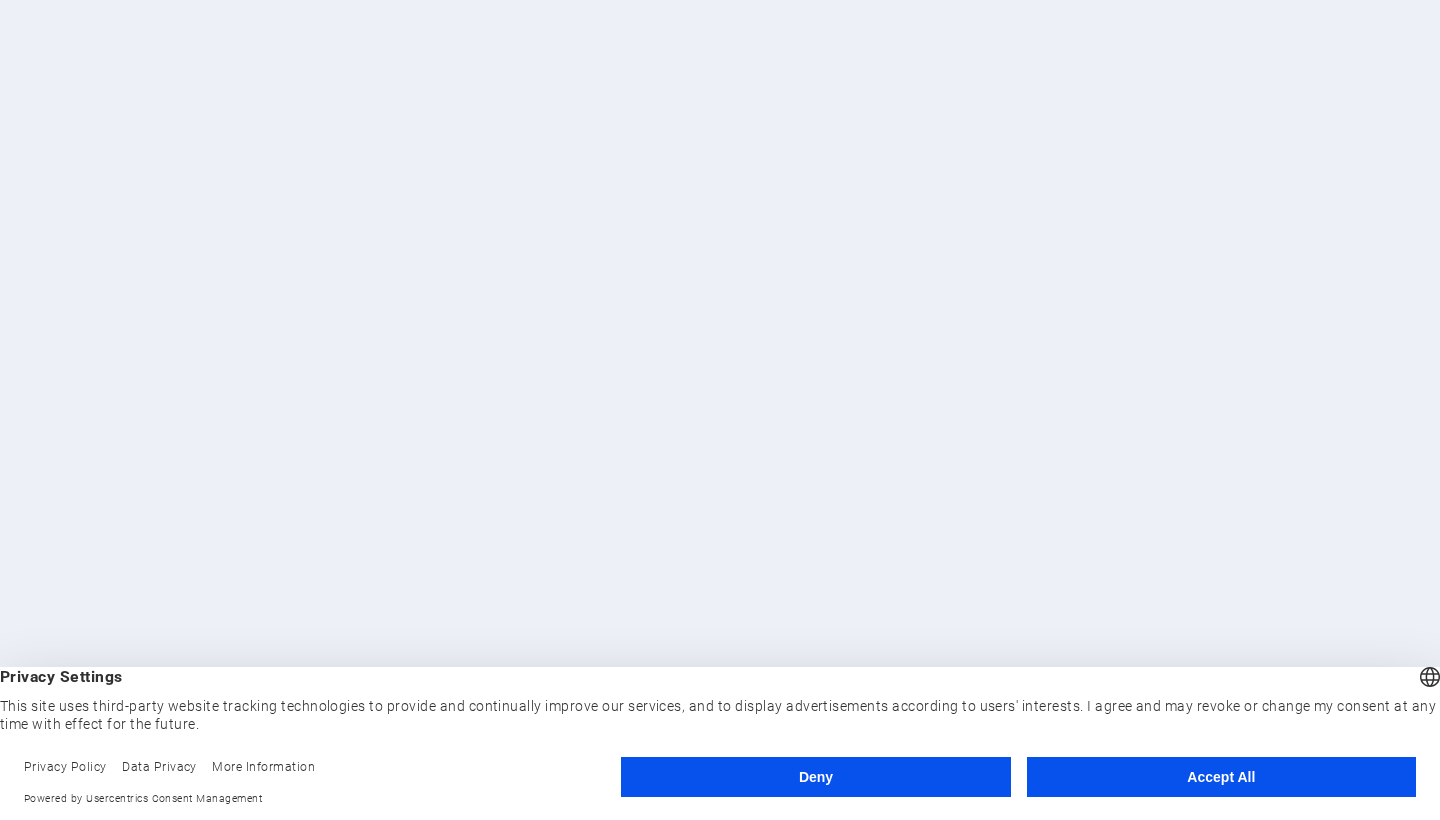 scroll, scrollTop: 0, scrollLeft: 0, axis: both 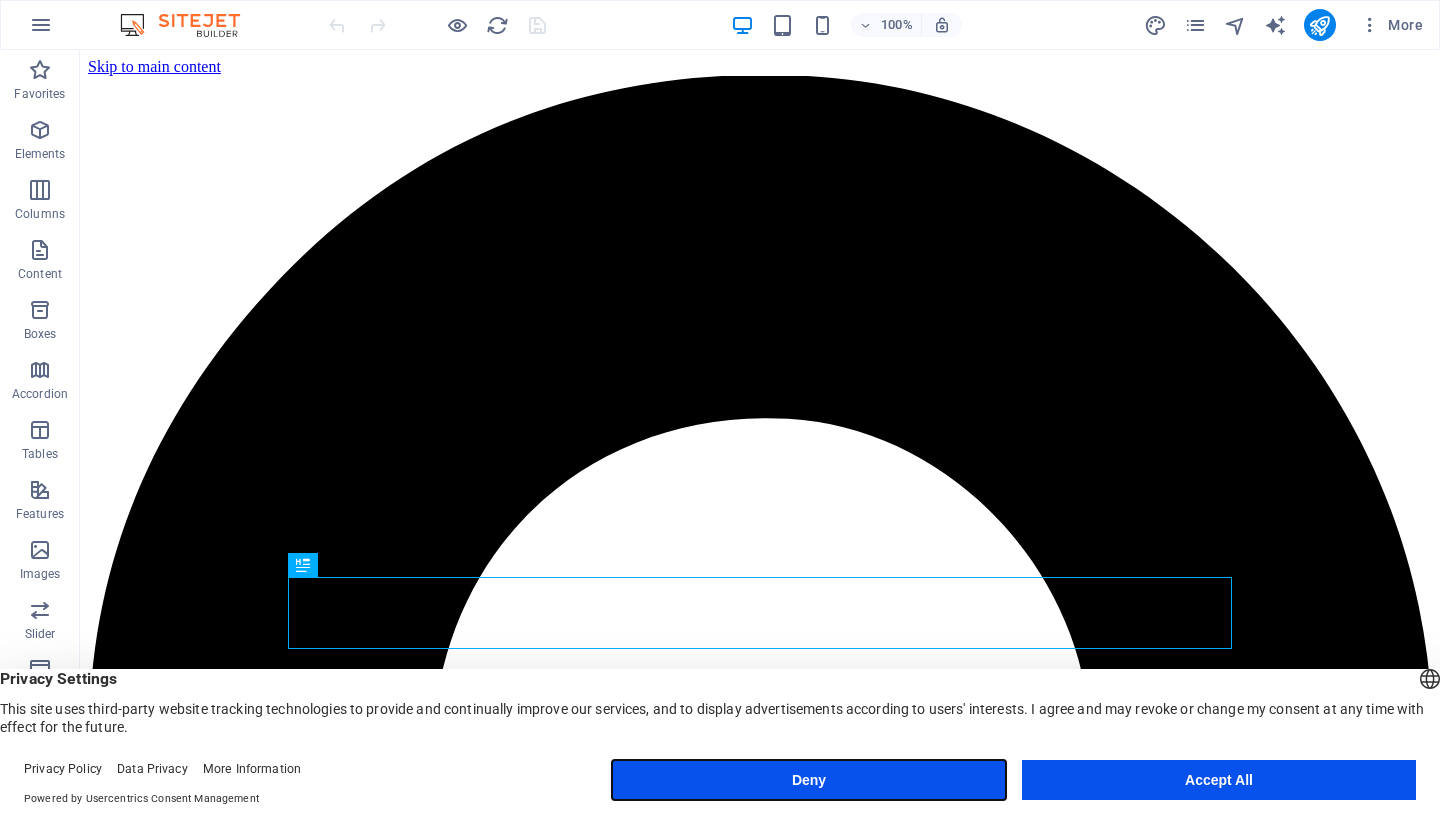 click on "Deny" at bounding box center [809, 780] 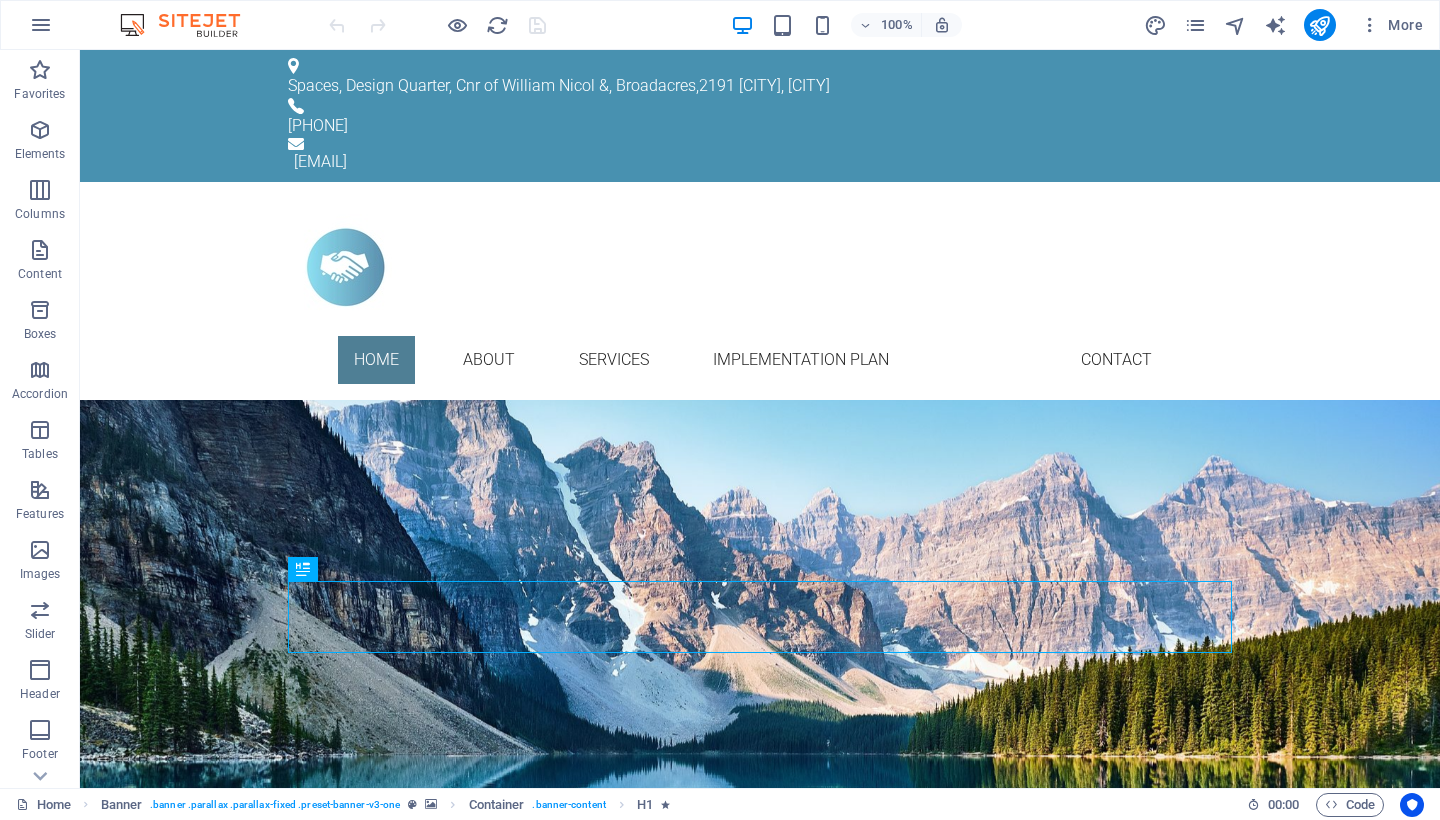 scroll, scrollTop: 0, scrollLeft: 0, axis: both 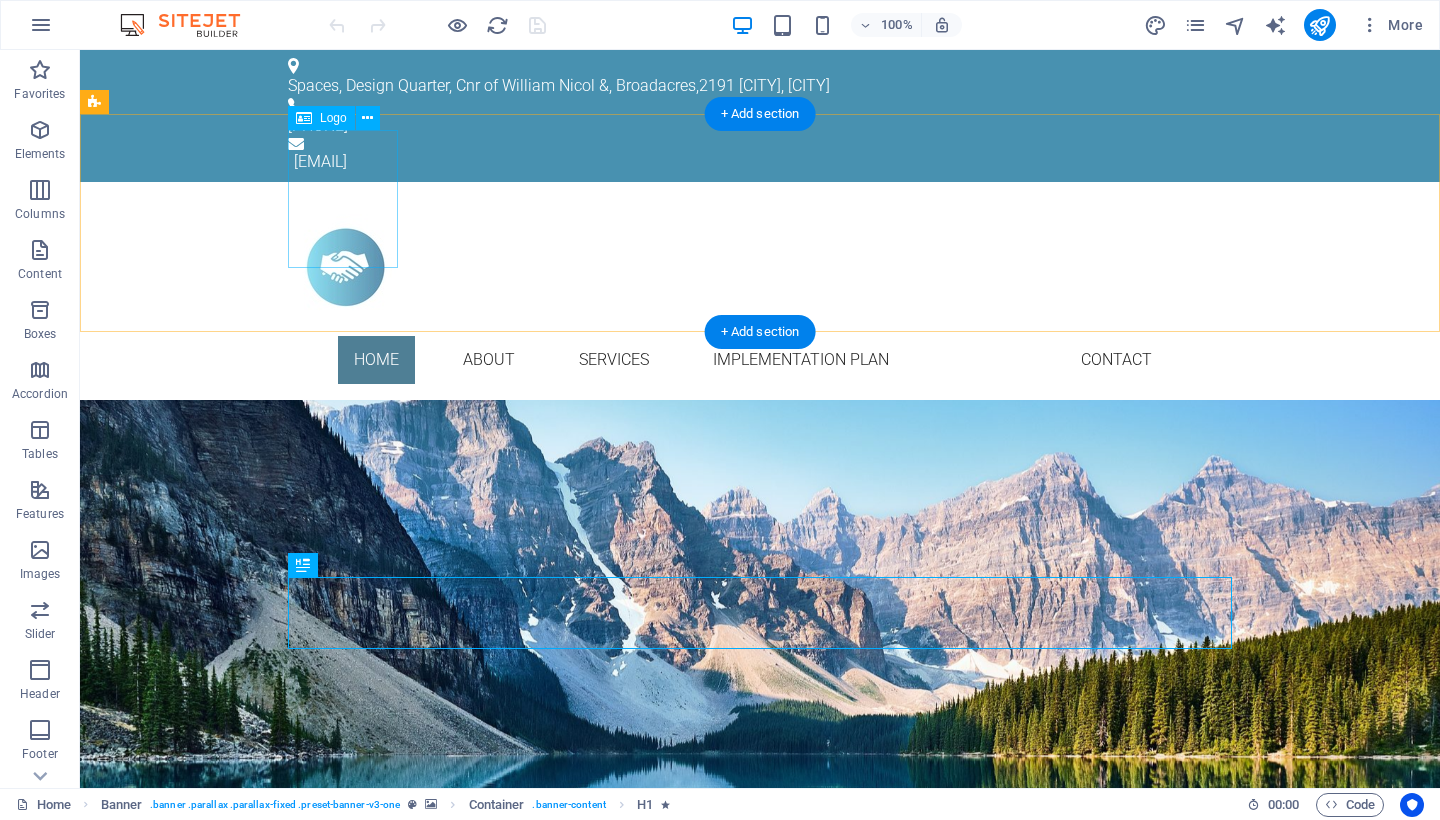 click at bounding box center (760, 267) 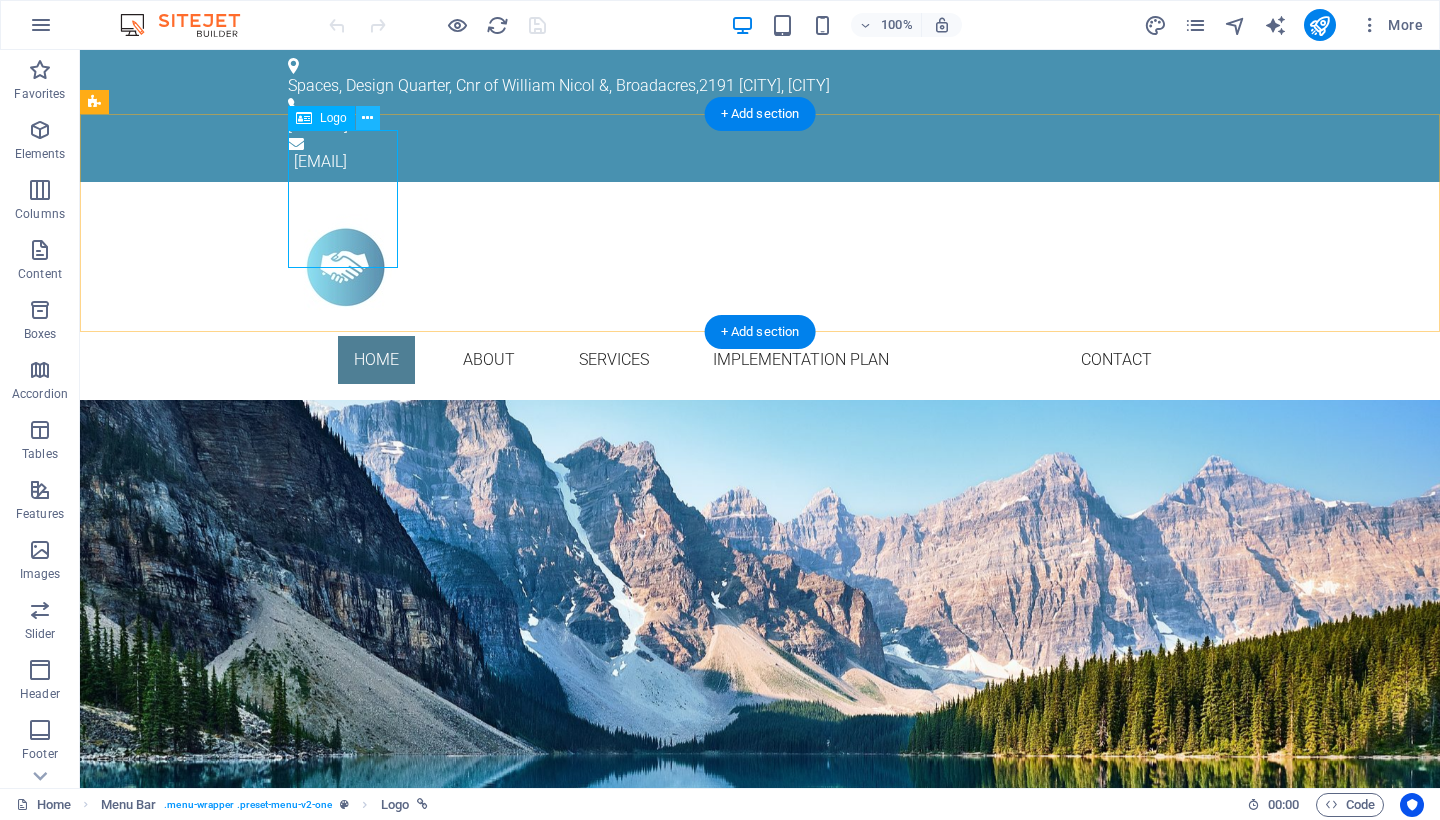 click at bounding box center (367, 118) 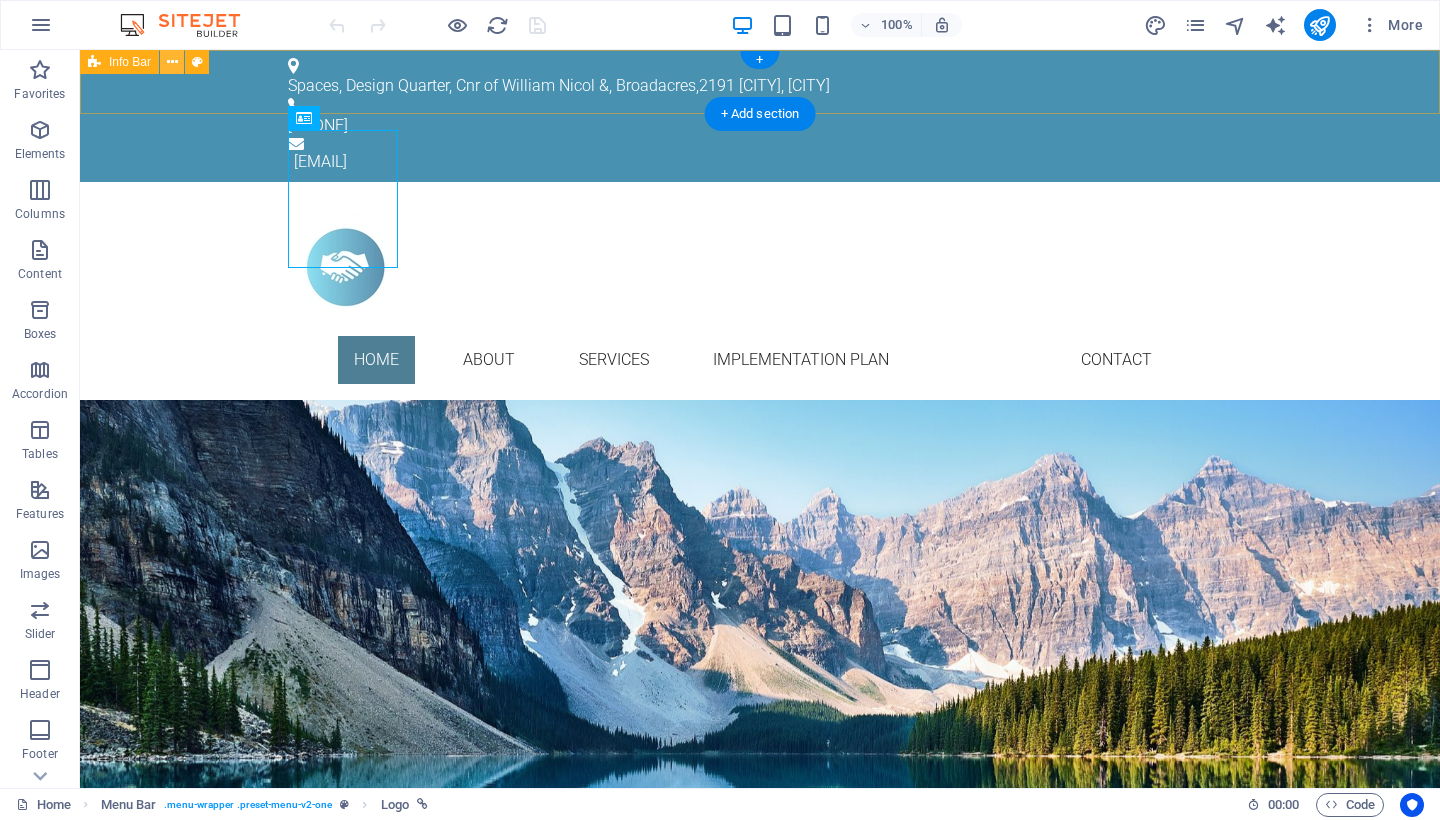 click at bounding box center (172, 62) 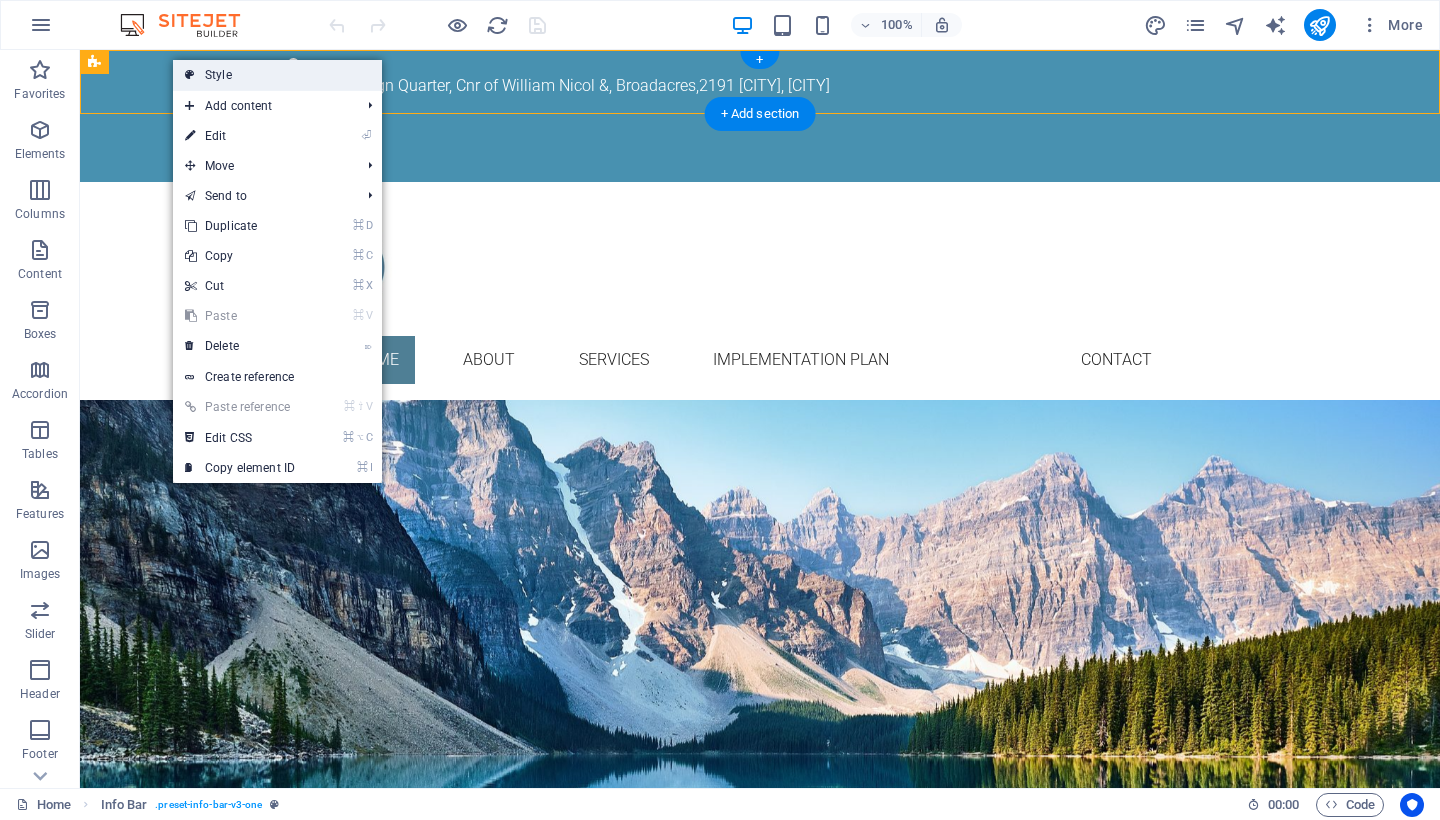 click on "Style" at bounding box center (277, 75) 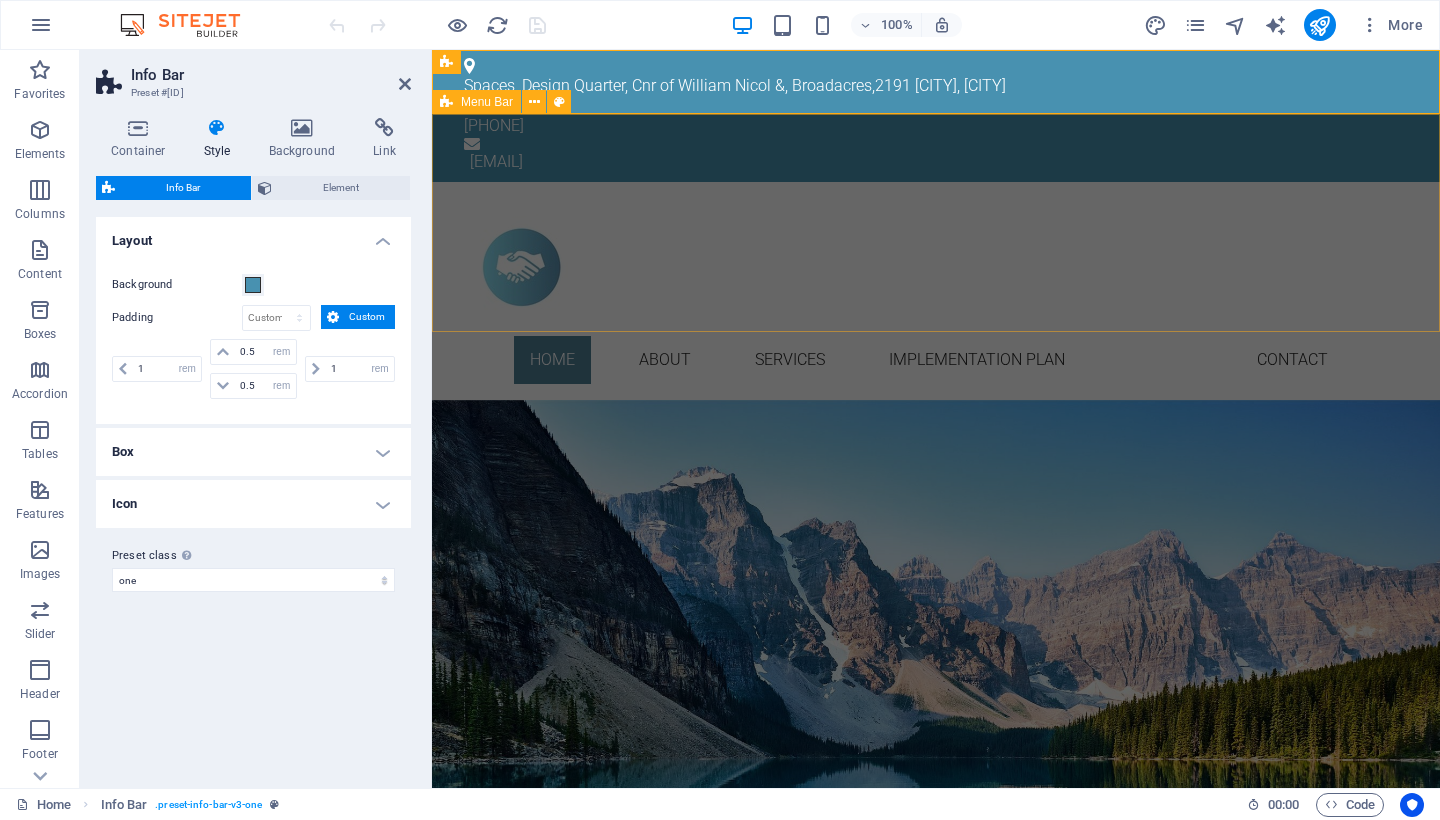 click on "Home About Services Implementation Plan Contact" at bounding box center (936, 291) 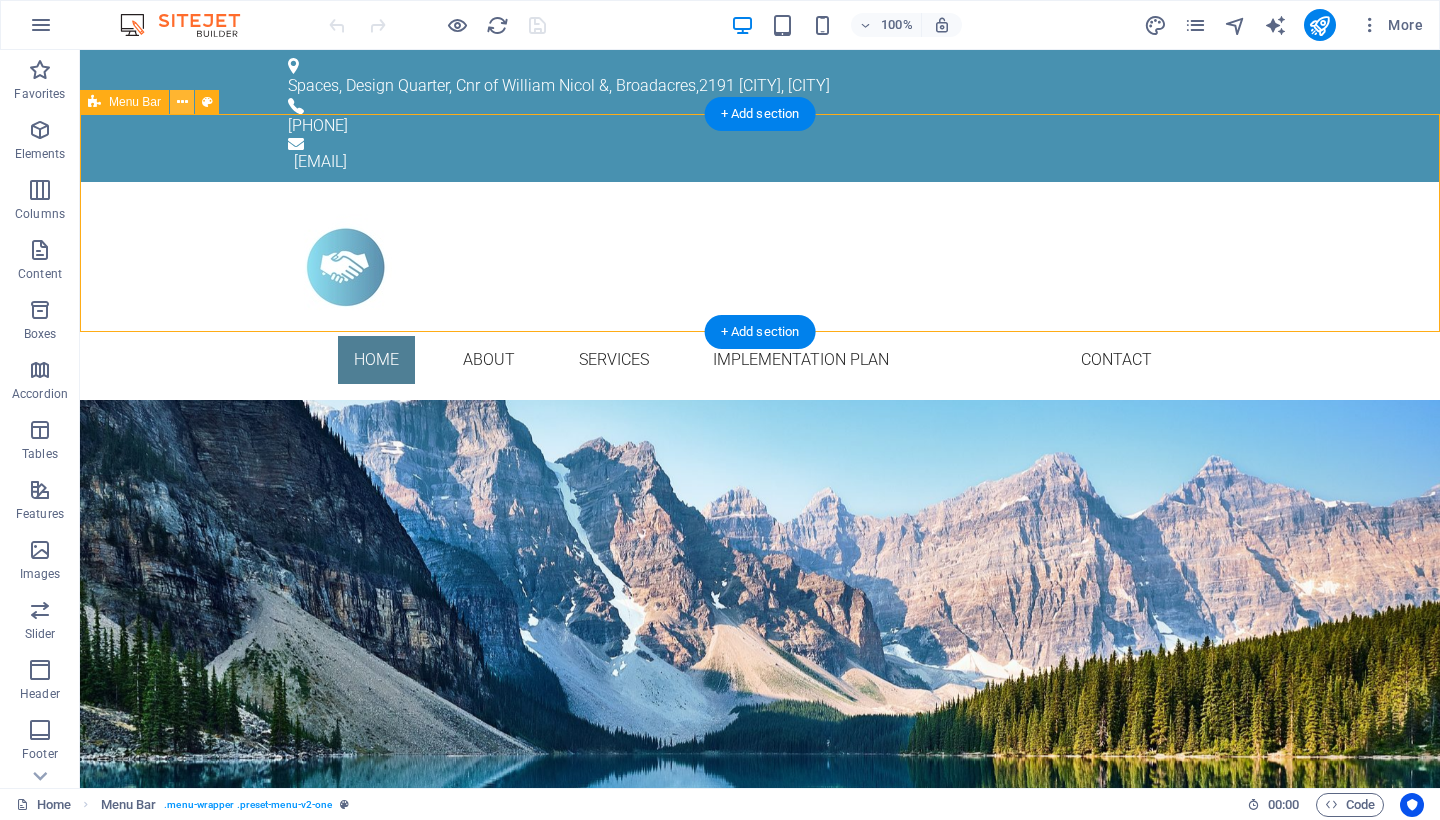 click at bounding box center [182, 102] 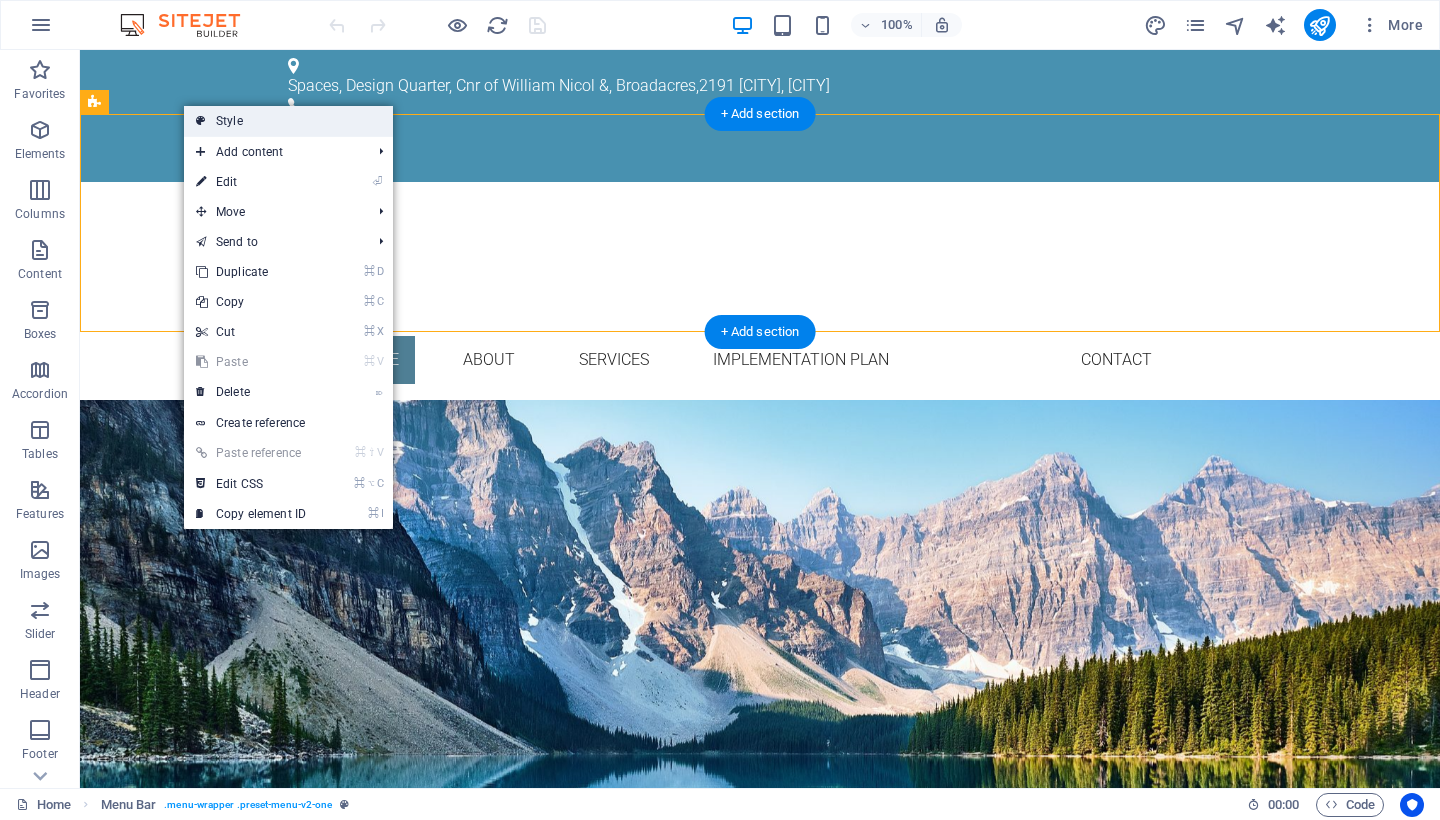click on "Style" at bounding box center [288, 121] 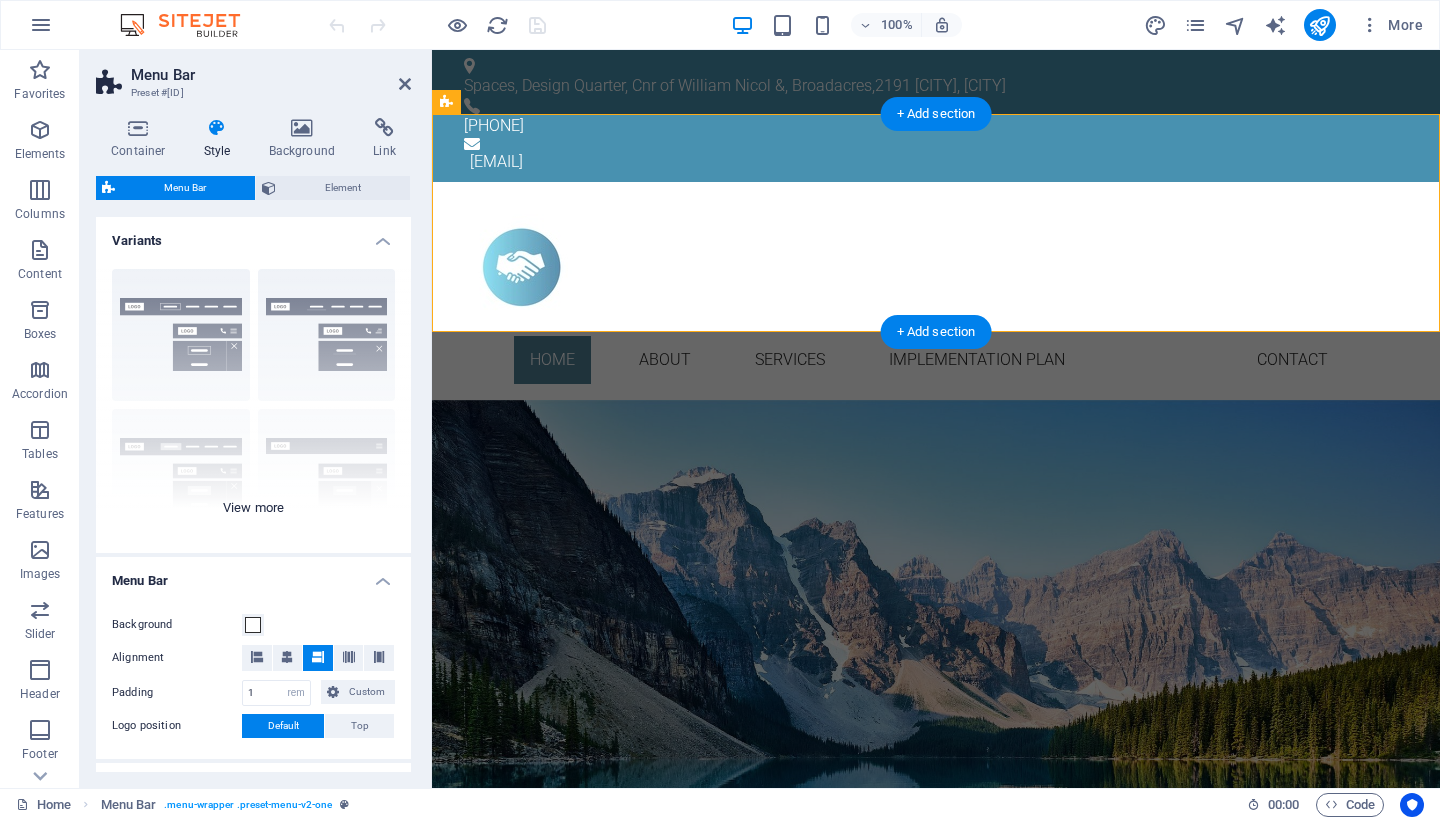click on "Border Centered Default Fixed Loki Trigger Wide XXL" at bounding box center (253, 403) 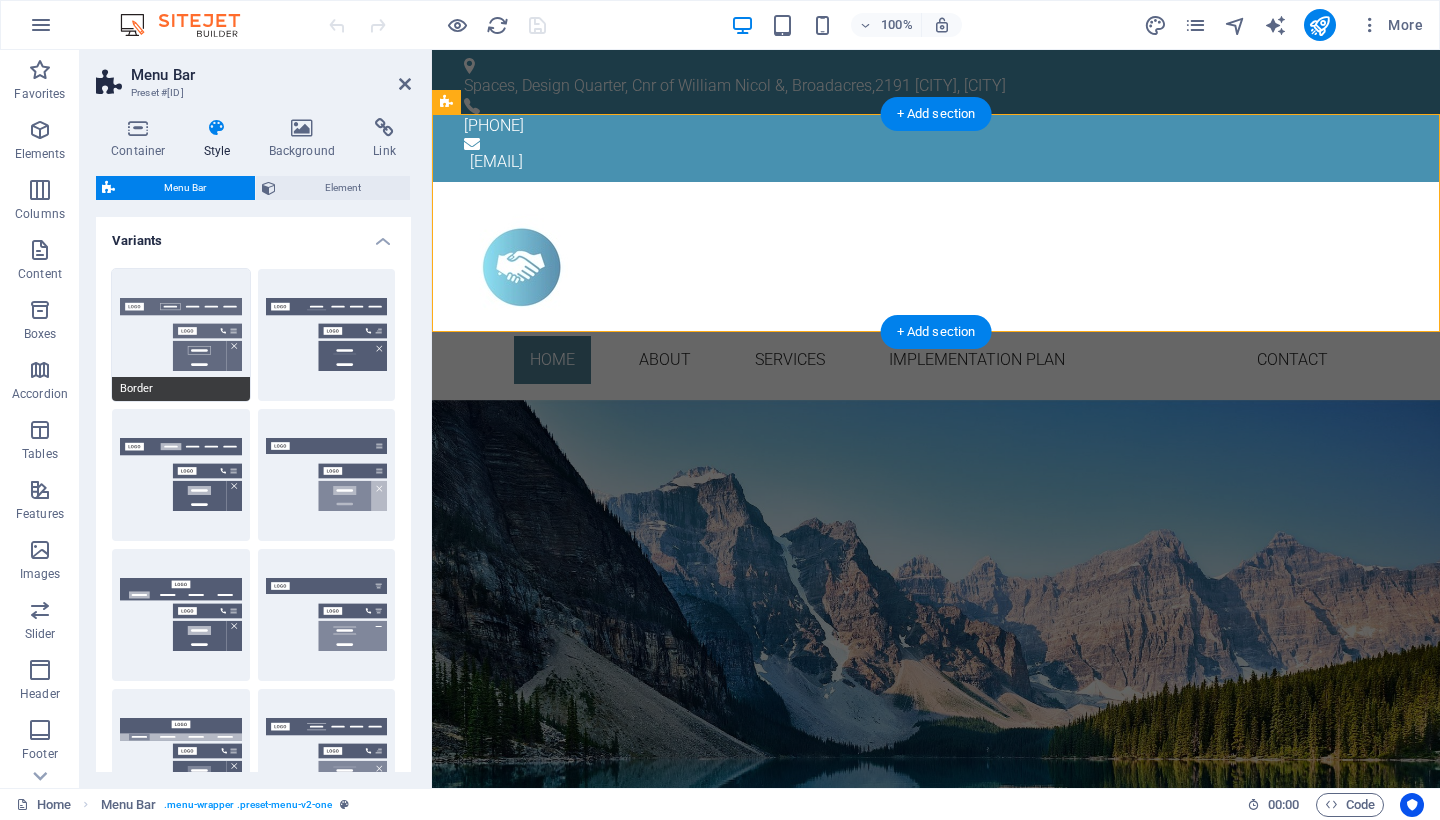 click on "Border" at bounding box center [181, 335] 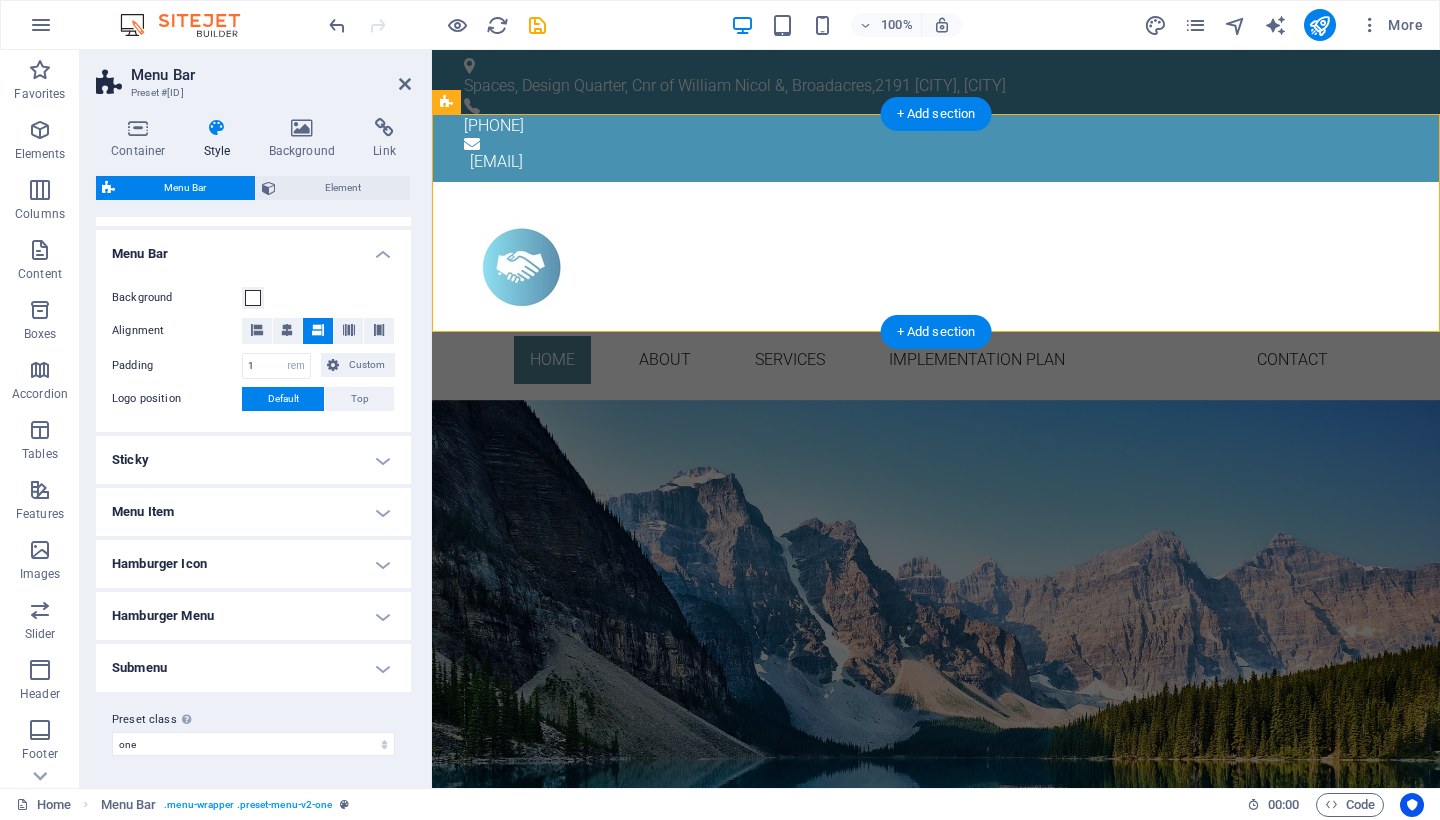scroll, scrollTop: 610, scrollLeft: 0, axis: vertical 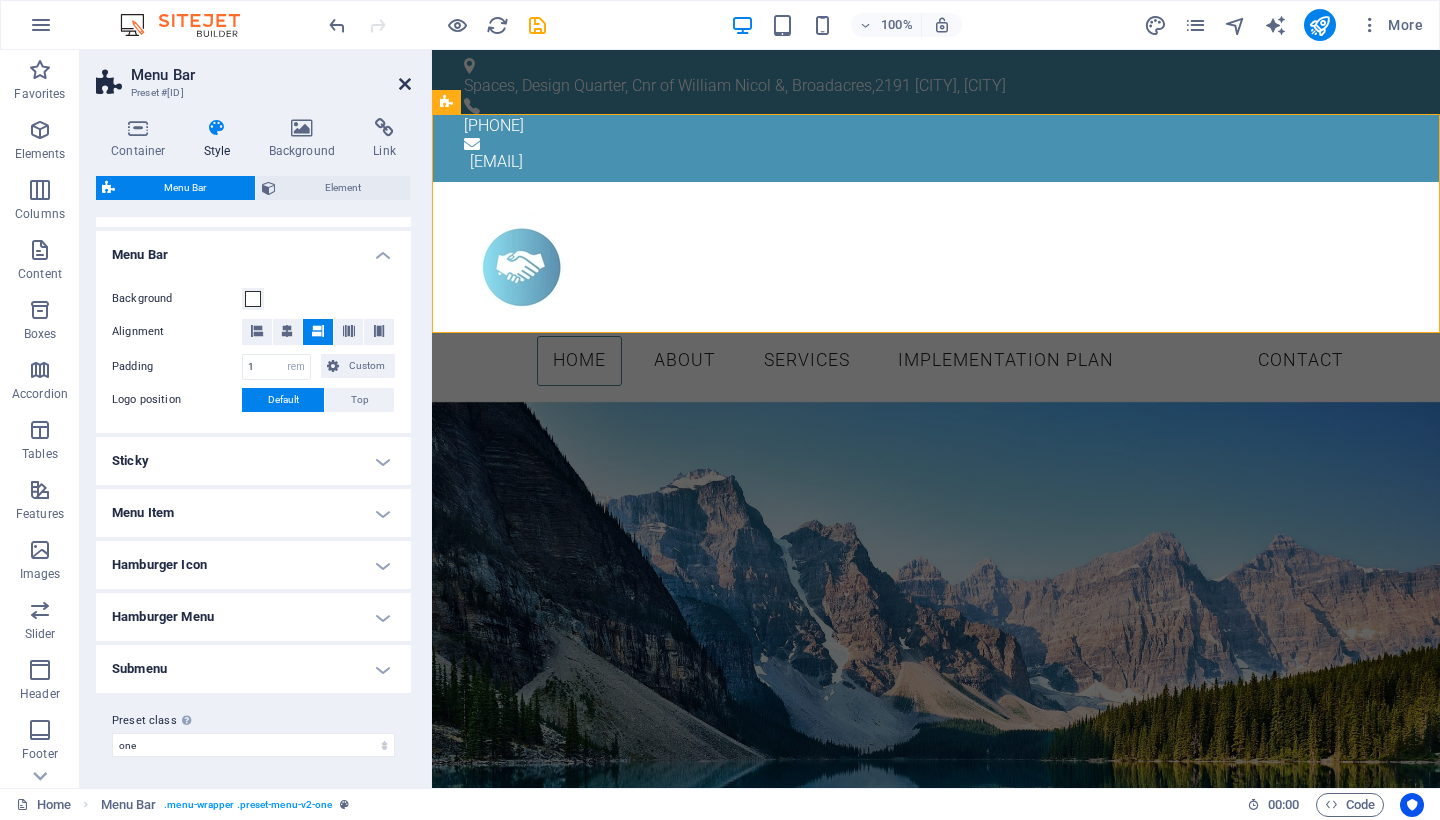 click at bounding box center [405, 84] 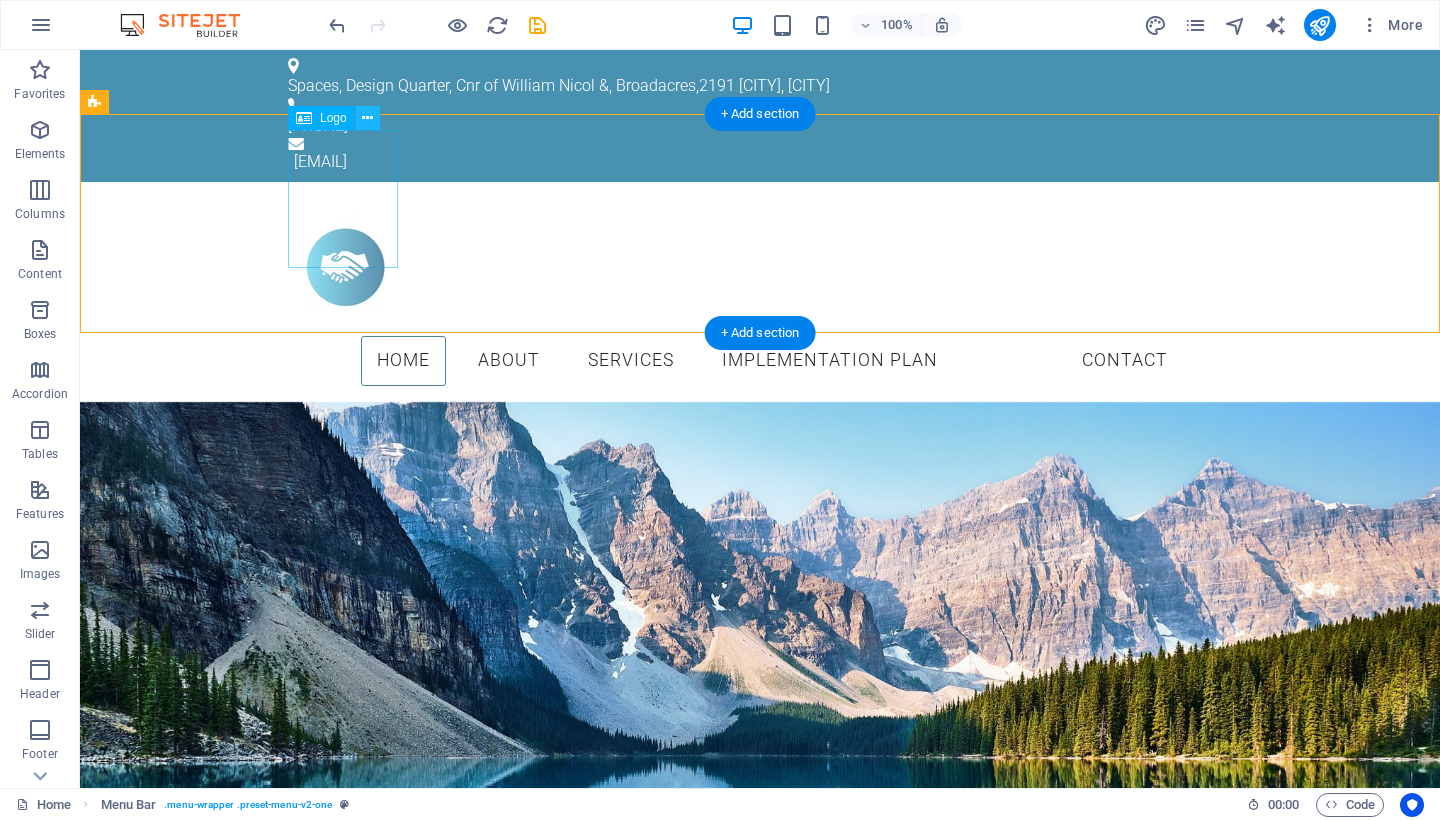 click at bounding box center (367, 118) 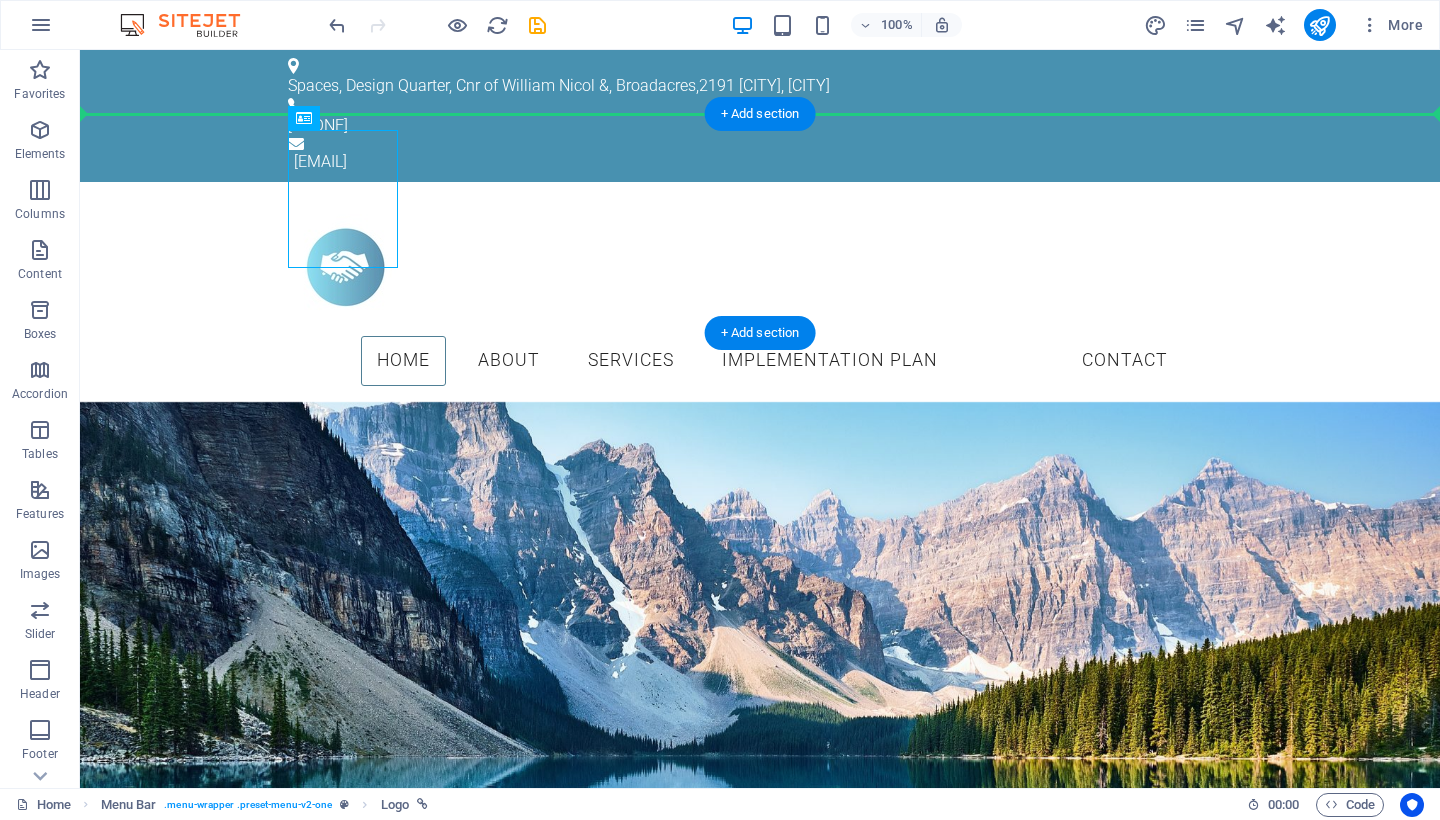 drag, startPoint x: 391, startPoint y: 150, endPoint x: 141, endPoint y: 205, distance: 255.97852 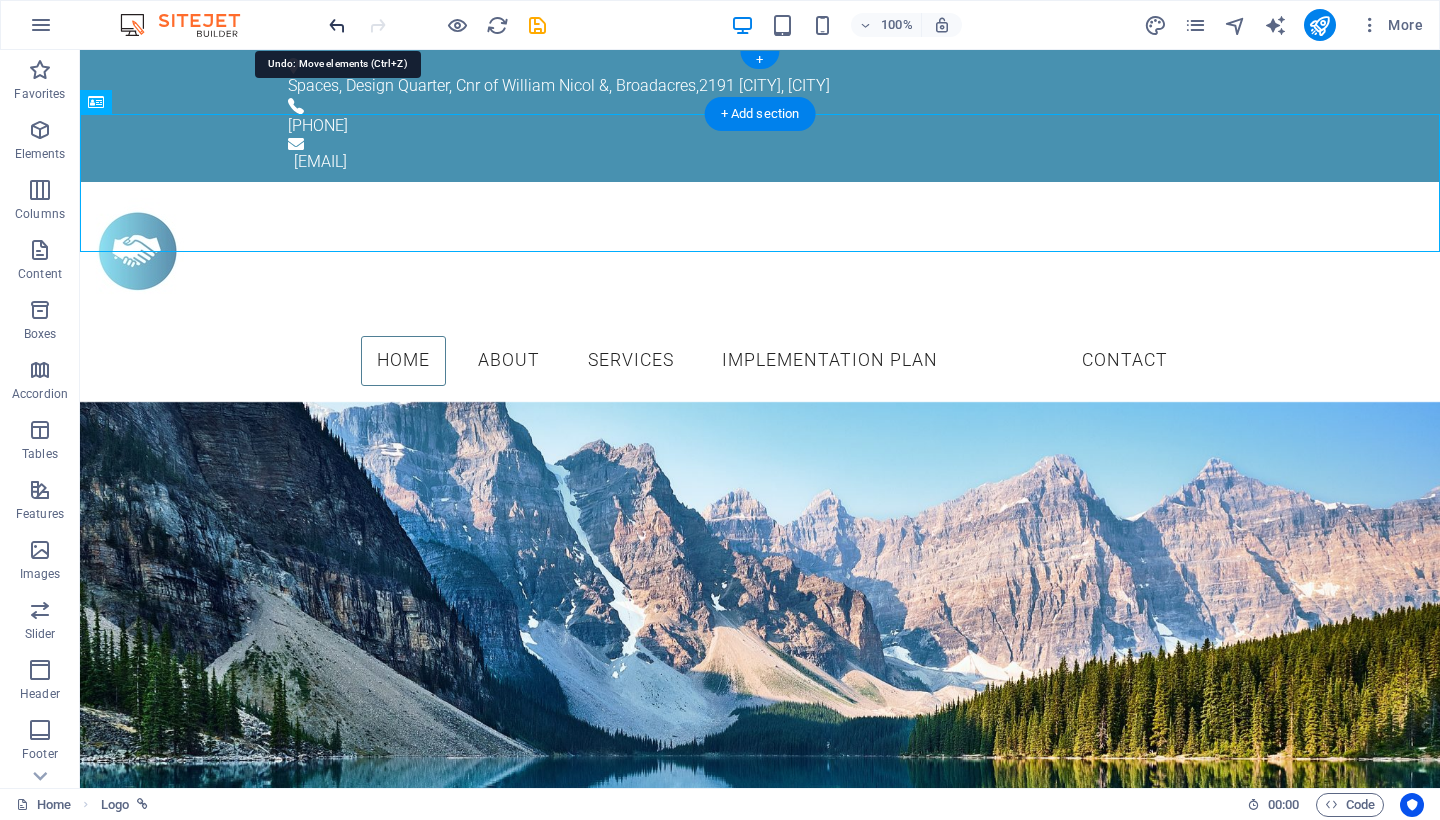 click at bounding box center (337, 25) 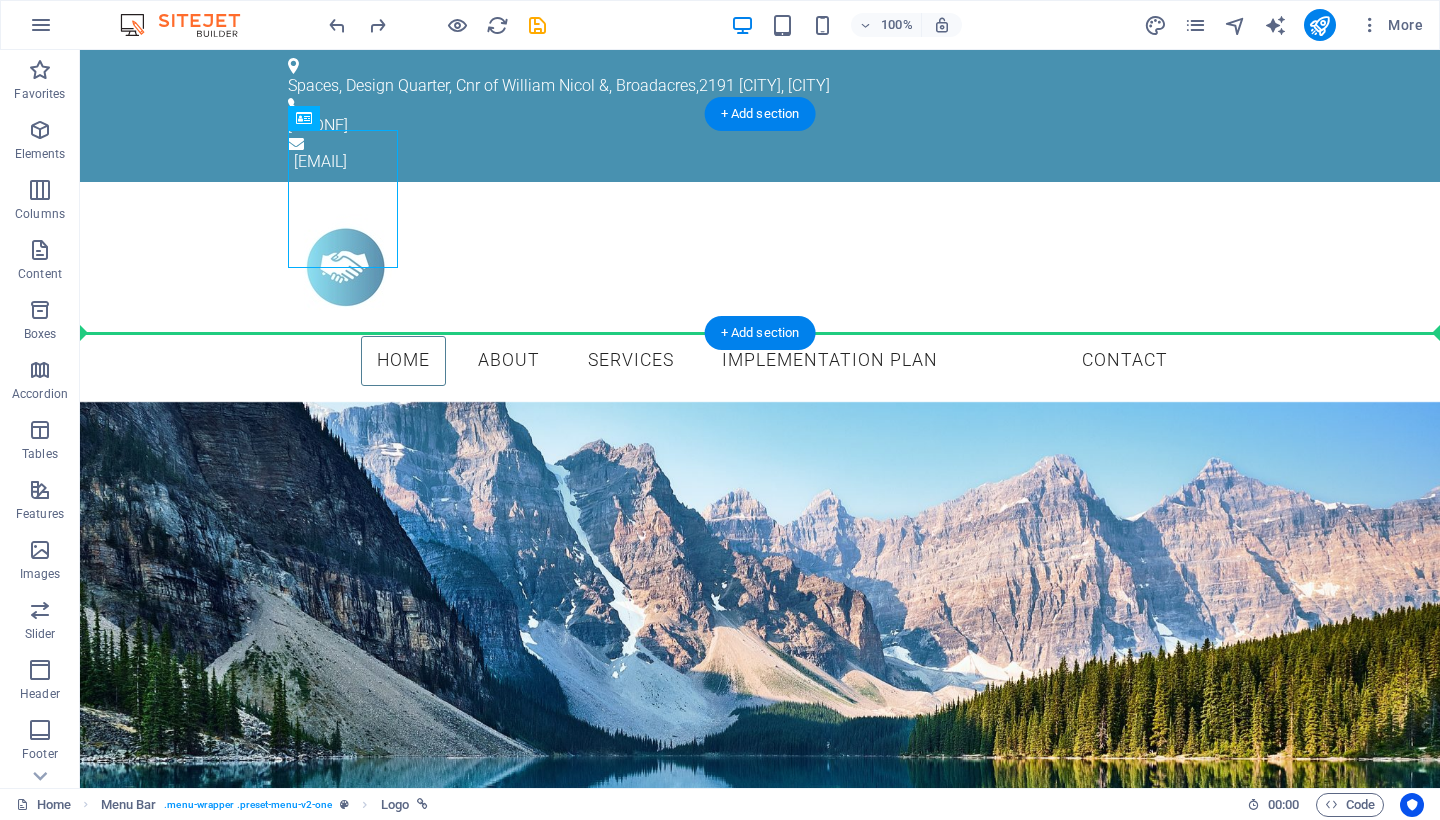 drag, startPoint x: 359, startPoint y: 181, endPoint x: 171, endPoint y: 246, distance: 198.91959 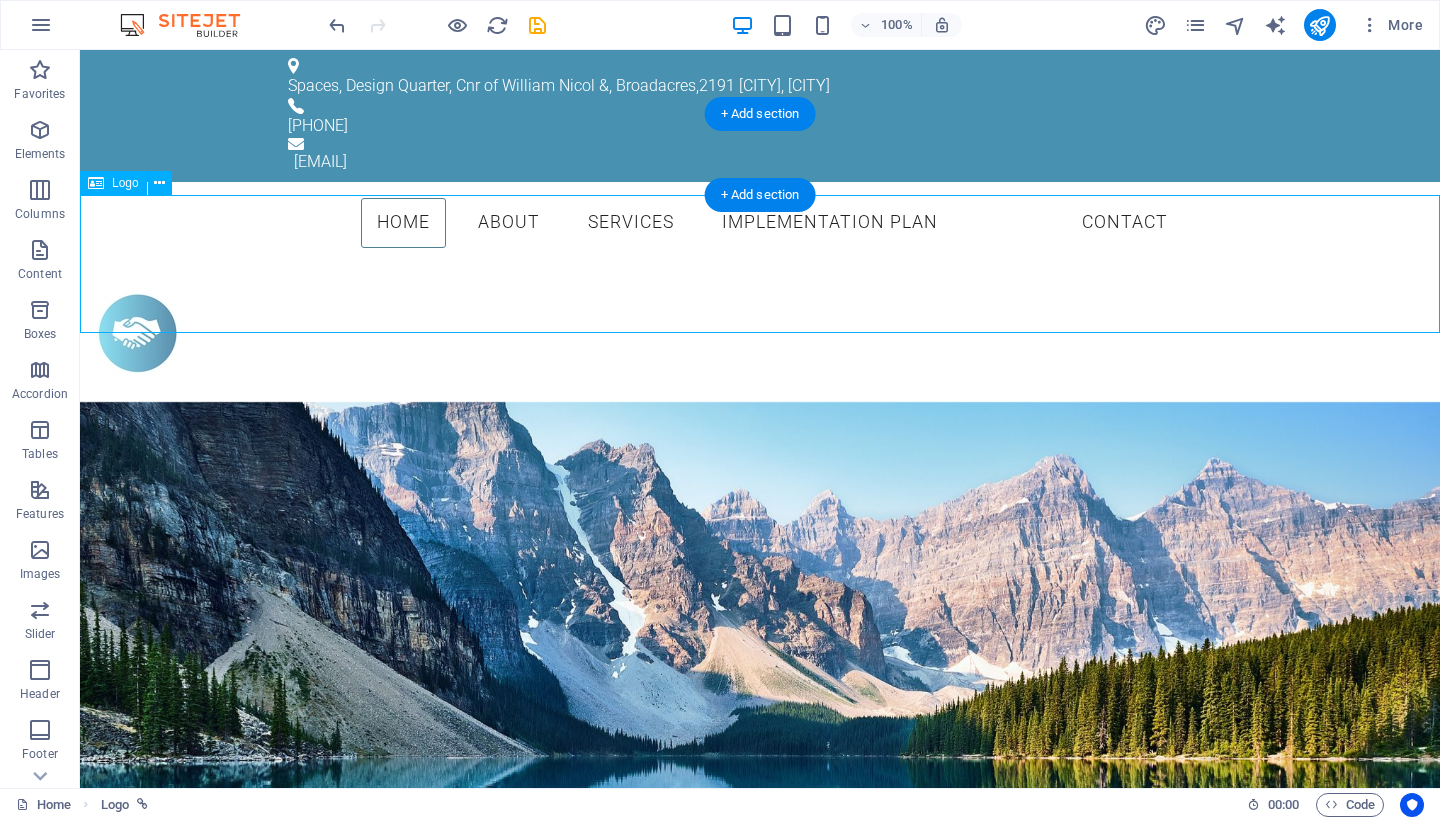 click at bounding box center [760, 333] 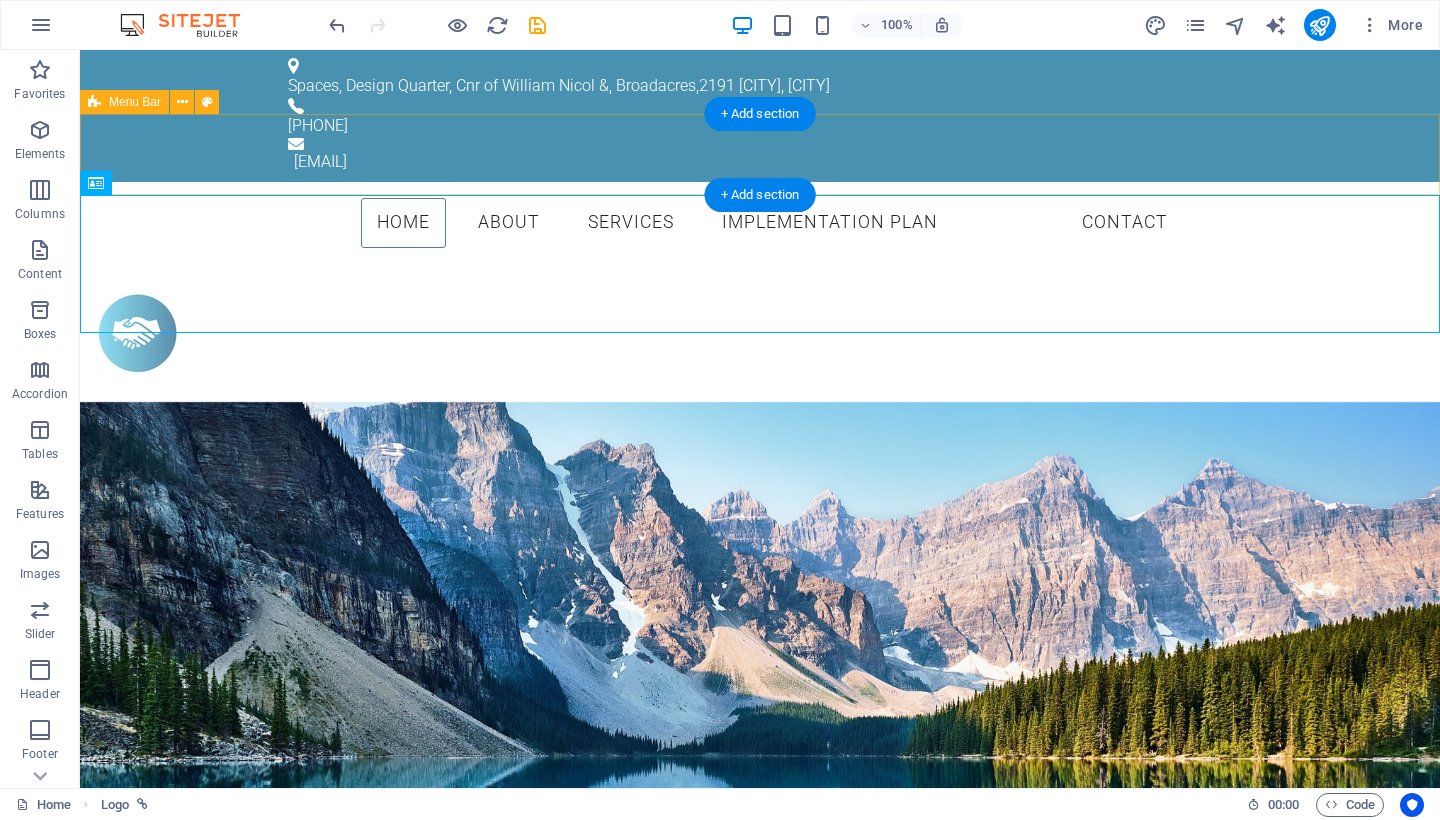 click on "Home About Services Implementation Plan Contact" at bounding box center [760, 223] 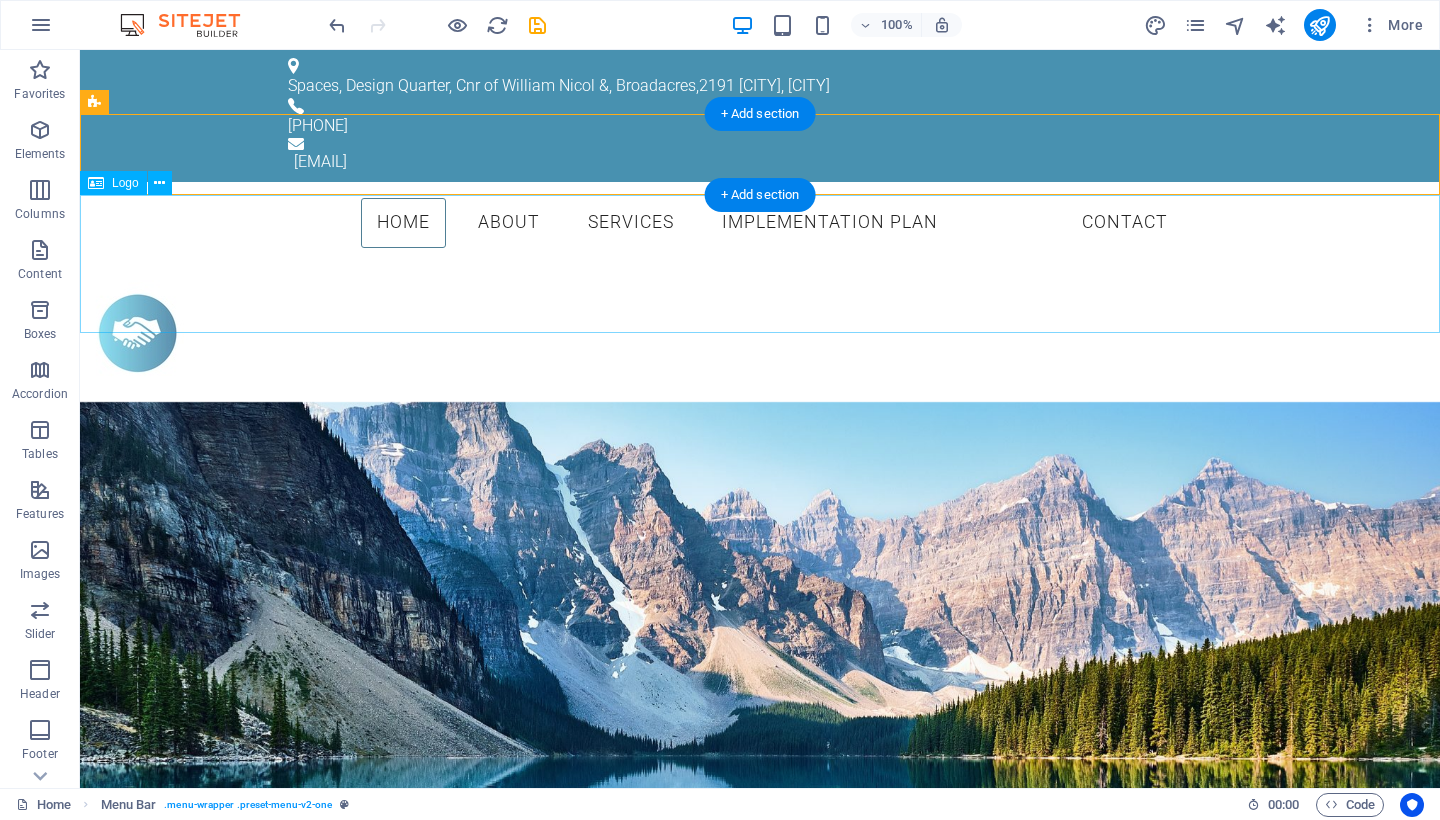 click at bounding box center [760, 333] 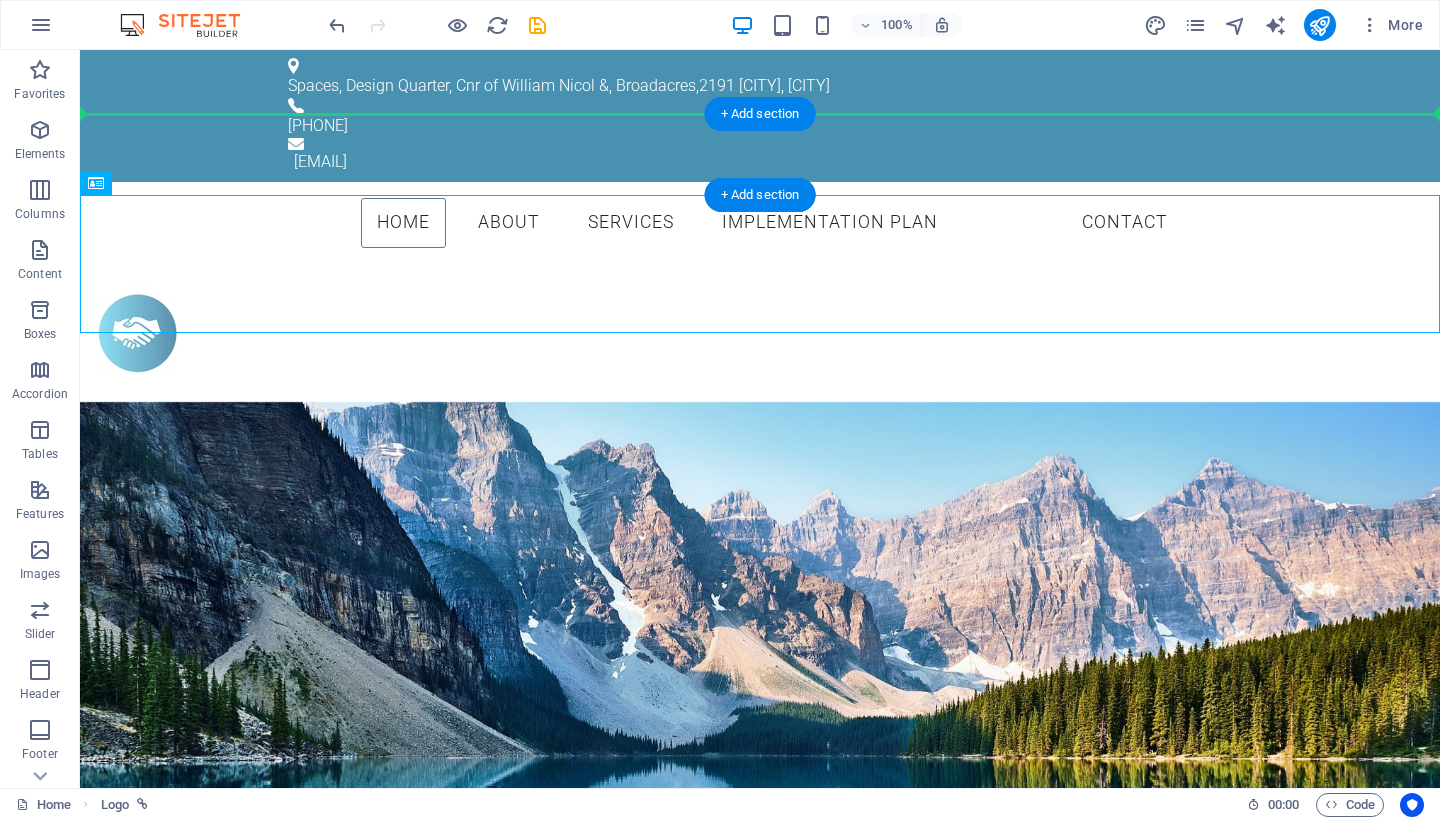 drag, startPoint x: 150, startPoint y: 266, endPoint x: 144, endPoint y: 146, distance: 120.14991 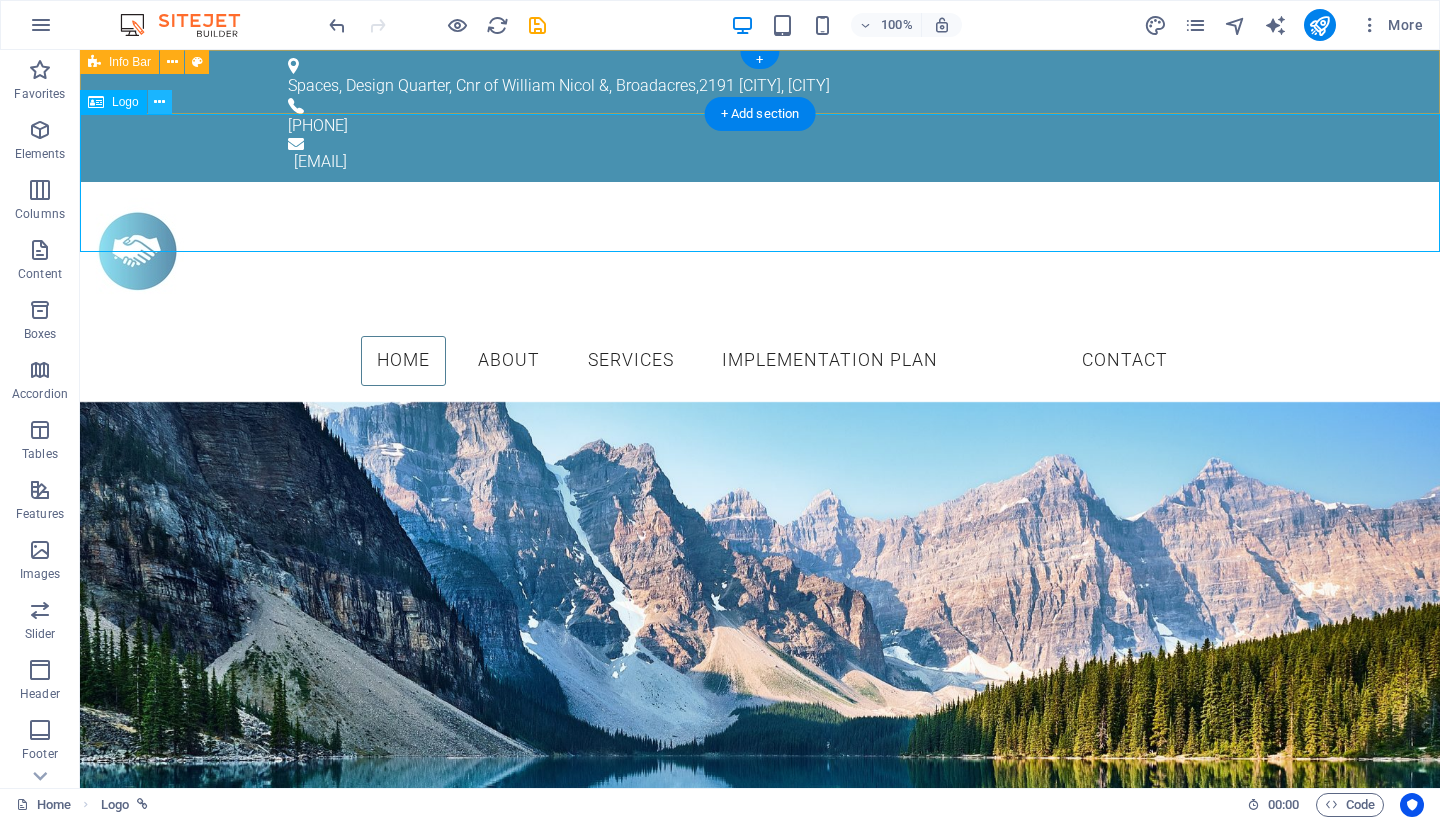 click at bounding box center (159, 102) 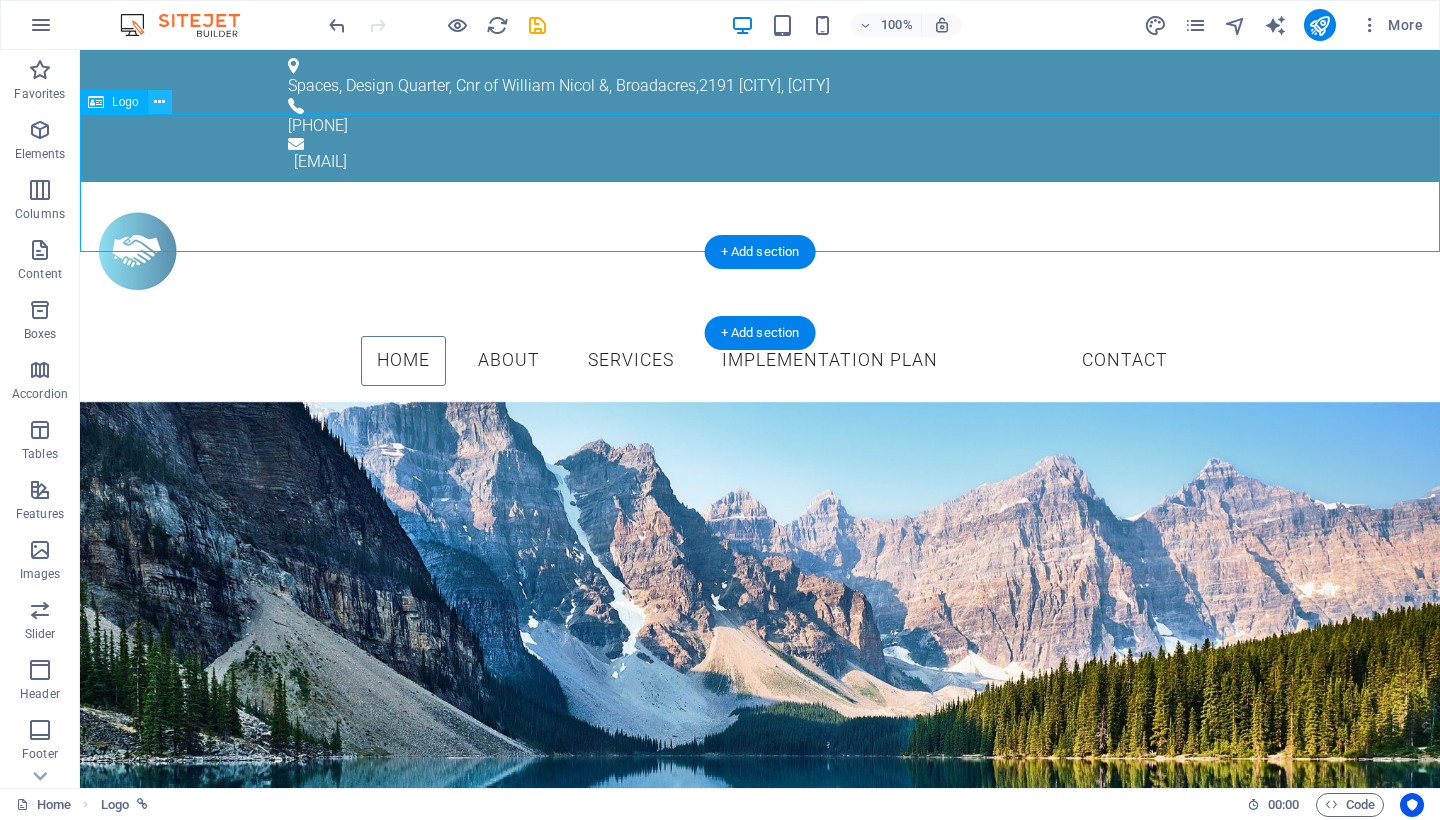 click at bounding box center (159, 102) 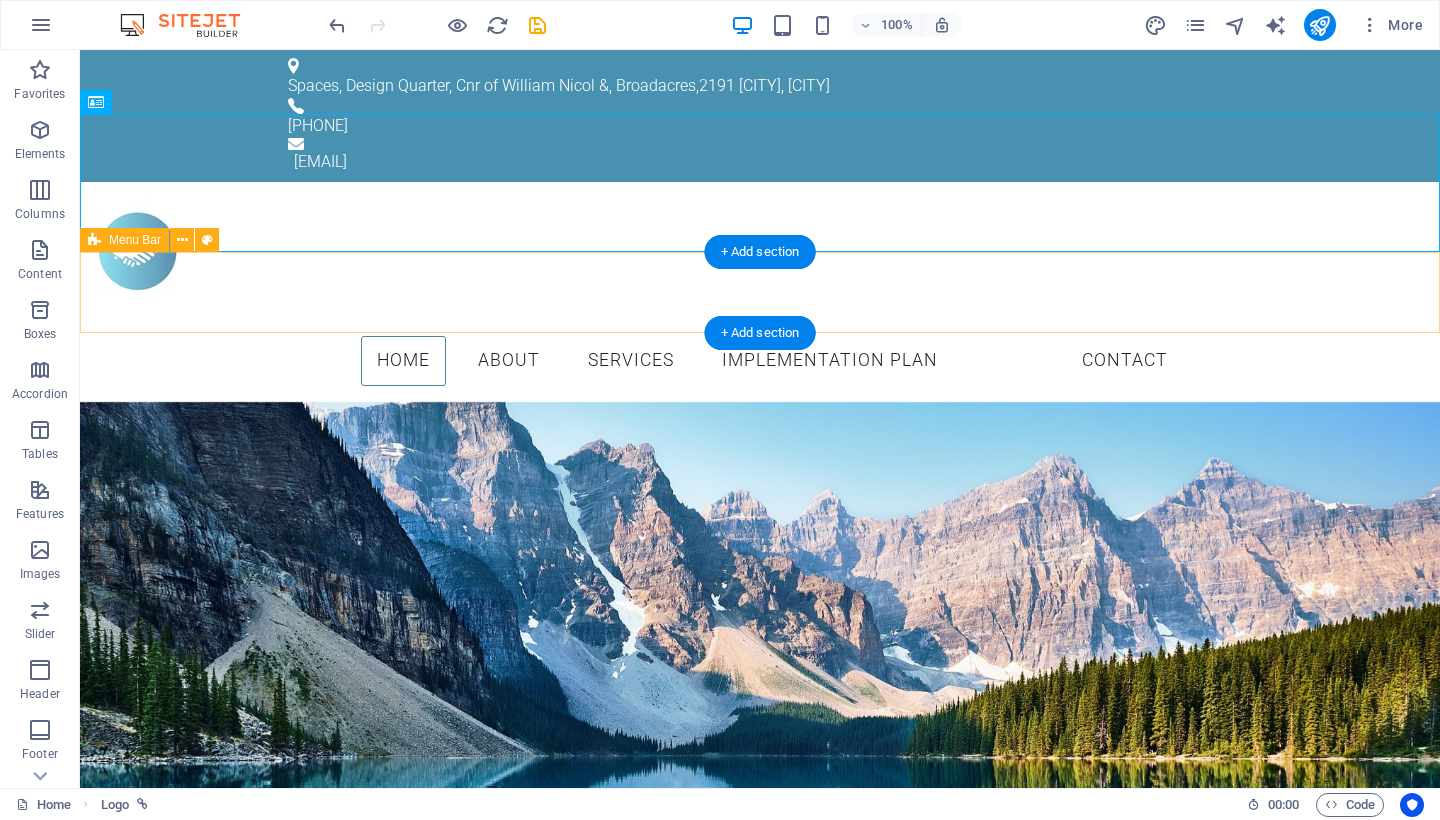 click on "Home About Services Implementation Plan Contact" at bounding box center (760, 361) 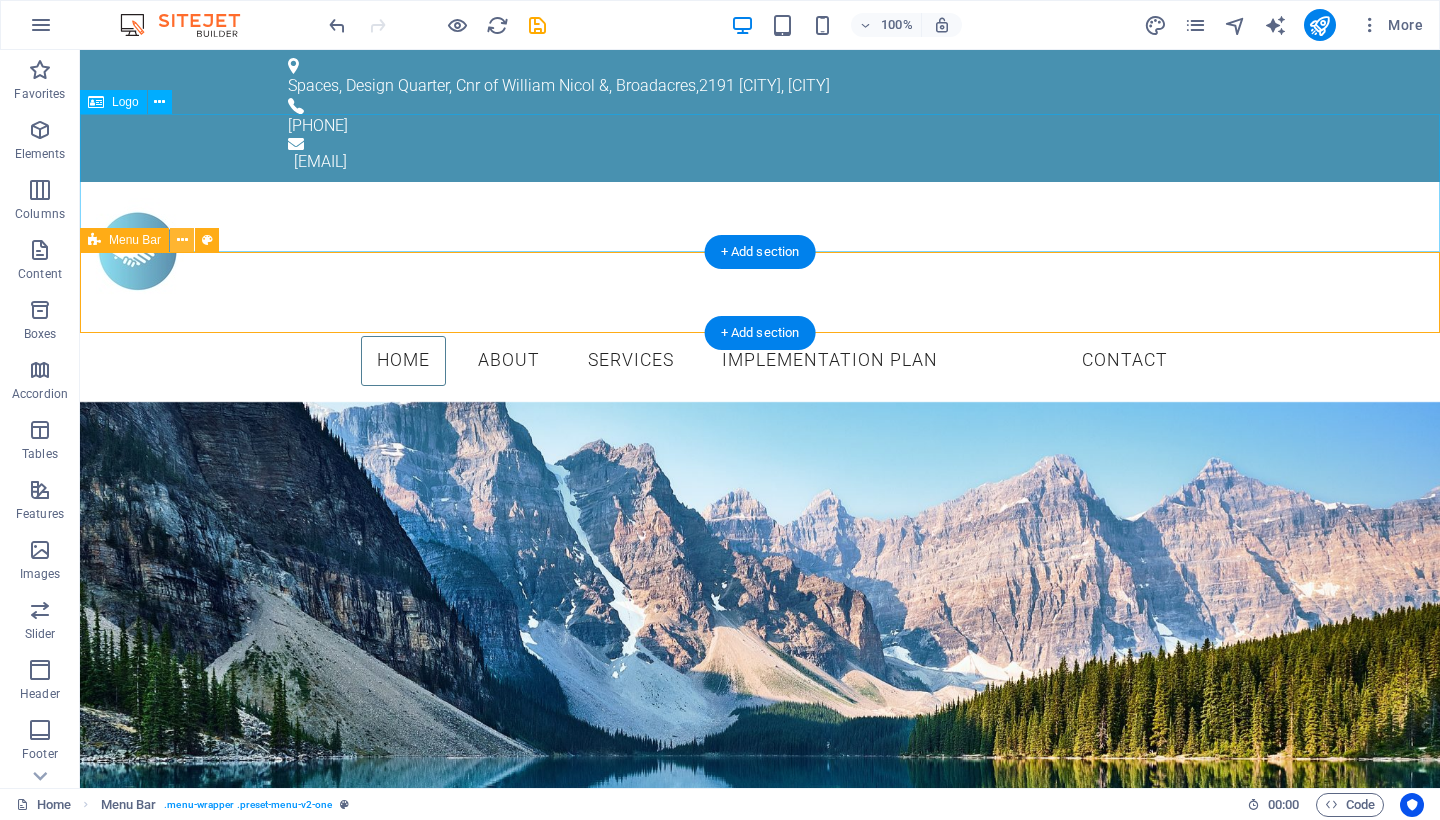click at bounding box center (182, 240) 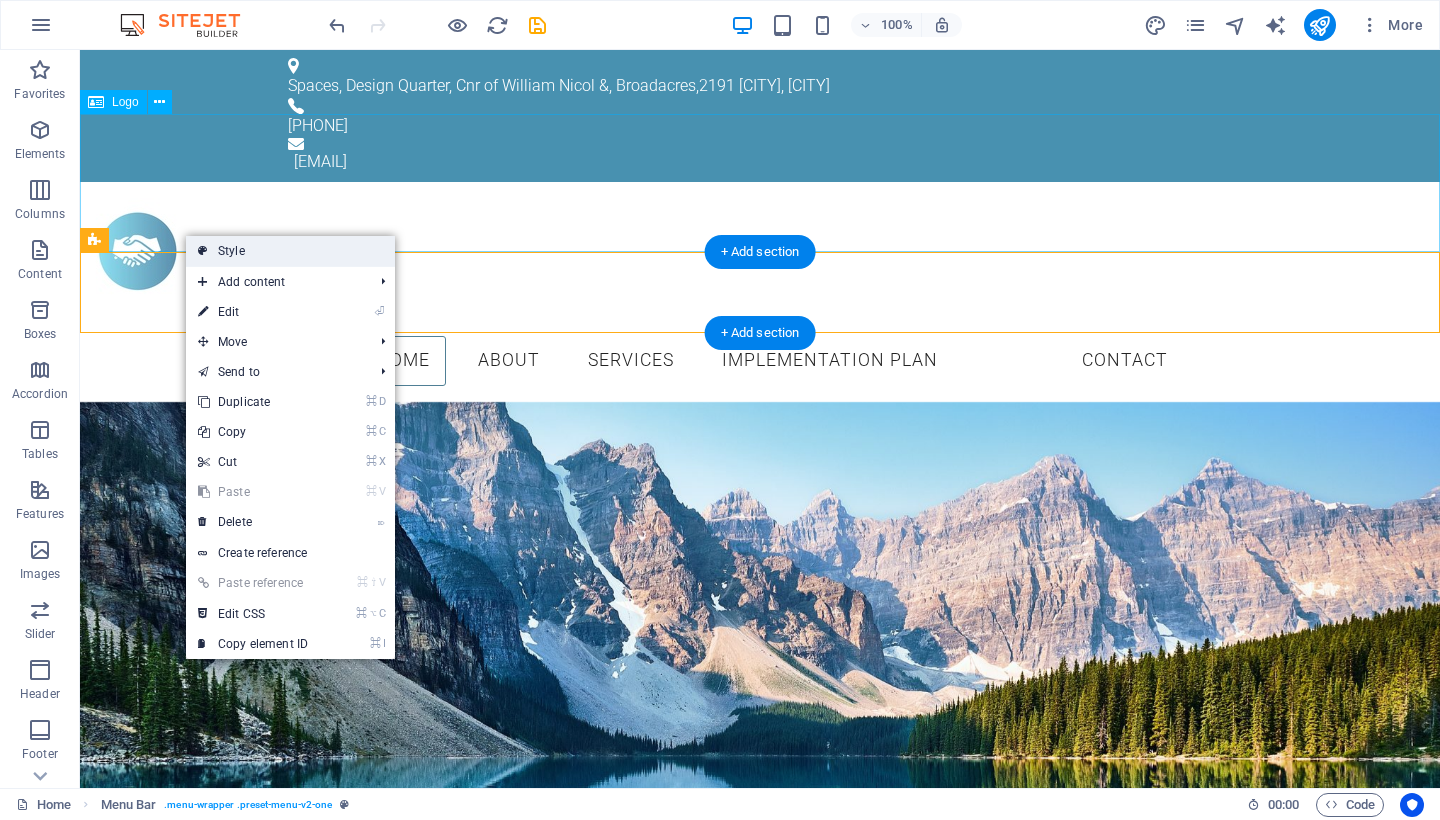click on "Style" at bounding box center (290, 251) 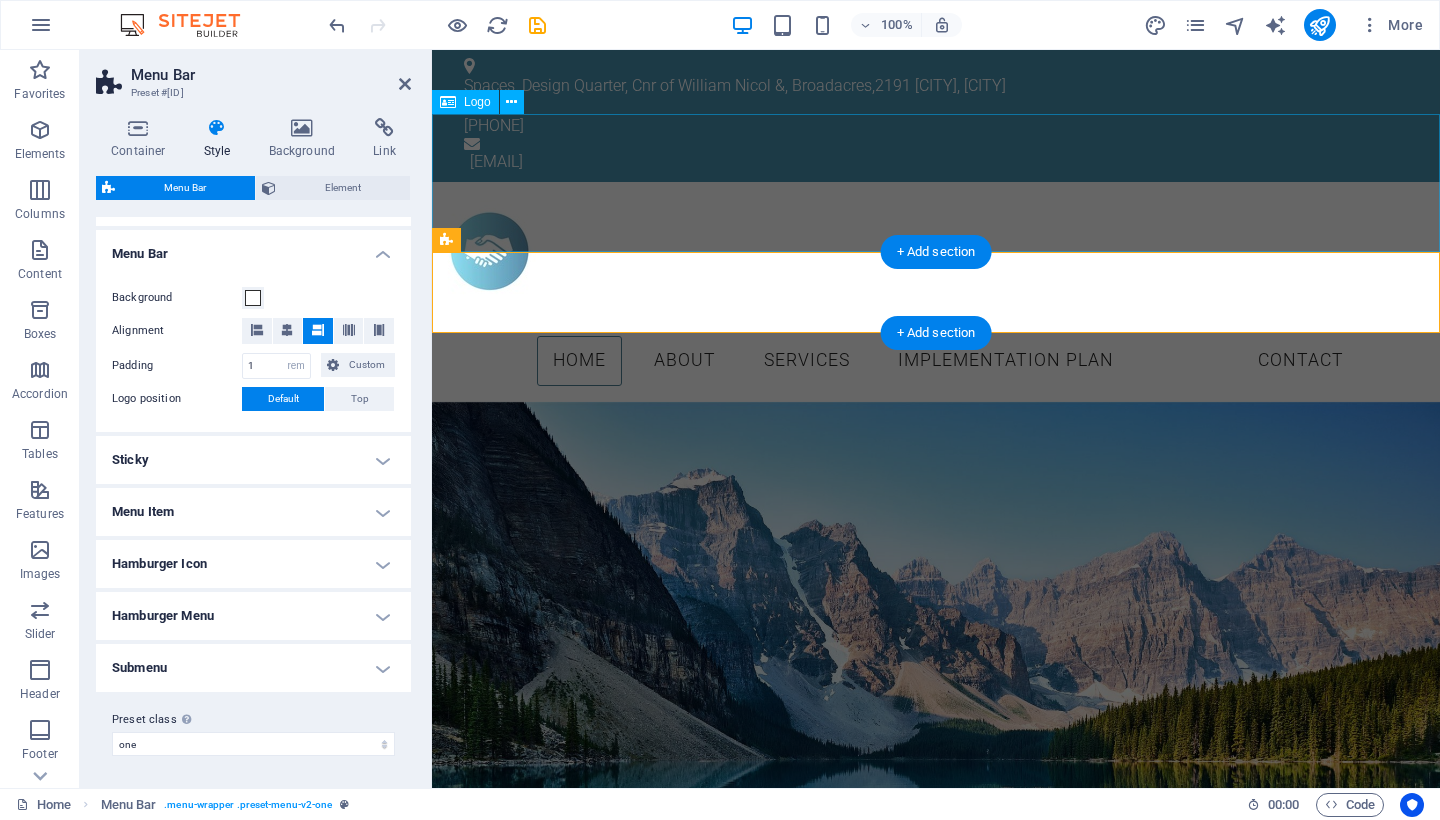 scroll, scrollTop: 610, scrollLeft: 0, axis: vertical 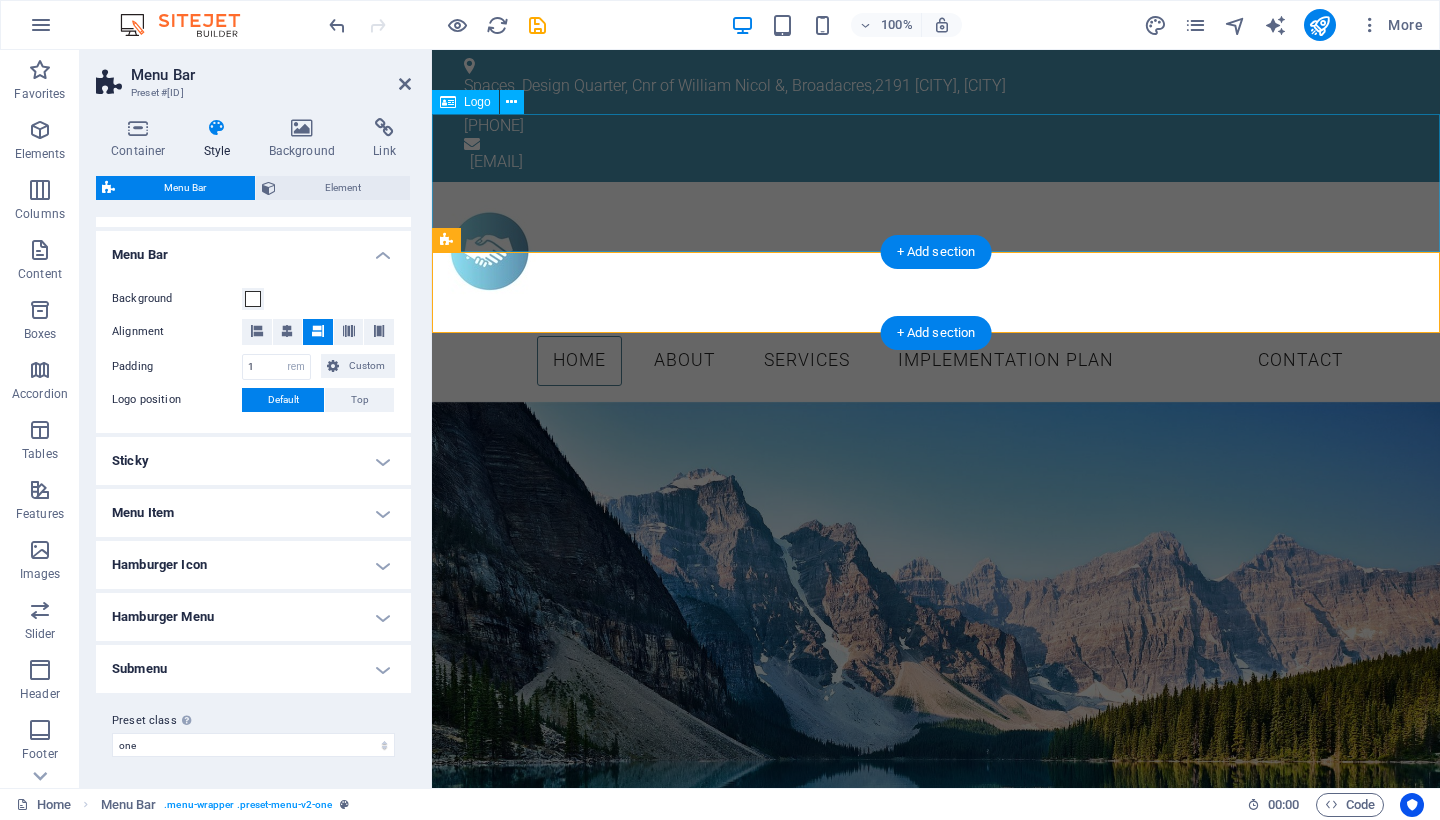 click on "Menu Item" at bounding box center (253, 513) 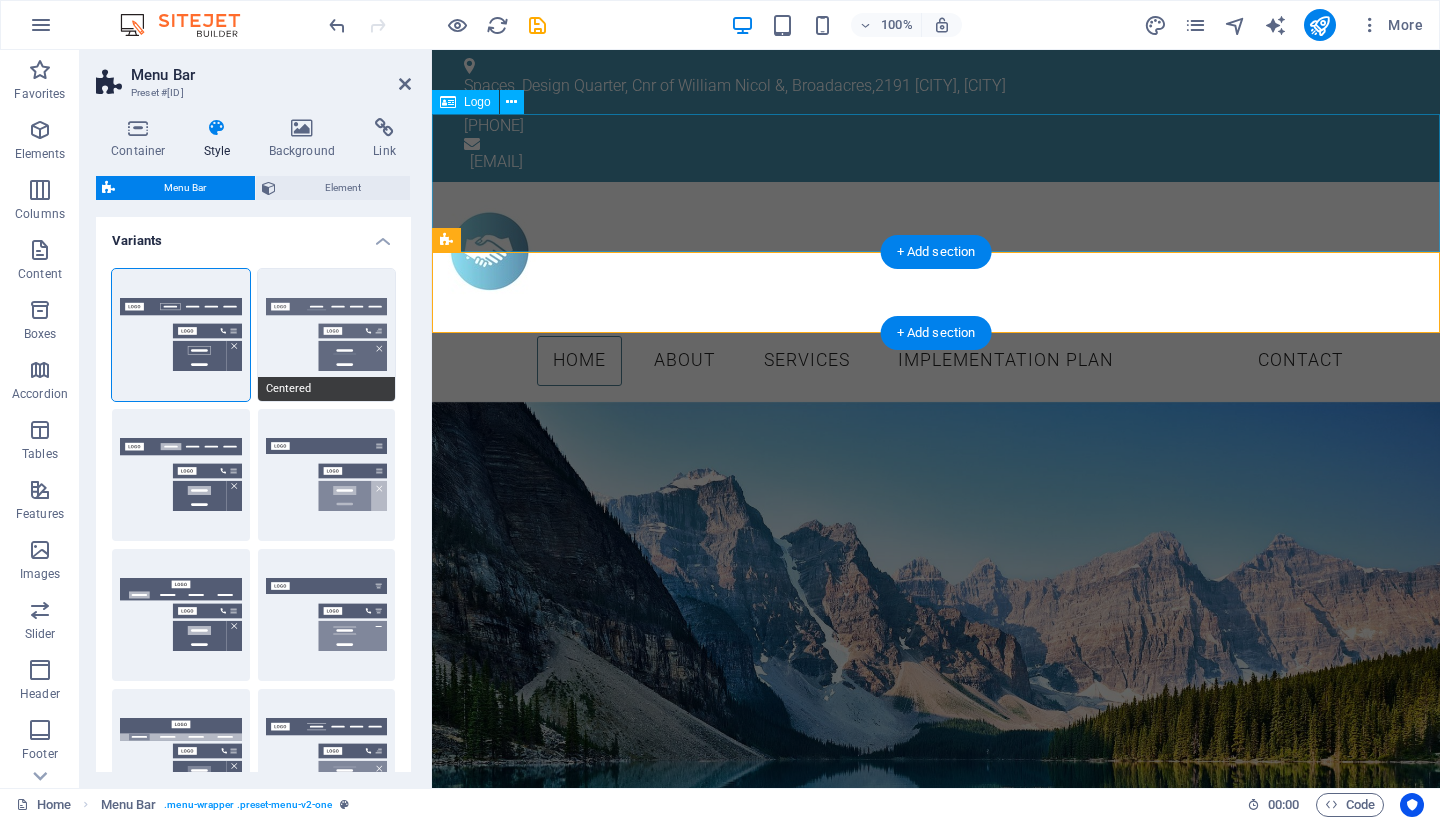 scroll, scrollTop: 0, scrollLeft: 0, axis: both 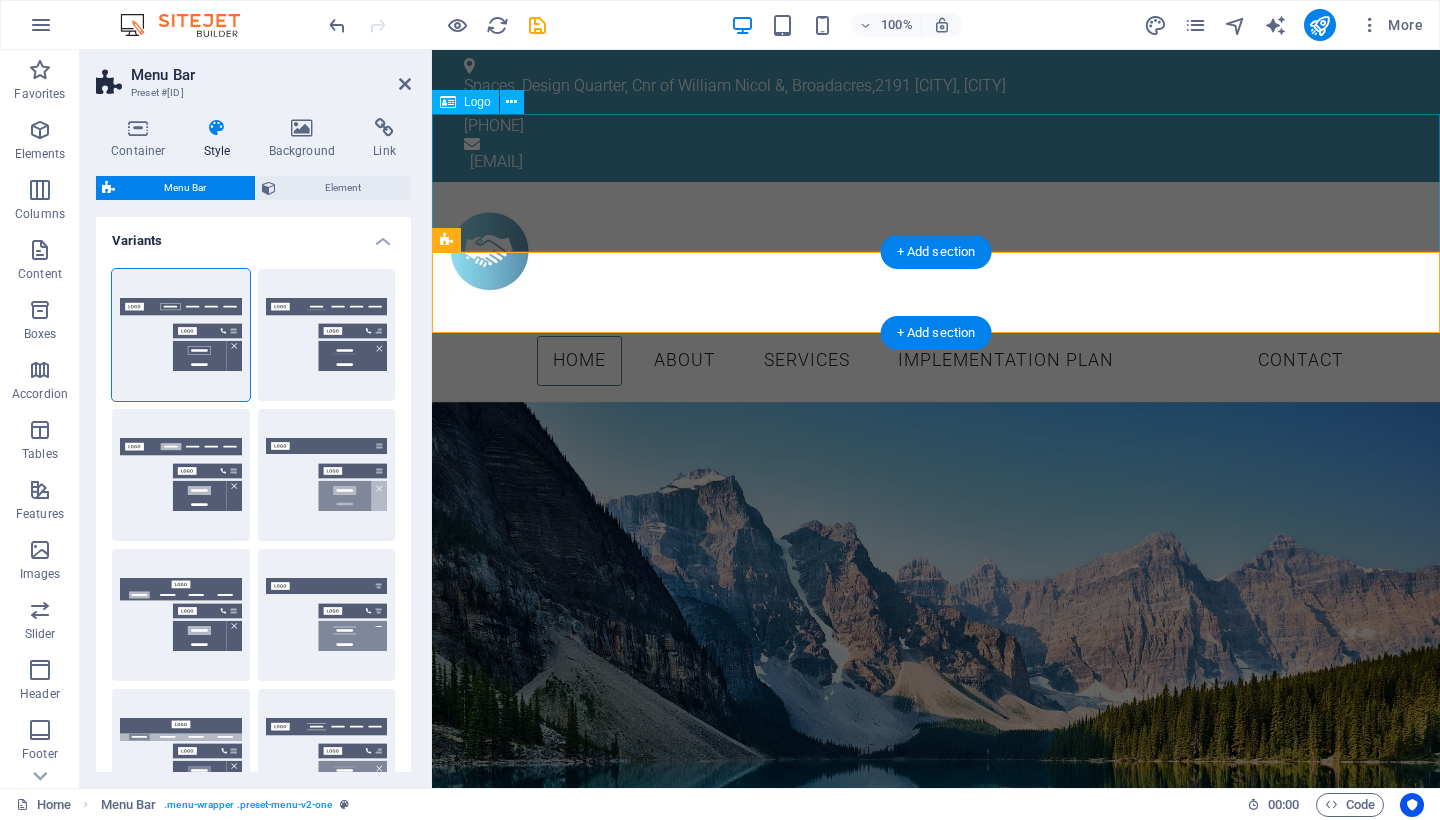 click on "Variants" at bounding box center [253, 235] 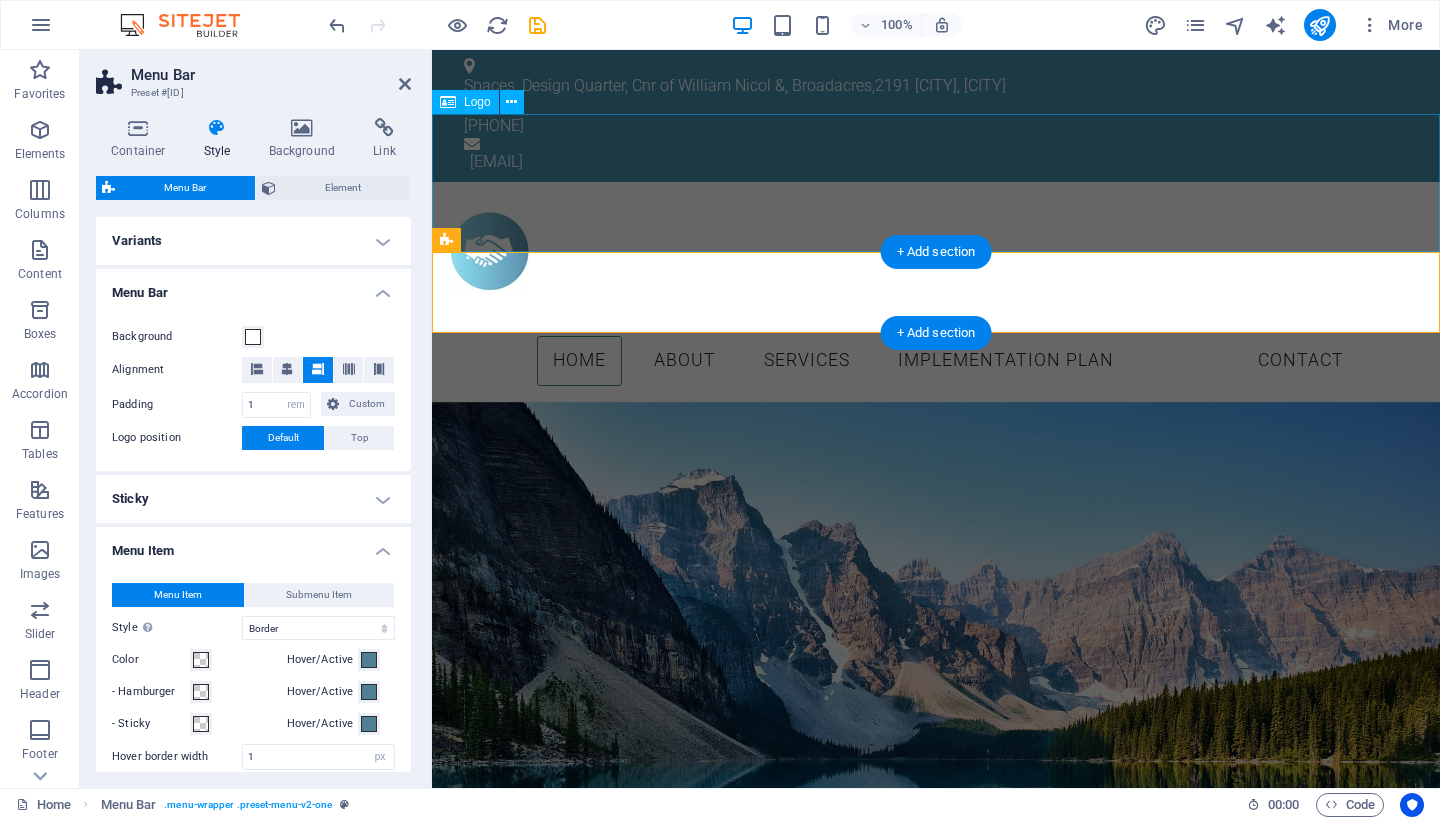 scroll, scrollTop: 0, scrollLeft: 0, axis: both 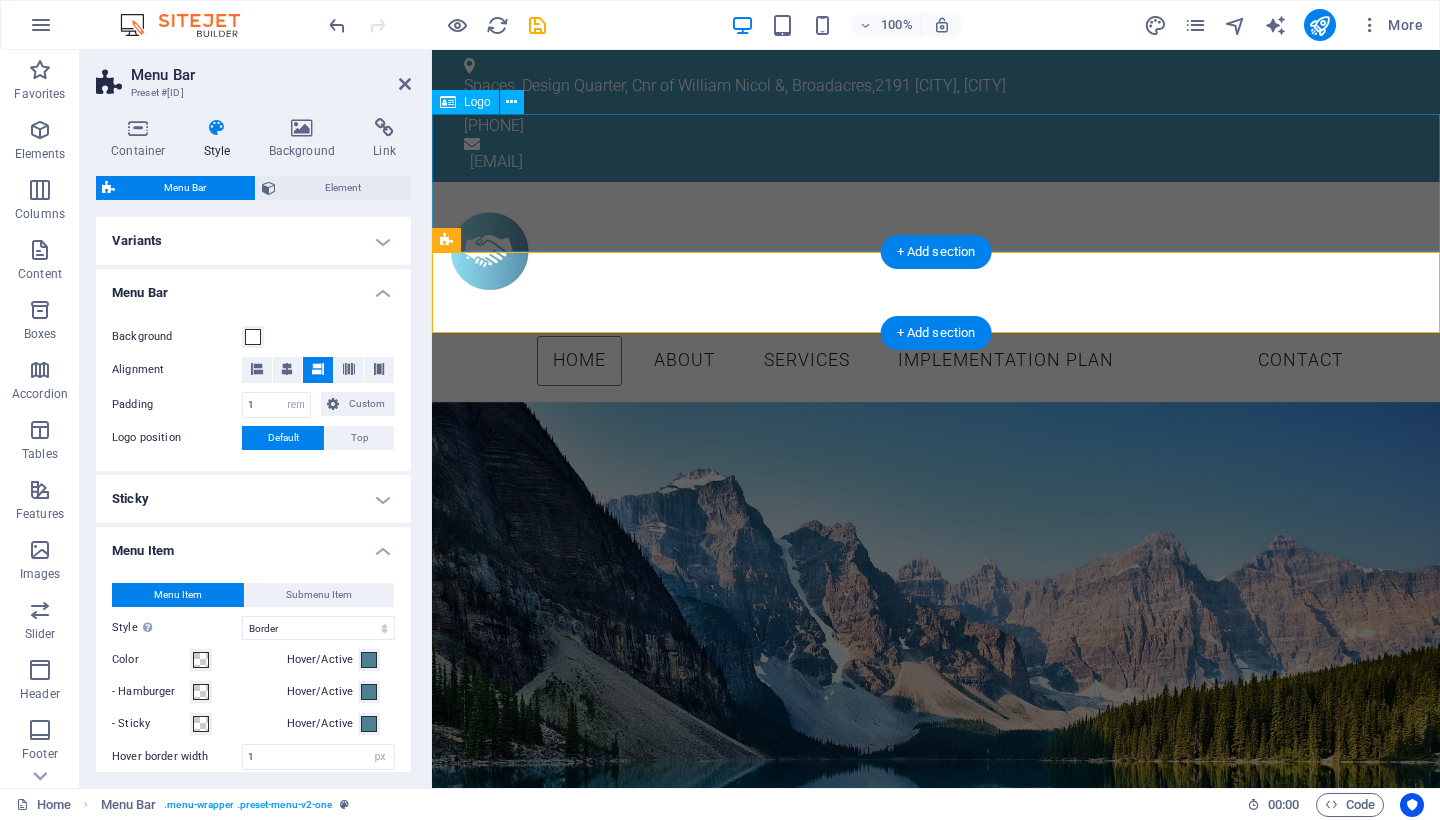 click on "Menu Bar" at bounding box center (271, 75) 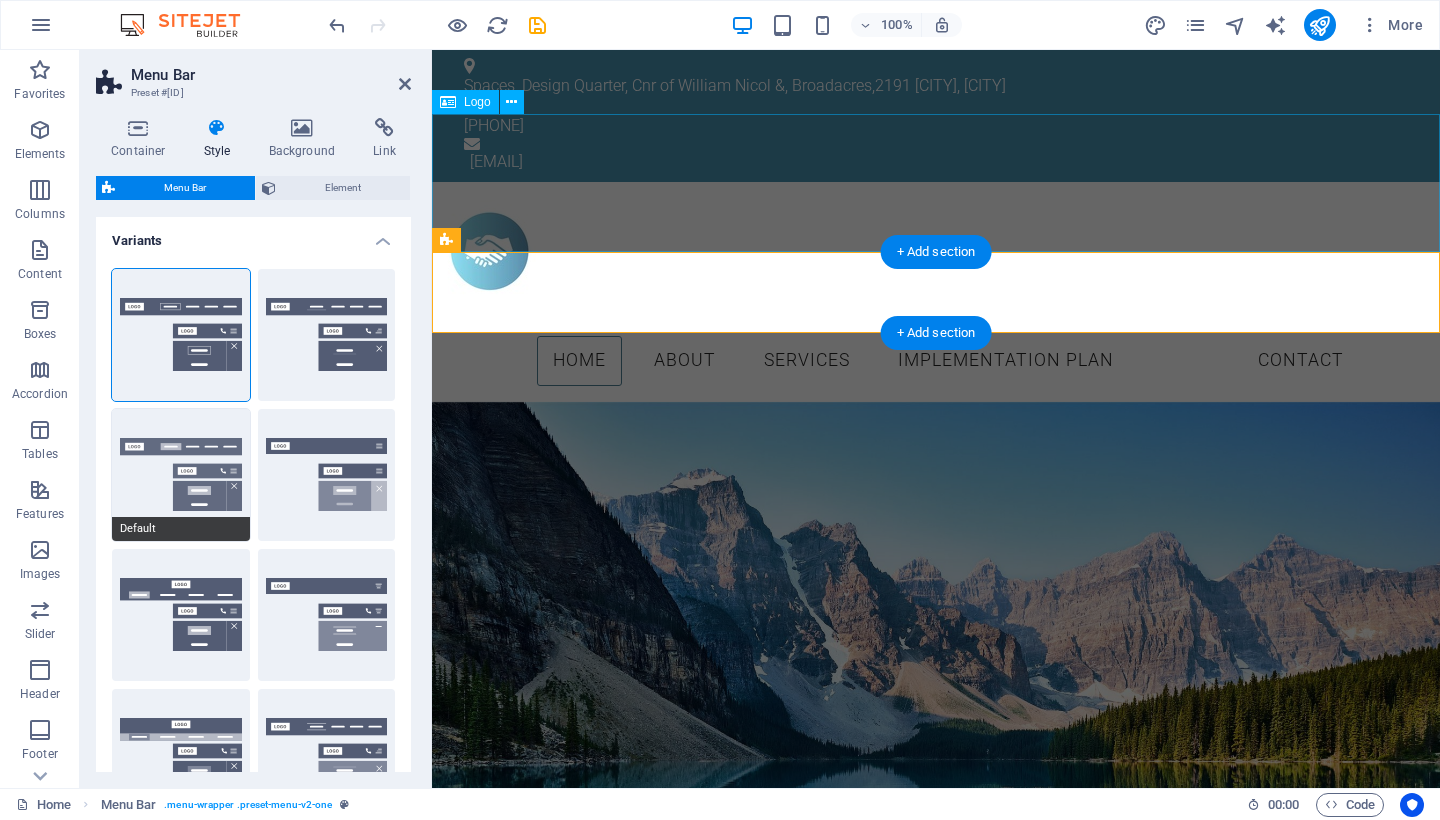 click on "Default" at bounding box center [181, 475] 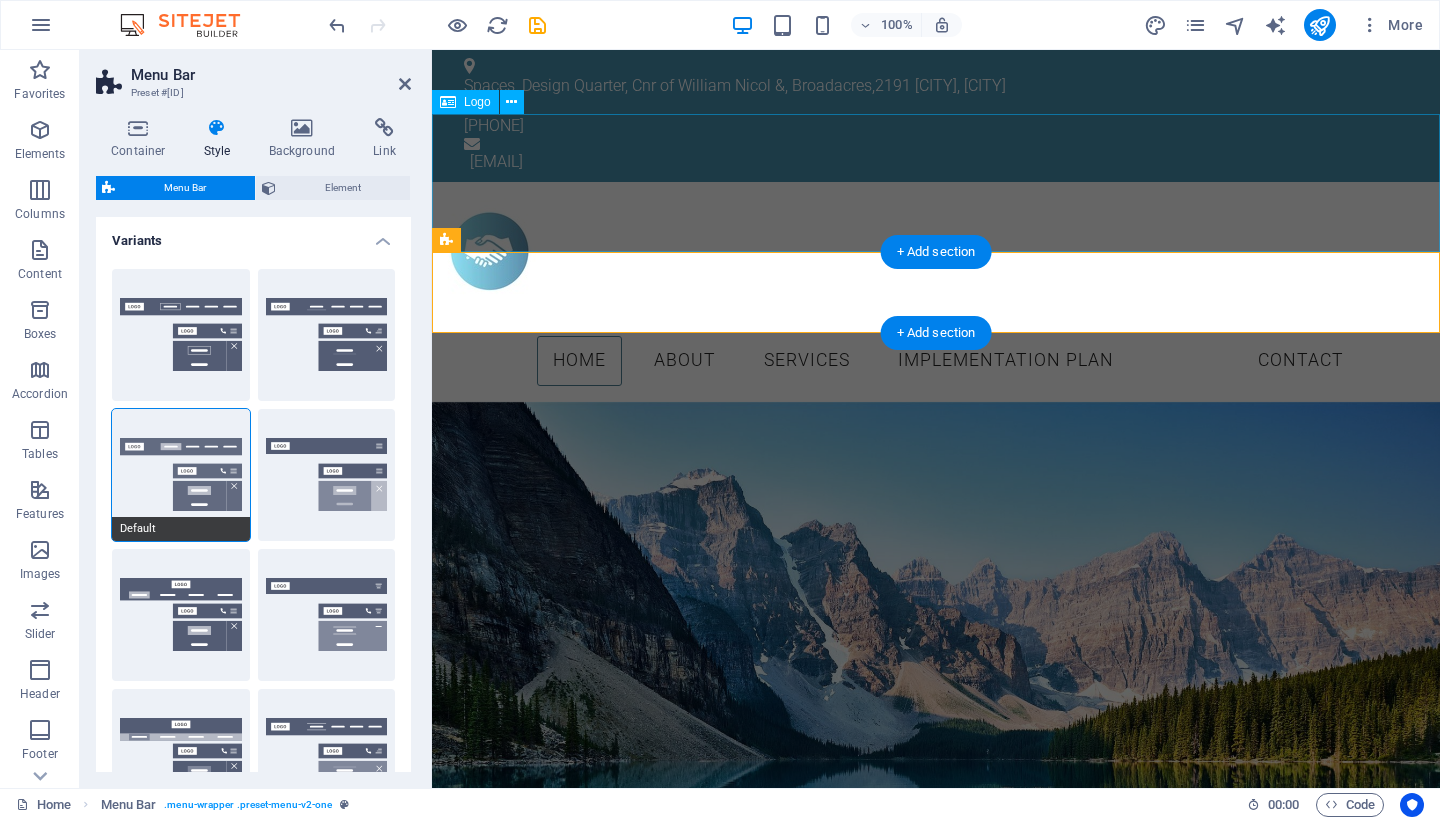 type 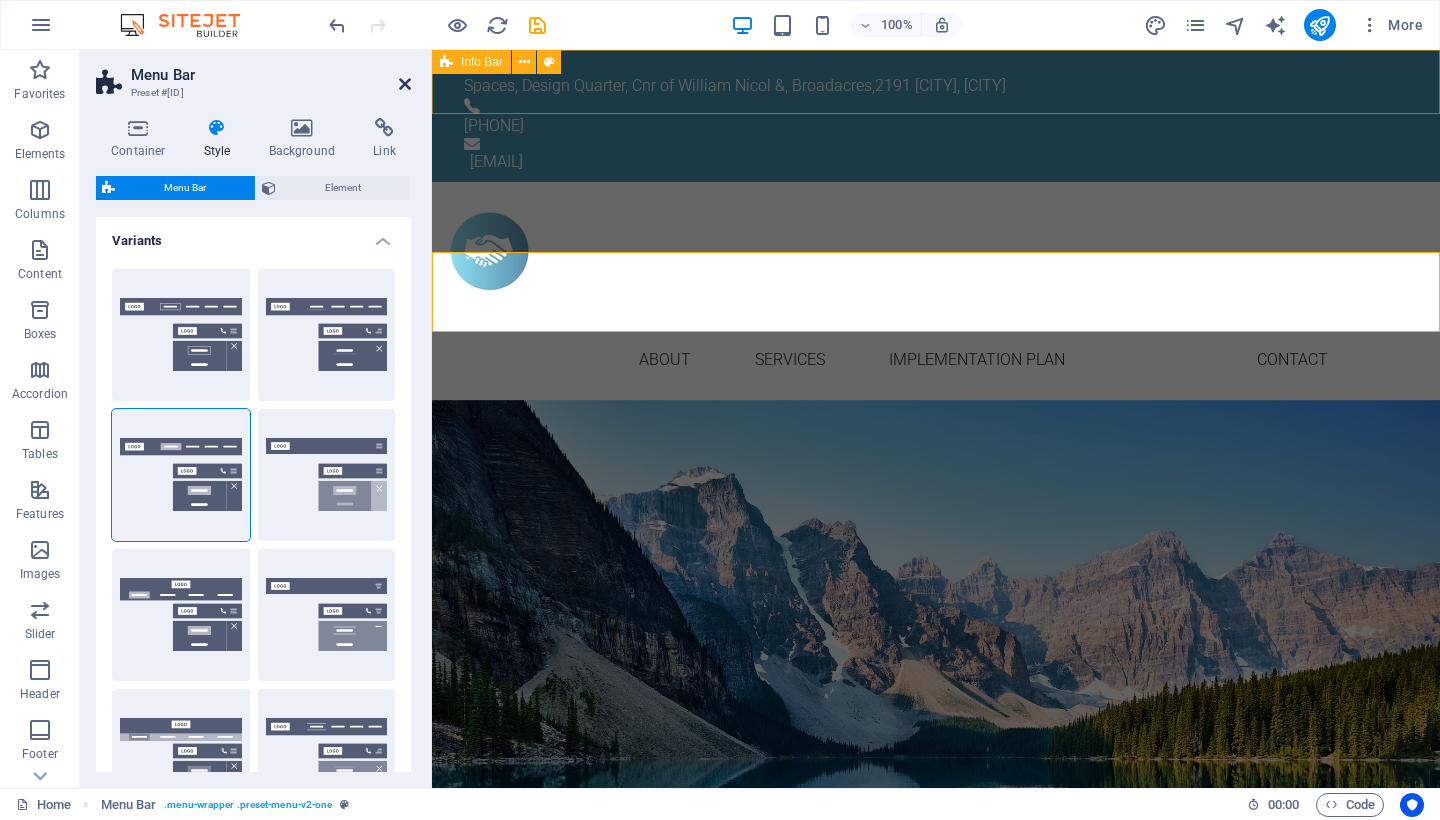 click at bounding box center [405, 84] 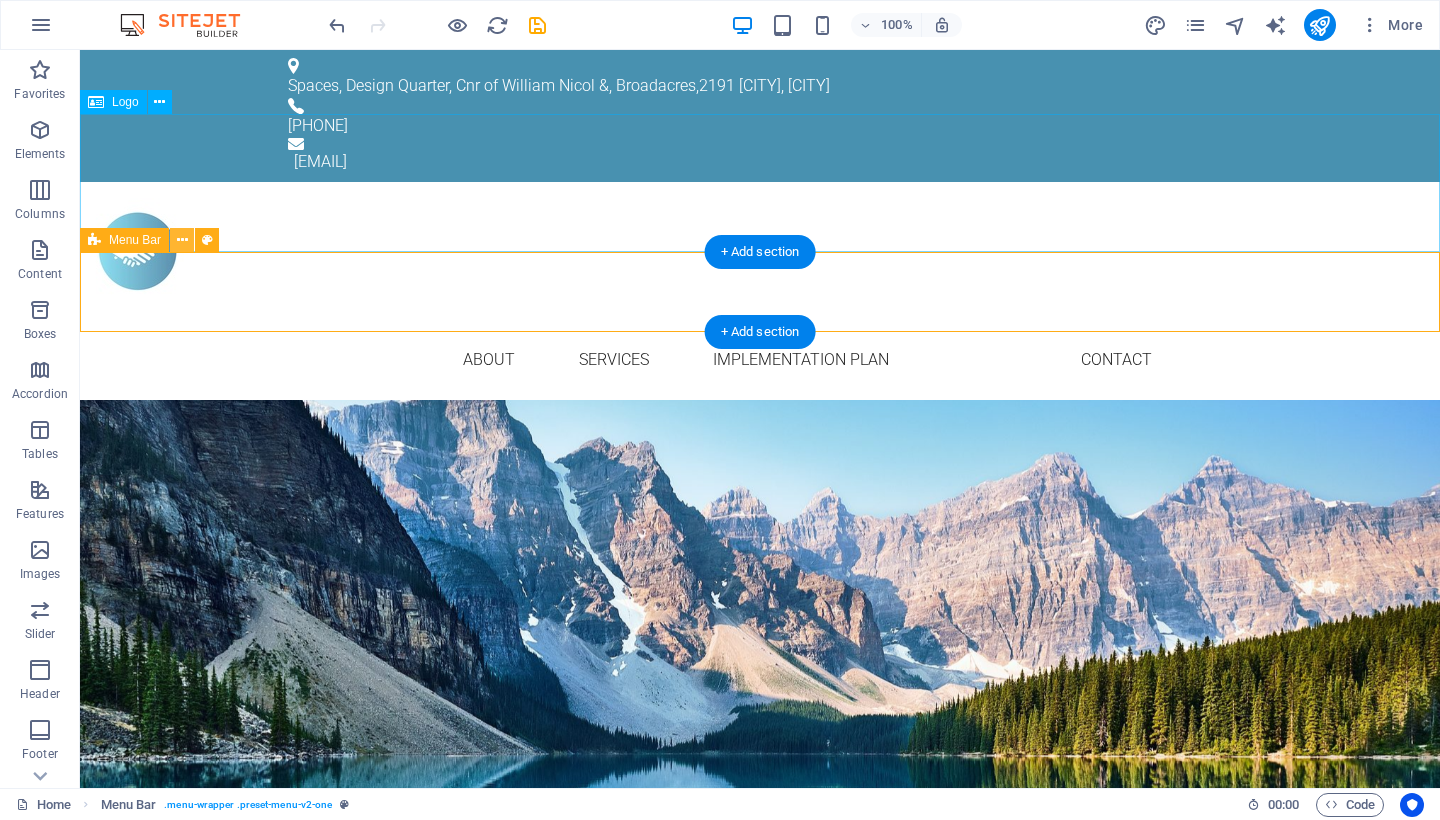 click at bounding box center (182, 240) 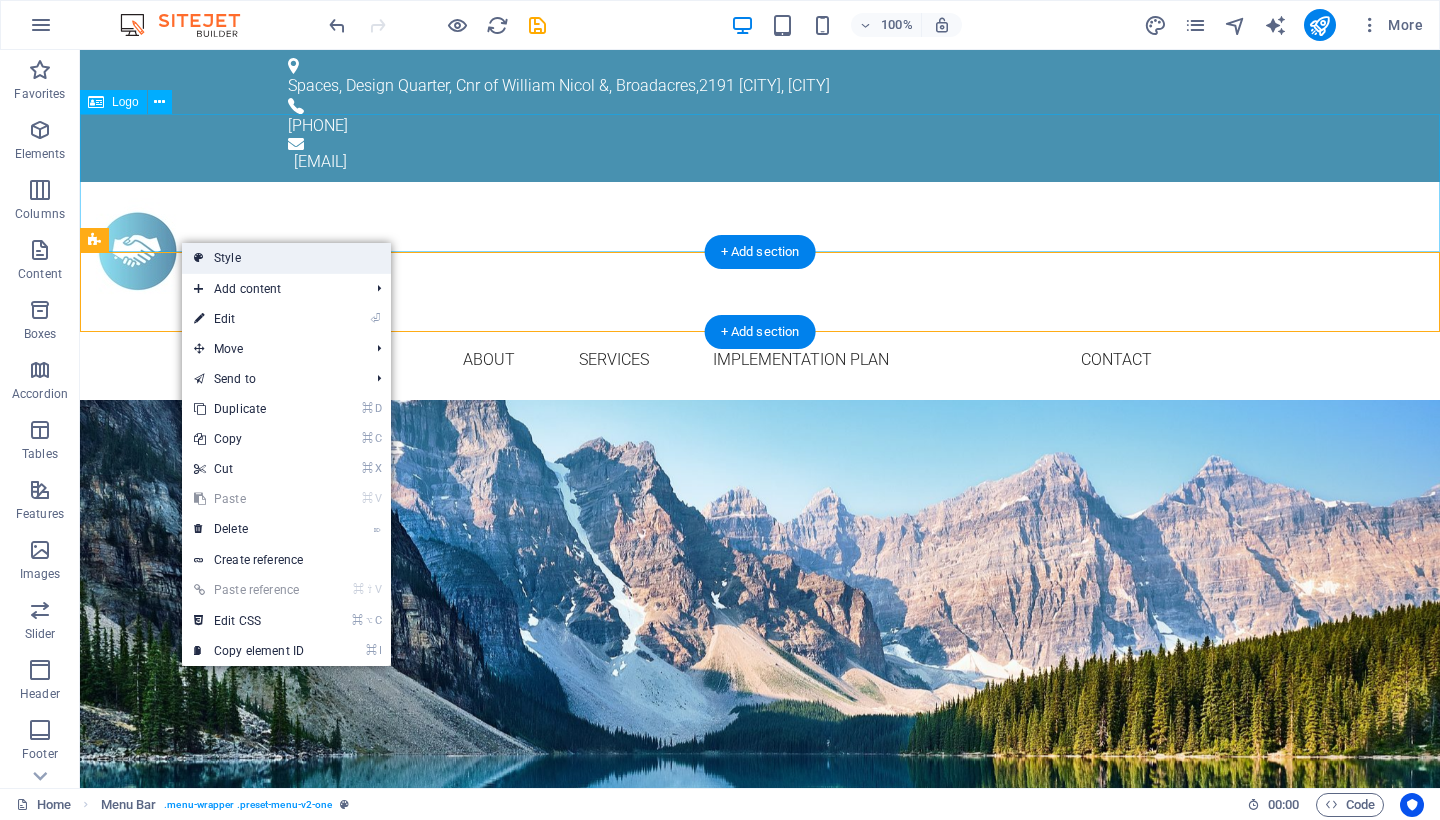 click on "Style" at bounding box center [286, 258] 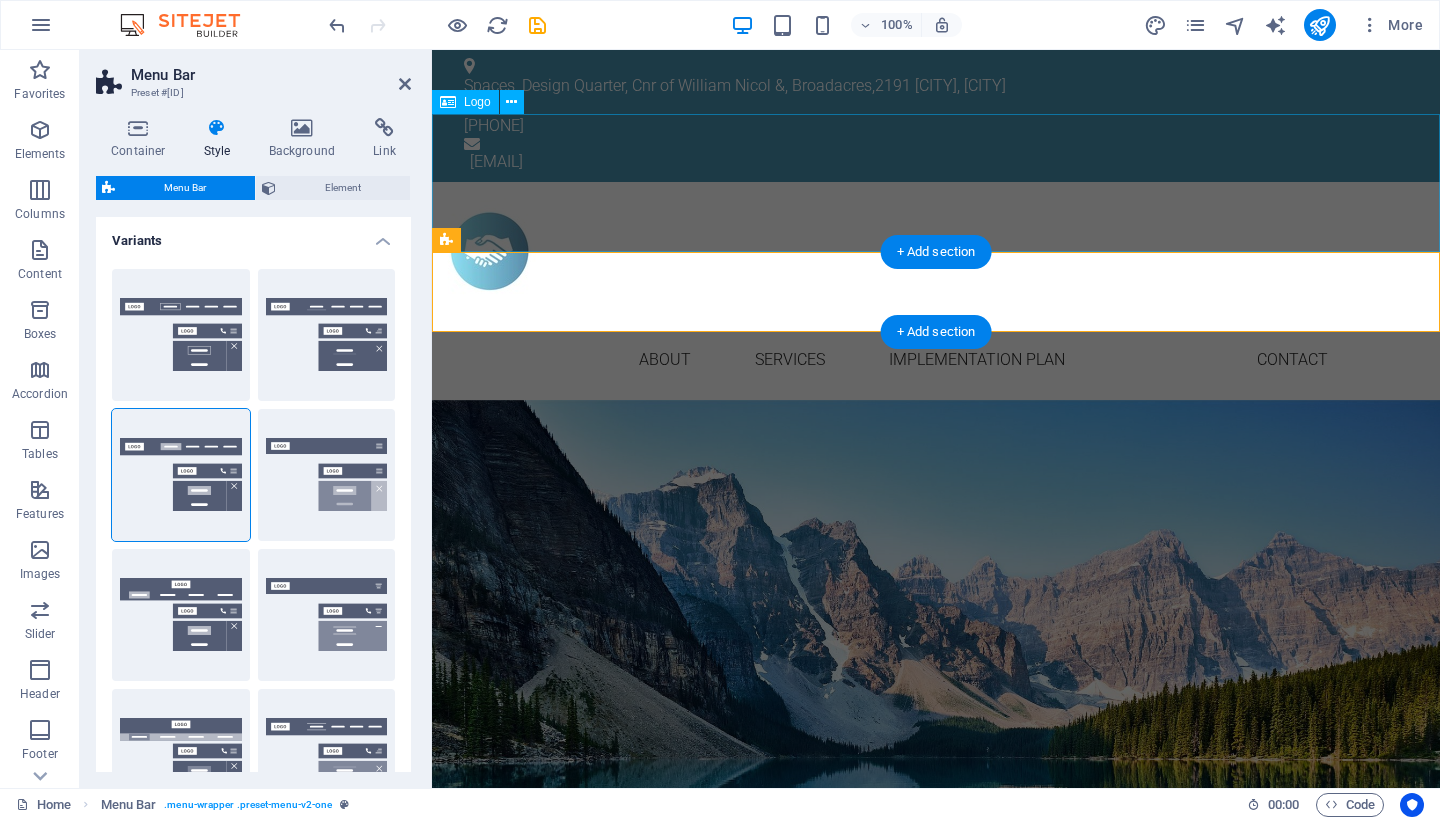 type 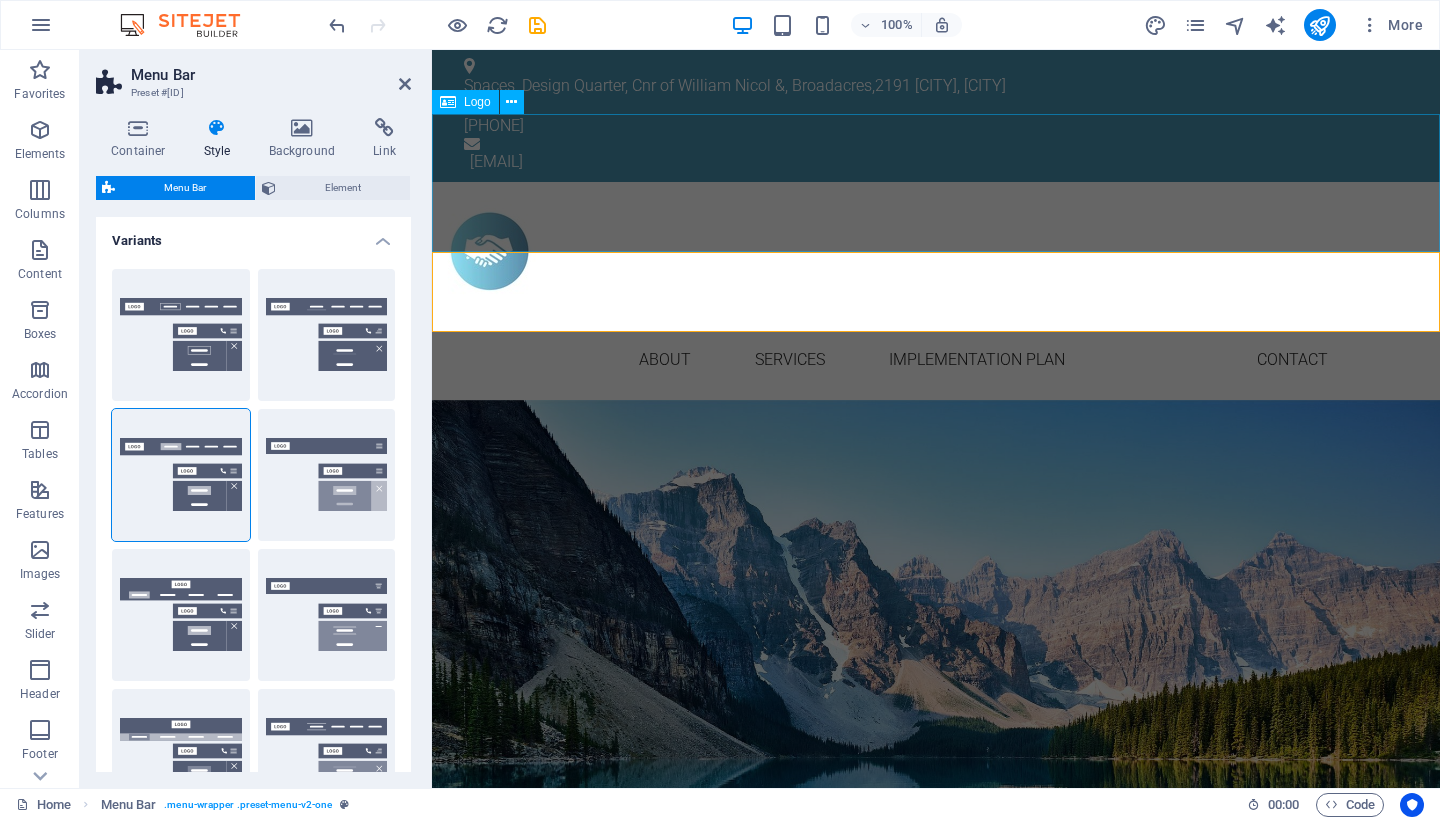 click at bounding box center [936, 251] 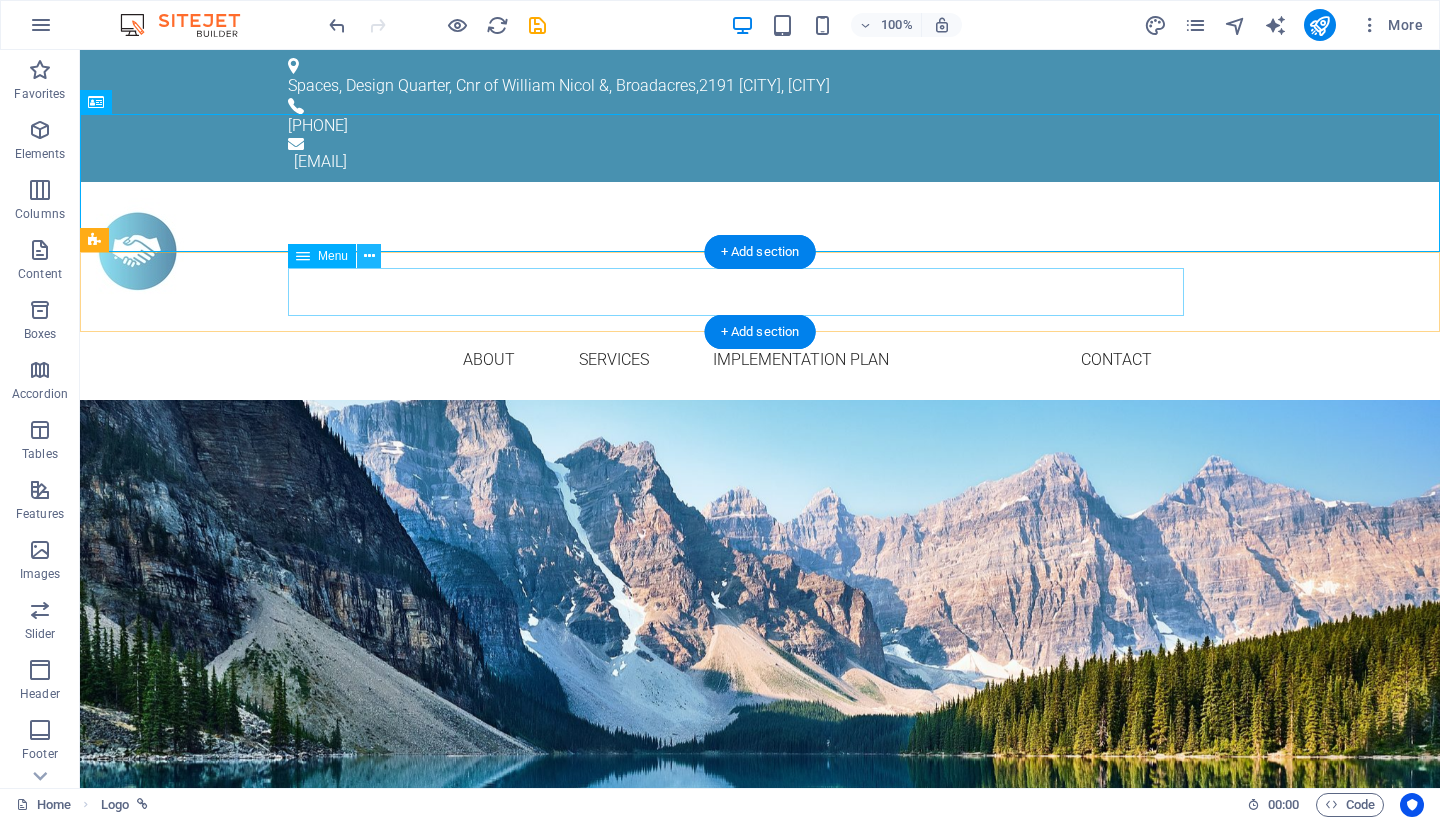 click at bounding box center (369, 256) 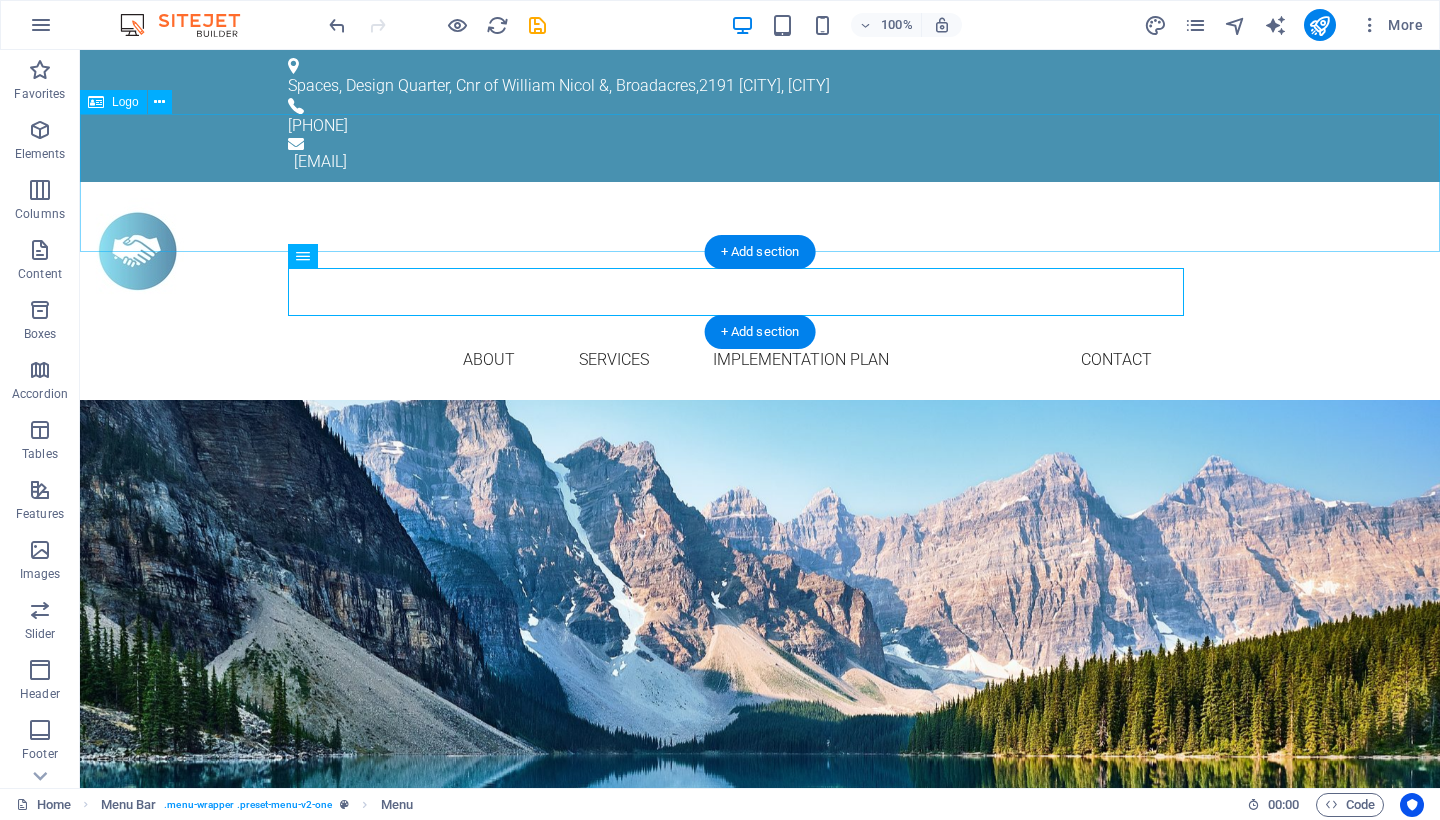 click on "Logo" at bounding box center [125, 102] 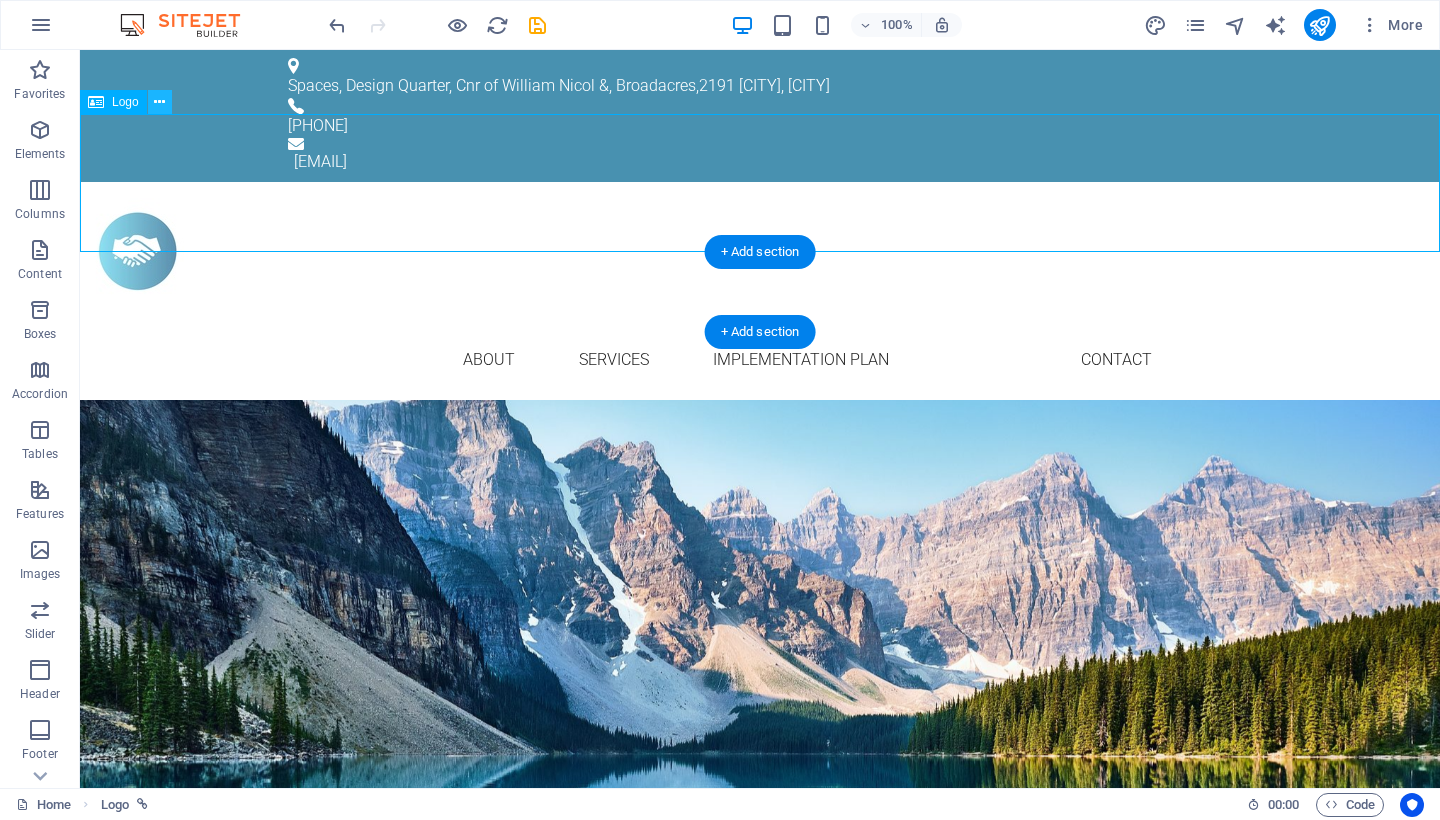 click at bounding box center (159, 102) 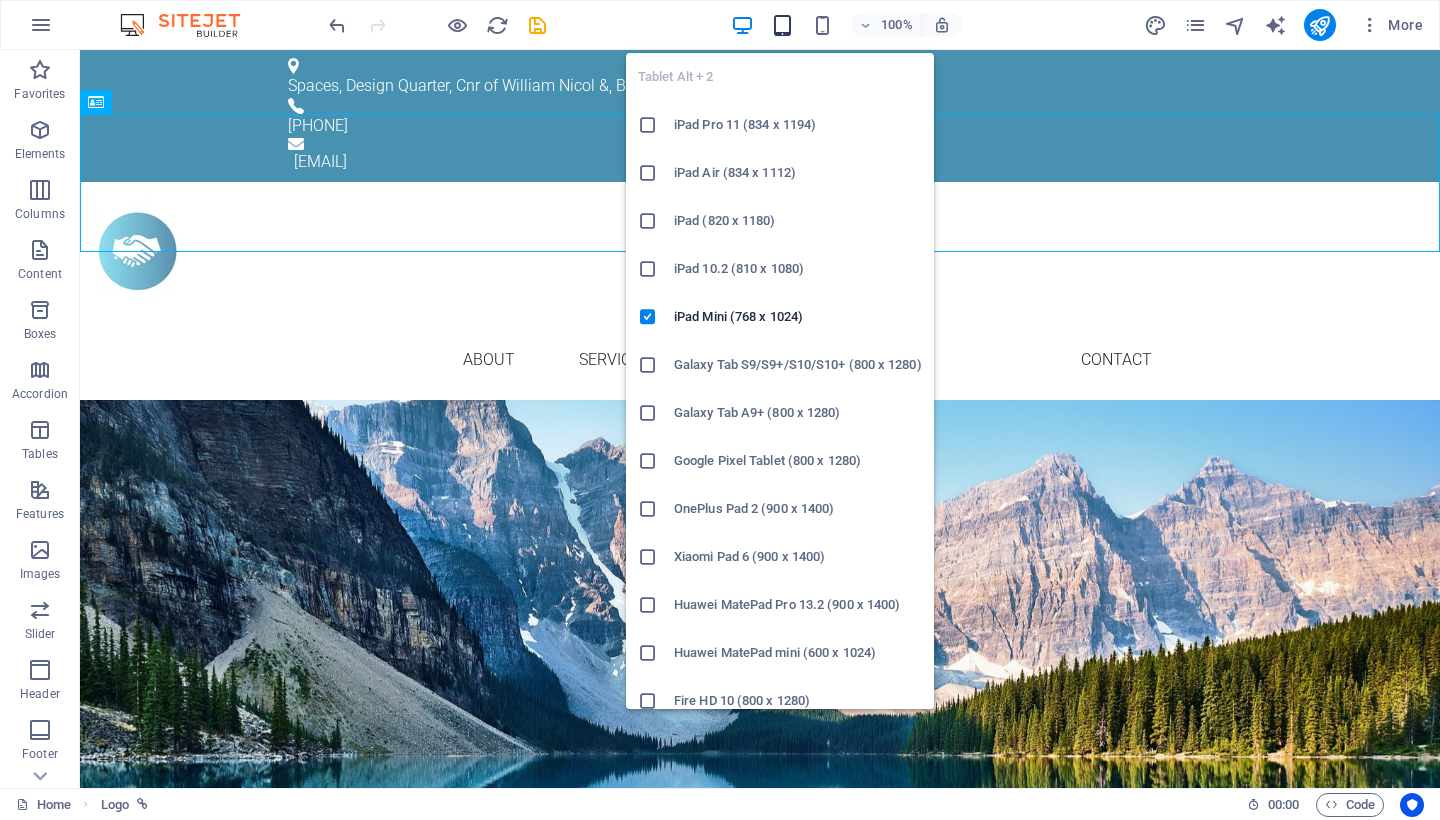 click at bounding box center [782, 25] 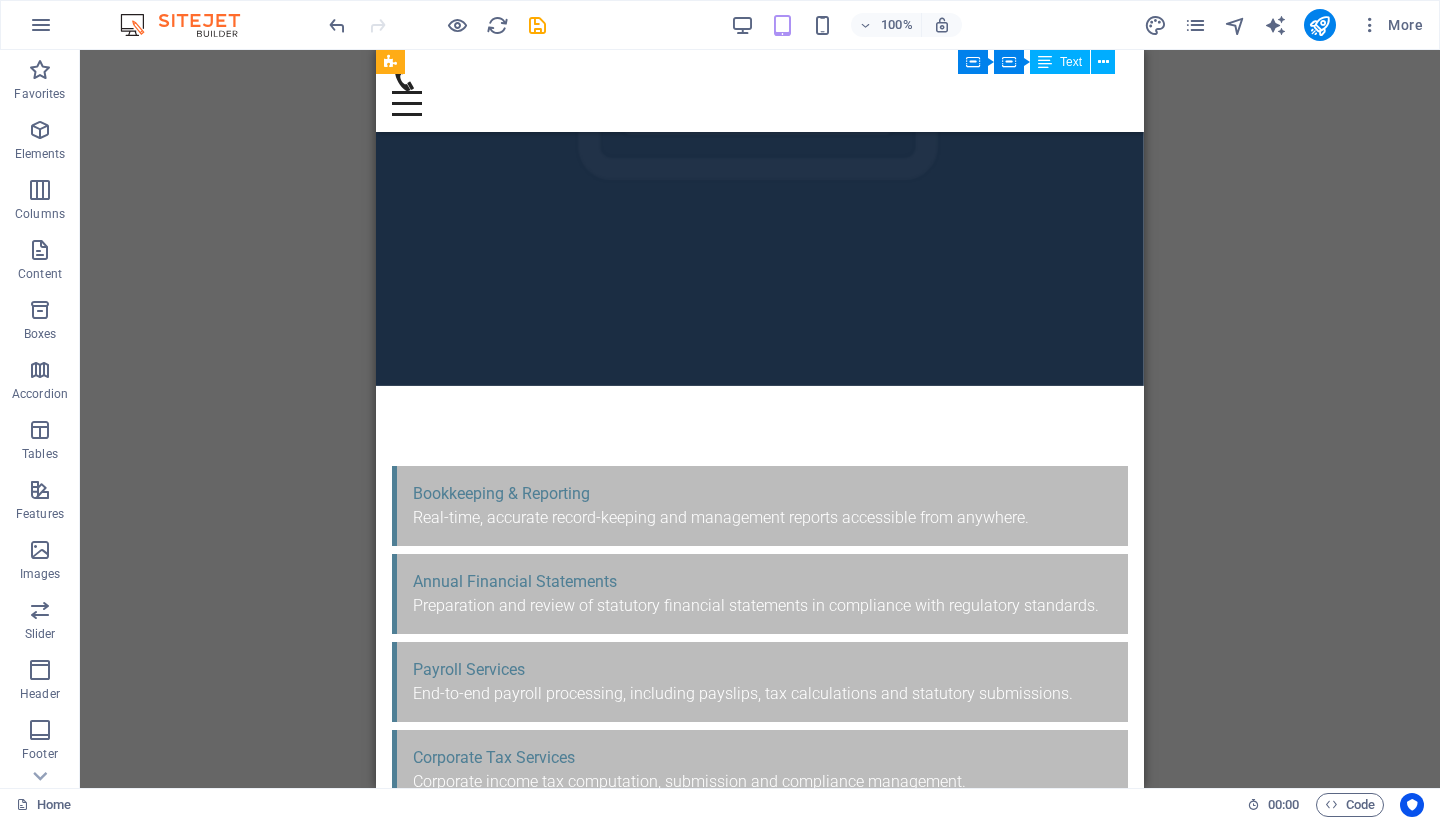 scroll, scrollTop: 5155, scrollLeft: 0, axis: vertical 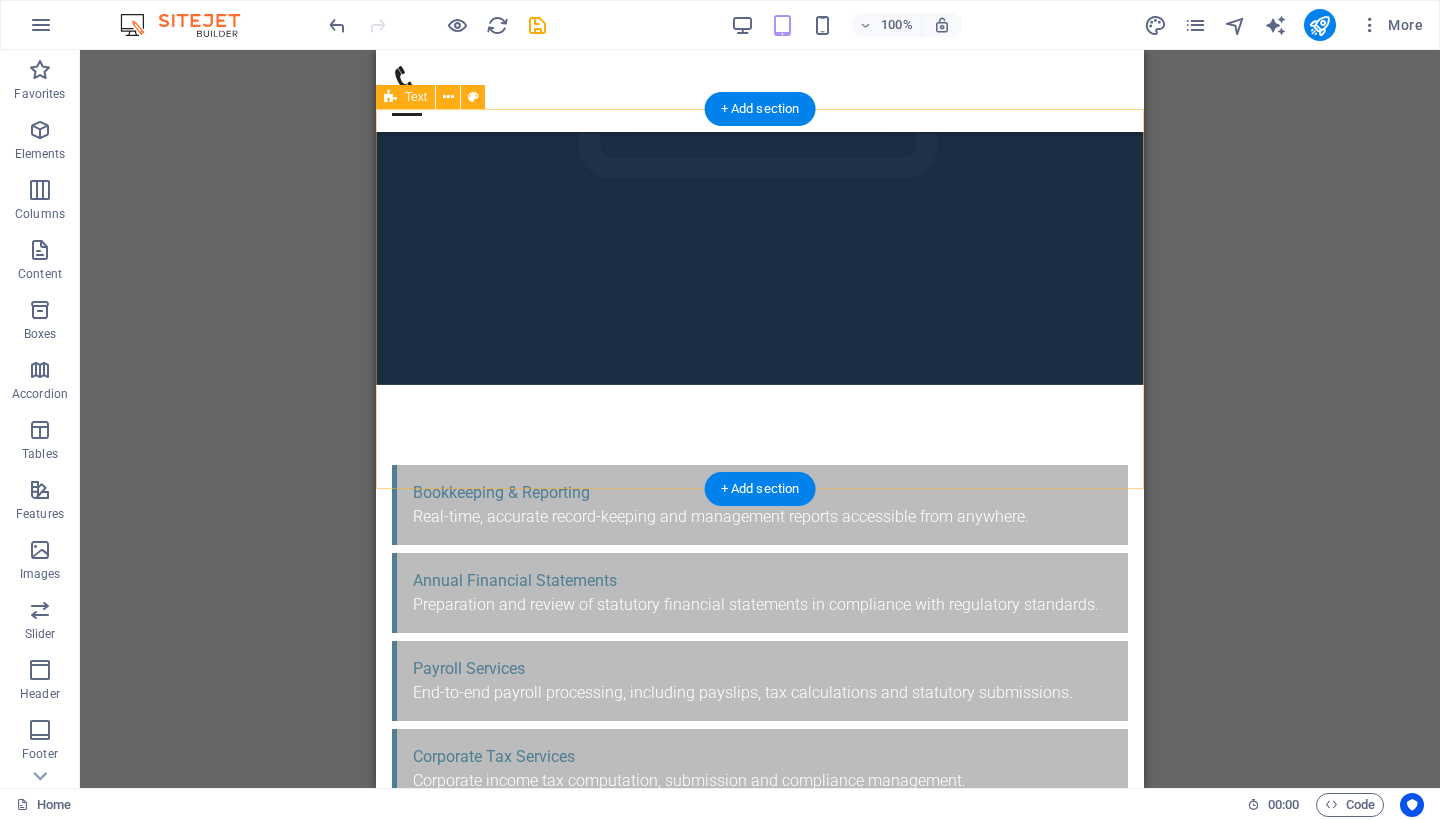 click on "Our Rate Our price structure reflects a commitment to both transparency and value. We offer our services at a competitive hourly rate, carefully benchmarked against prevailing market standards to ensure clients receive exceptional expertise at a fair cost. The total hours required for each engagement are thoughtfully determined based on several key factors, including the size and complexity of the client's organisation, the breadth and depth of the services selected, the pace of the company's growth and any budgetary considerations. This approach allows us to deliver a tailored solution that aligns with each client's unique needs, while providing clarity and control over financial outlay." at bounding box center (760, 3712) 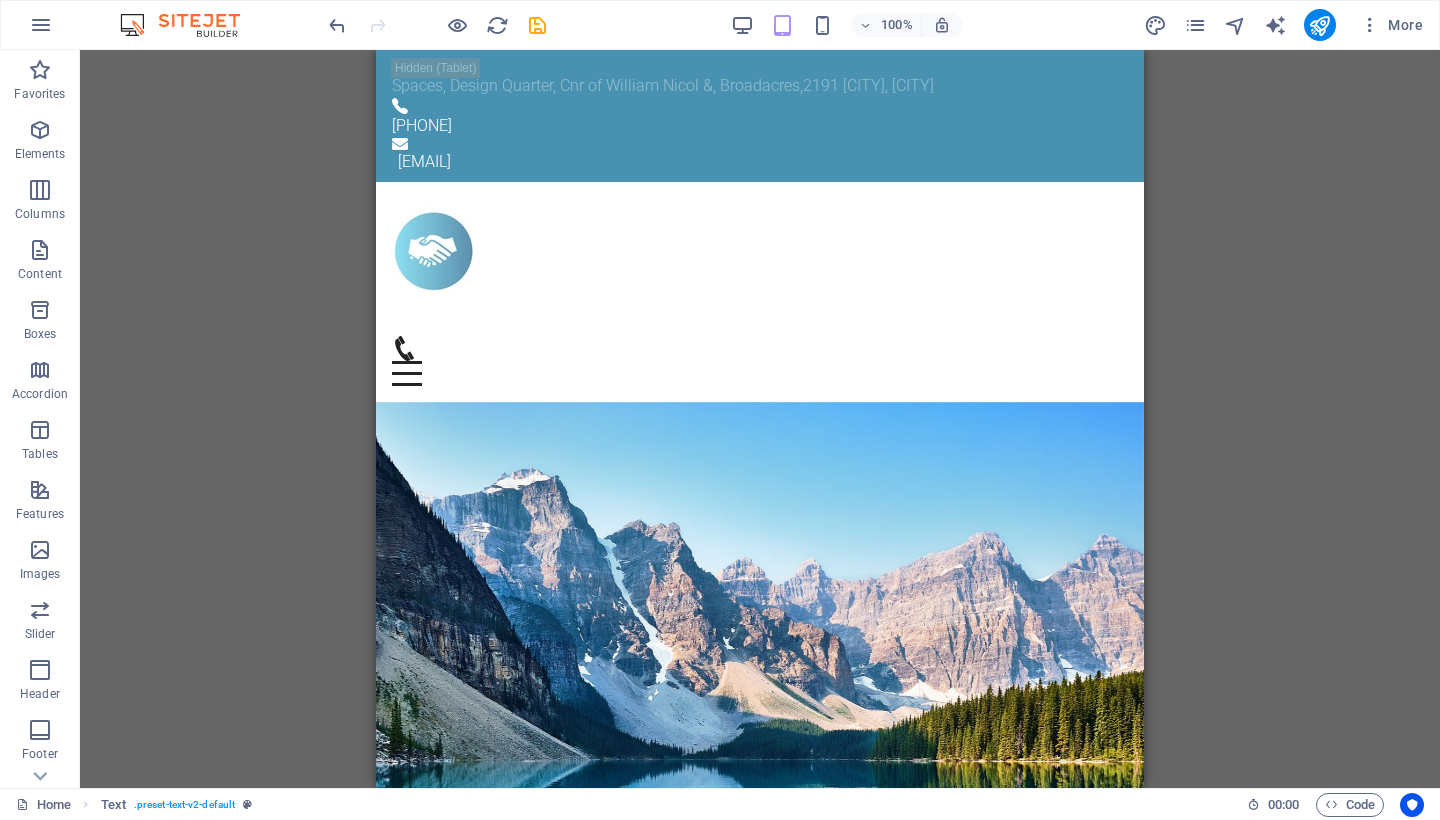 scroll, scrollTop: 0, scrollLeft: 0, axis: both 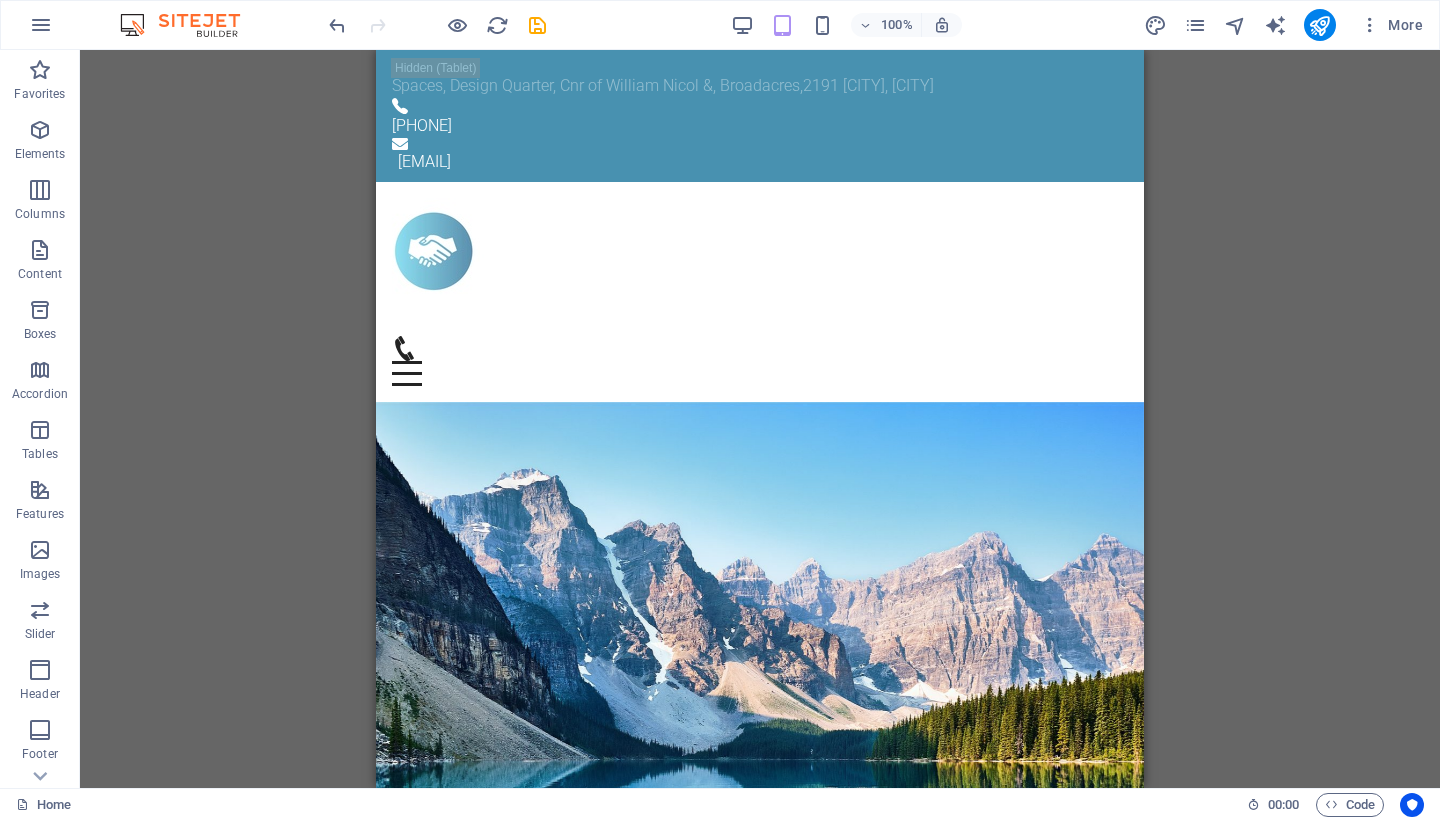 click on "H1   Banner   Banner   Container   Button   Spacer   H2   Preset   Menu Bar   Menu   Logo   Container   Text   Info Bar   Container   Container   Text   Container   Container   Container   Container   Text   Boxes   Container   Container   Container   Text   Text   Container   Map   Preset" at bounding box center [760, 419] 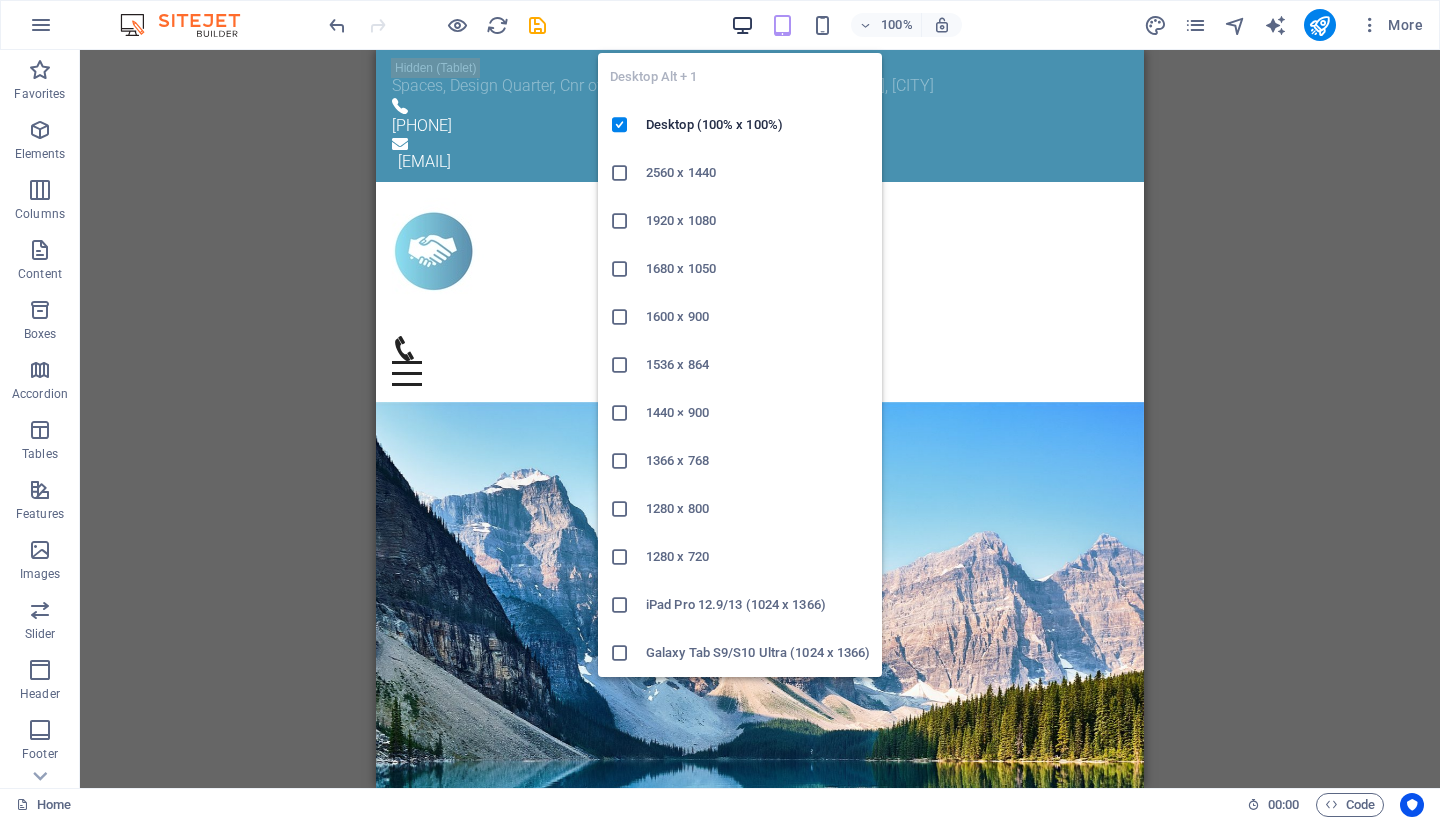 click at bounding box center [742, 25] 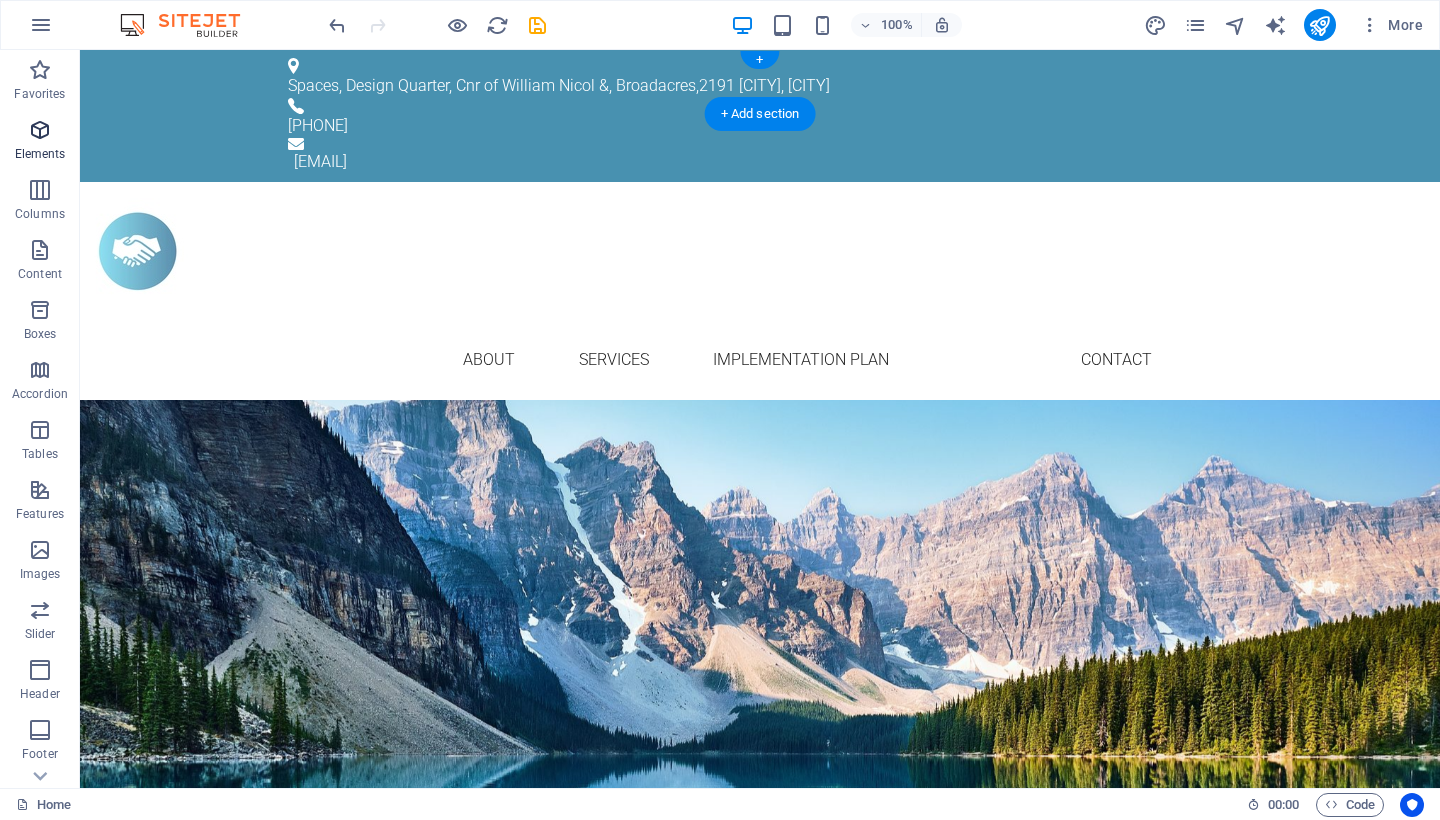 click at bounding box center (40, 130) 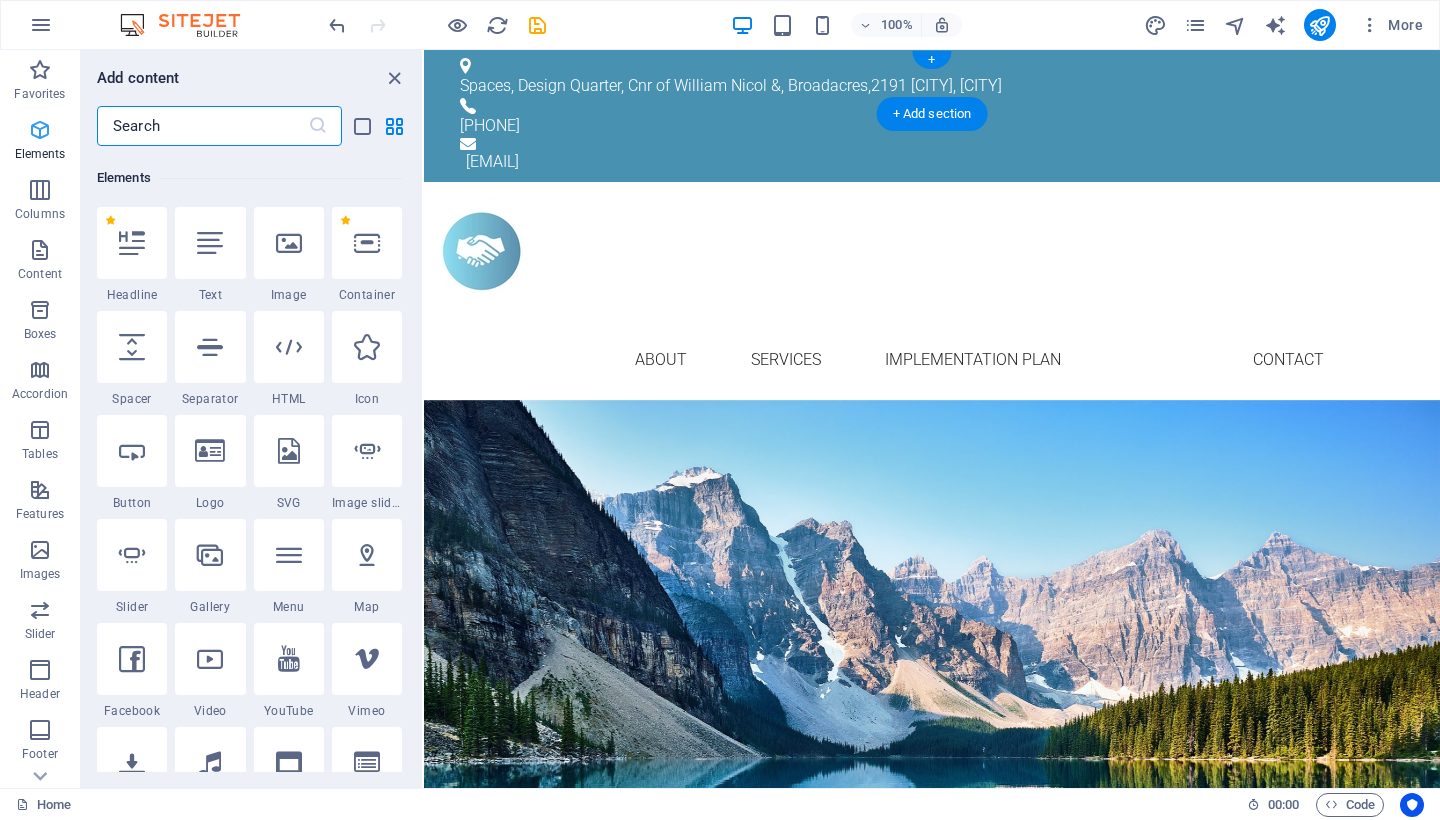 scroll, scrollTop: 213, scrollLeft: 0, axis: vertical 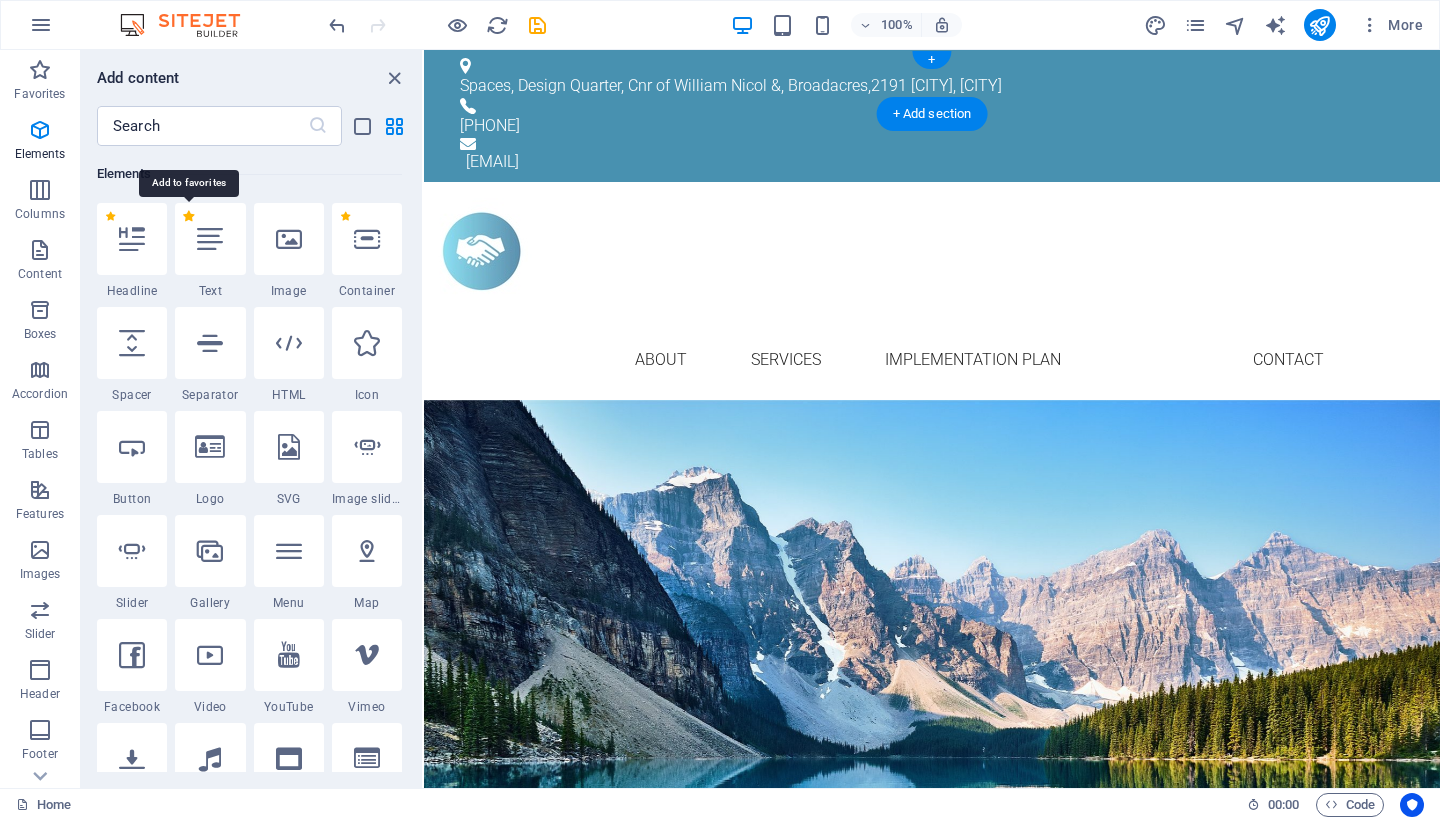 click on "1 Star" at bounding box center (188, 216) 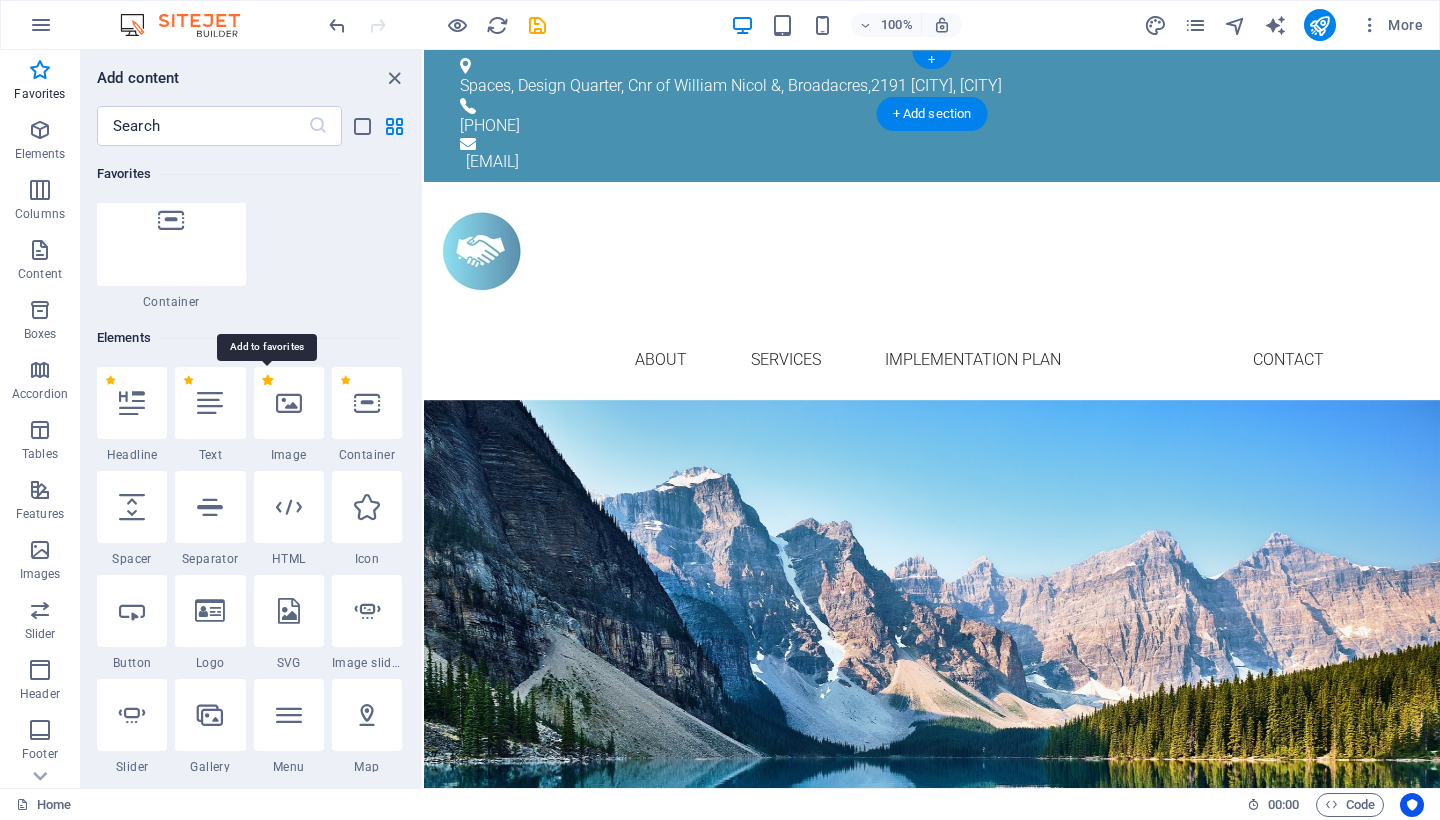 click on "1 Star" at bounding box center [267, 380] 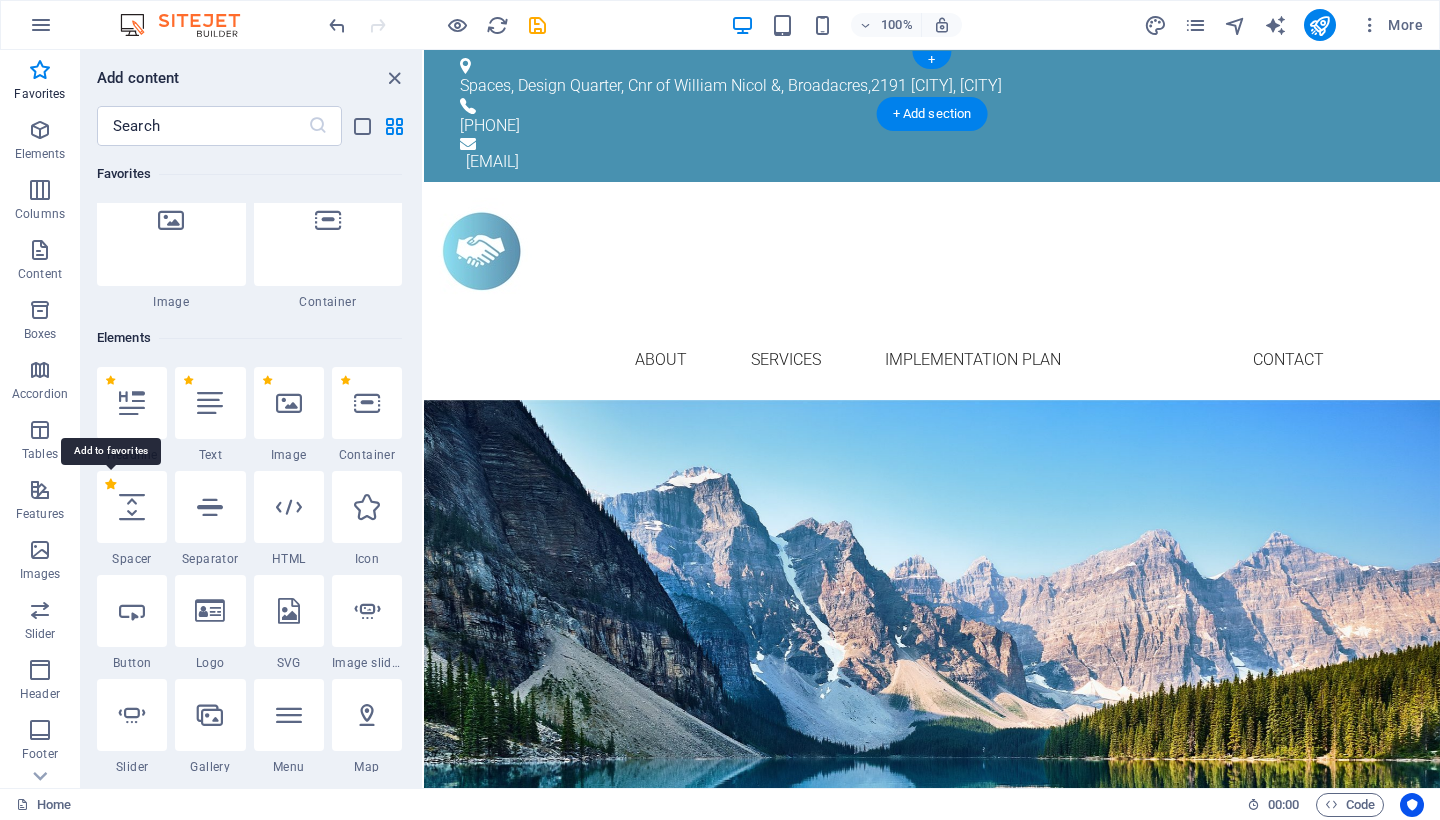 click on "1 Star" at bounding box center [110, 484] 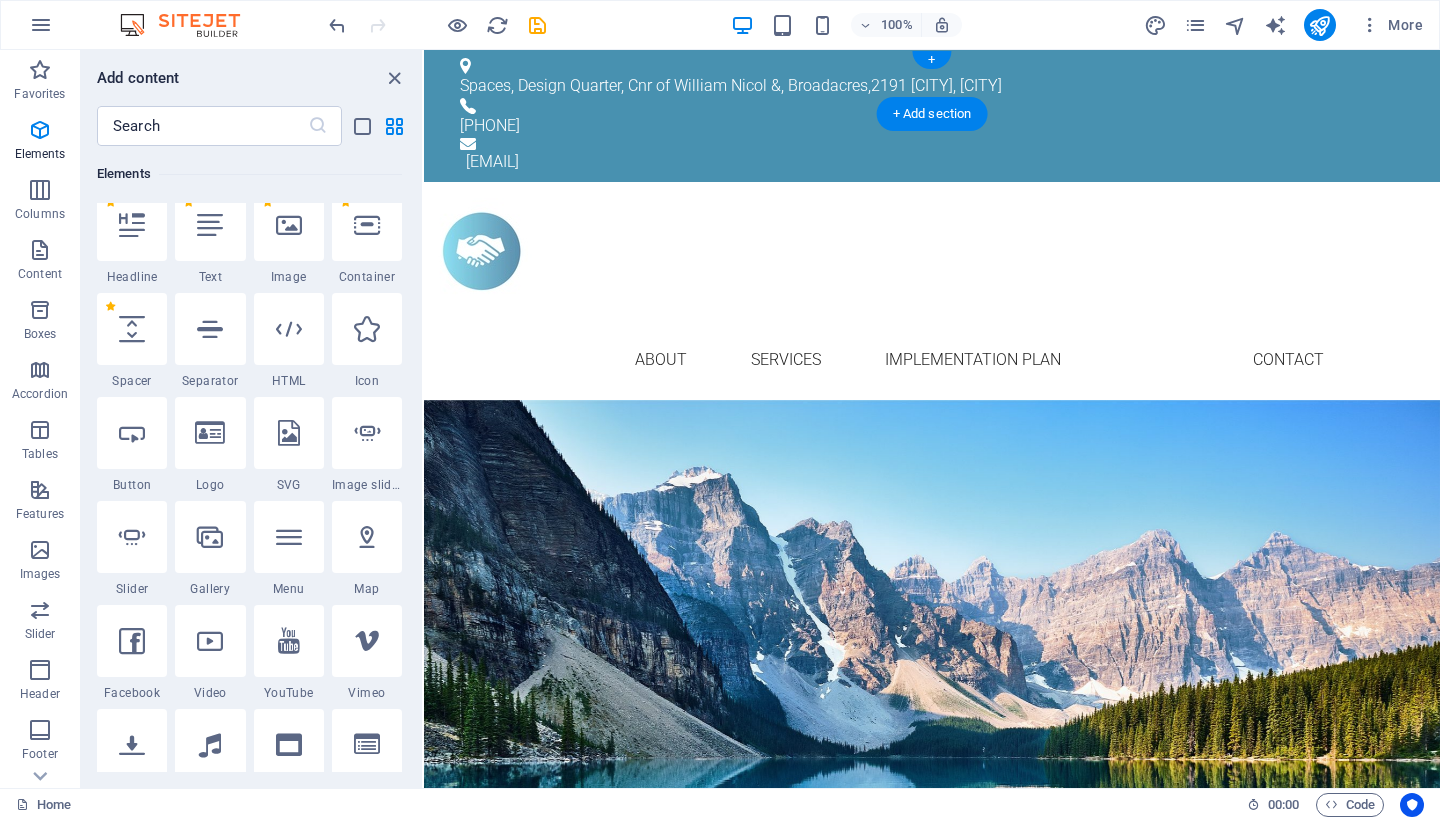 scroll, scrollTop: 559, scrollLeft: 0, axis: vertical 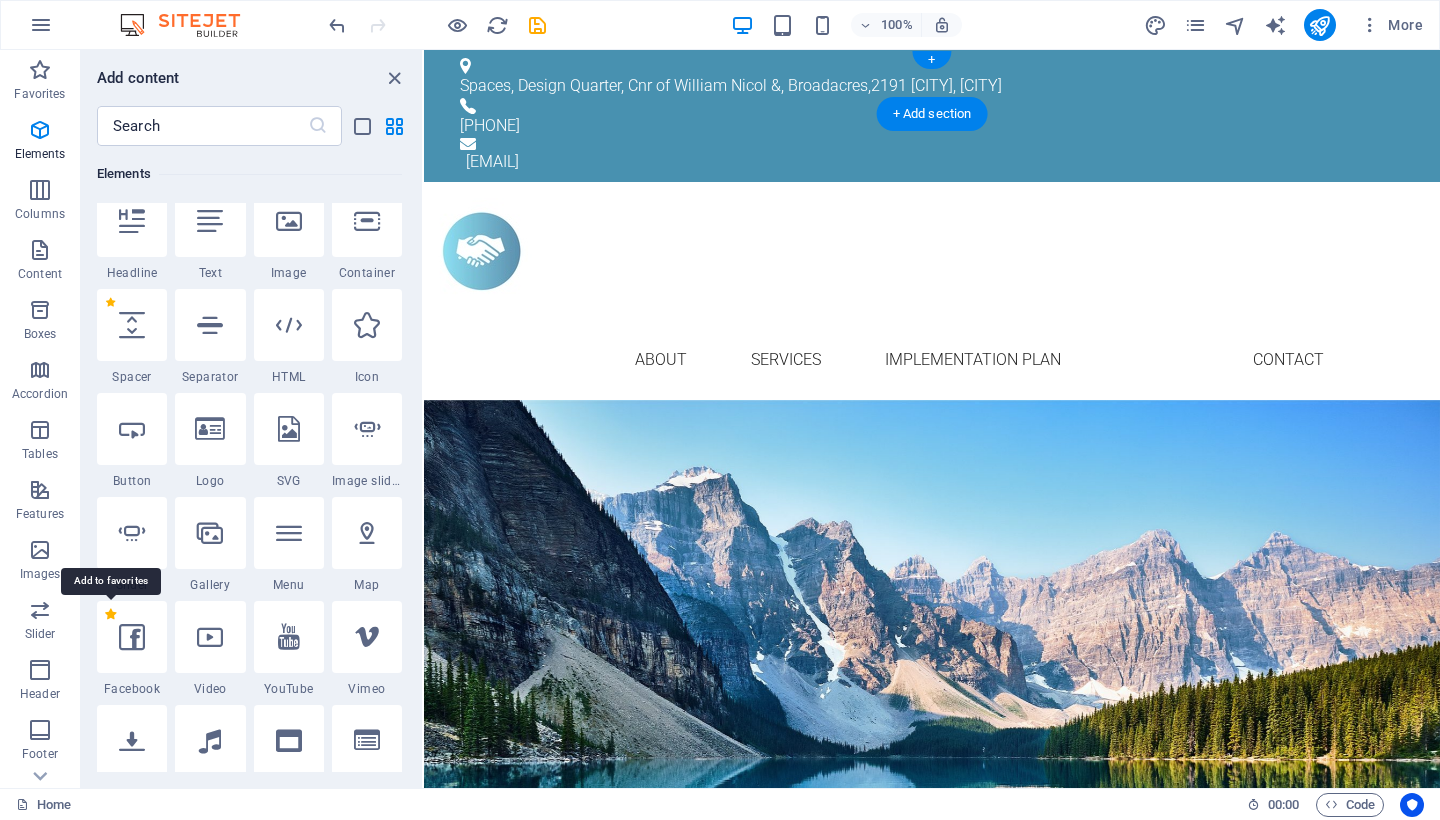 click on "1 Star" at bounding box center [110, 614] 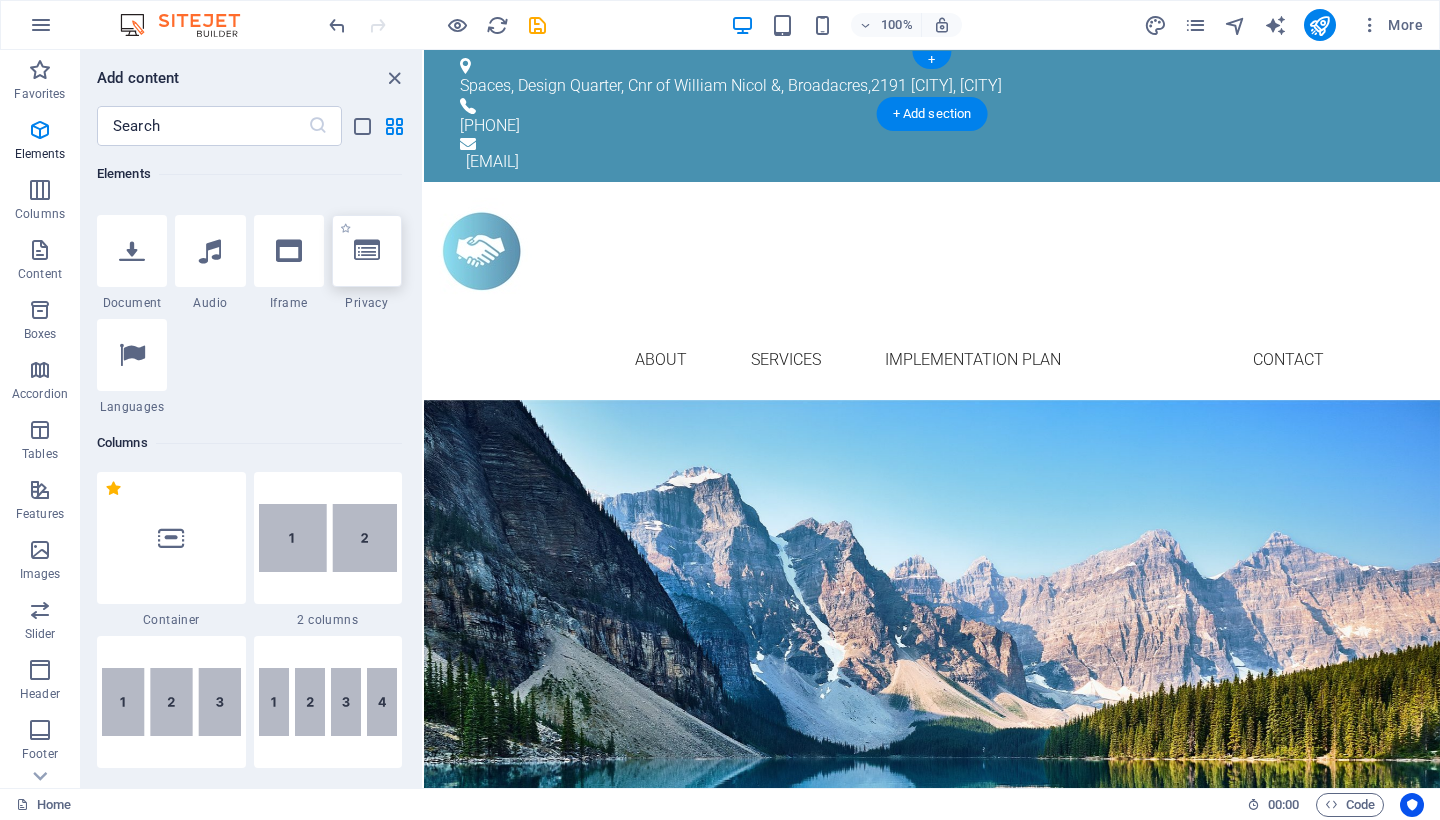 scroll, scrollTop: 1050, scrollLeft: 0, axis: vertical 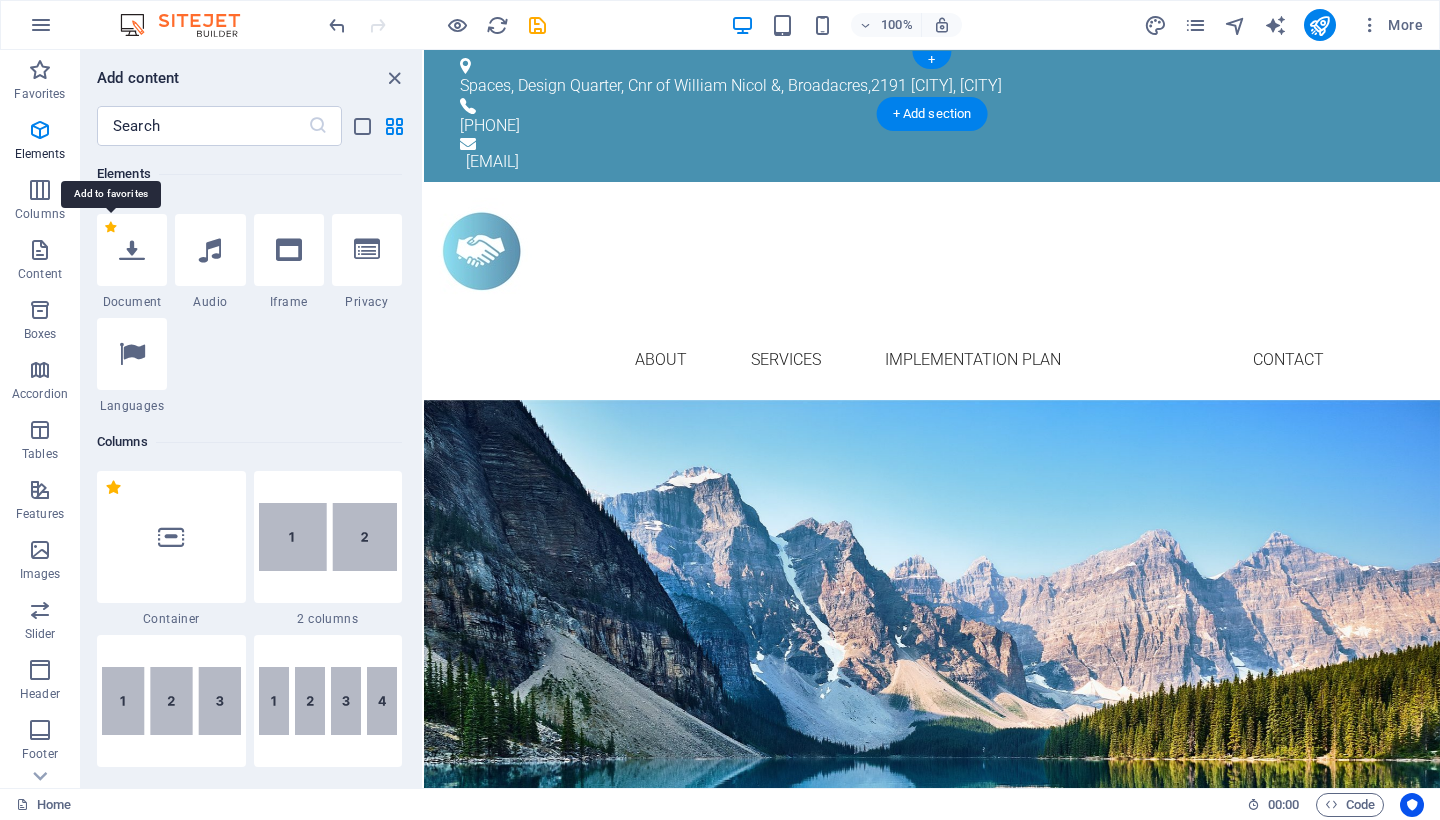 click on "1 Star" at bounding box center (110, 227) 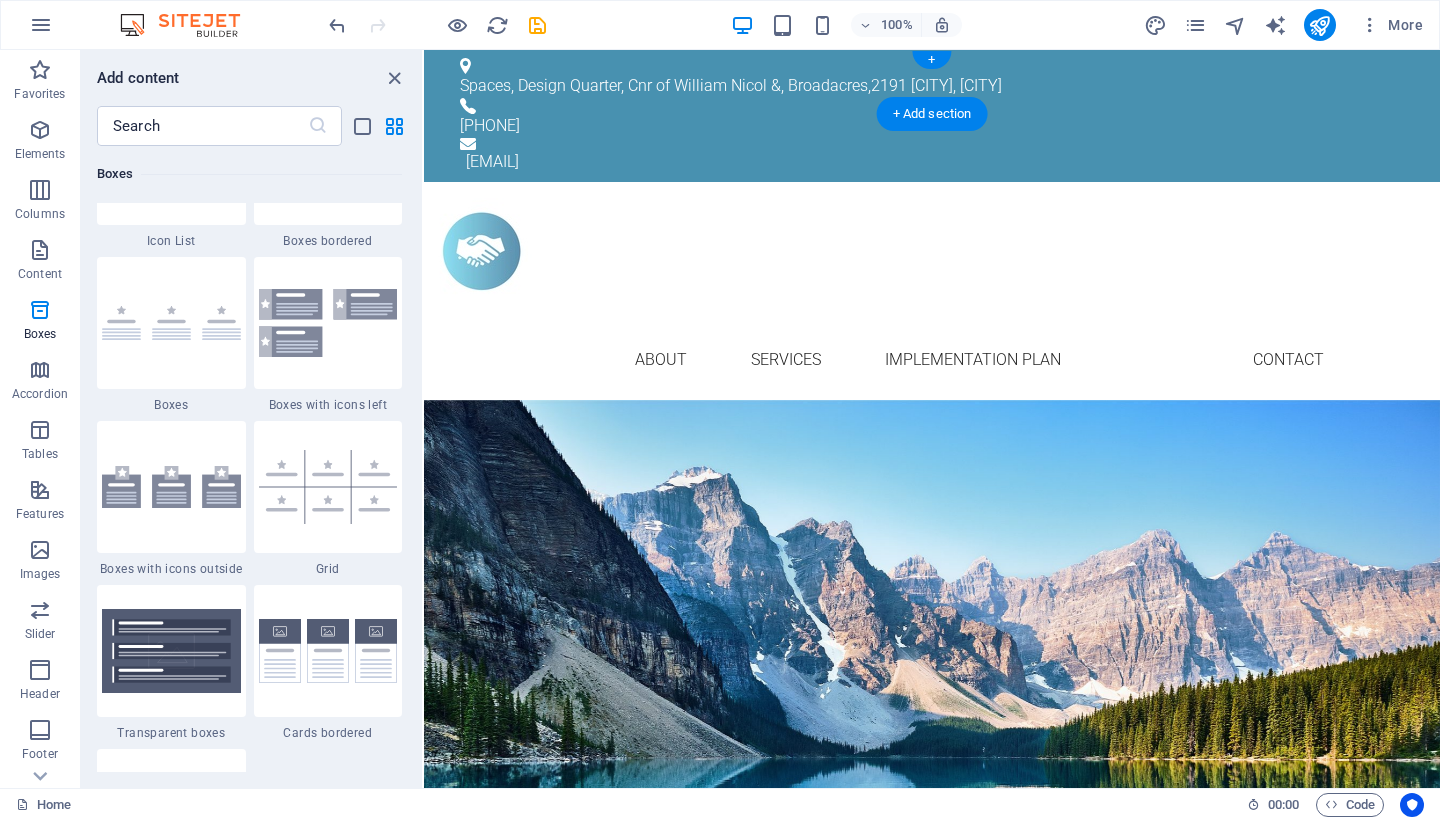 scroll, scrollTop: 6125, scrollLeft: 0, axis: vertical 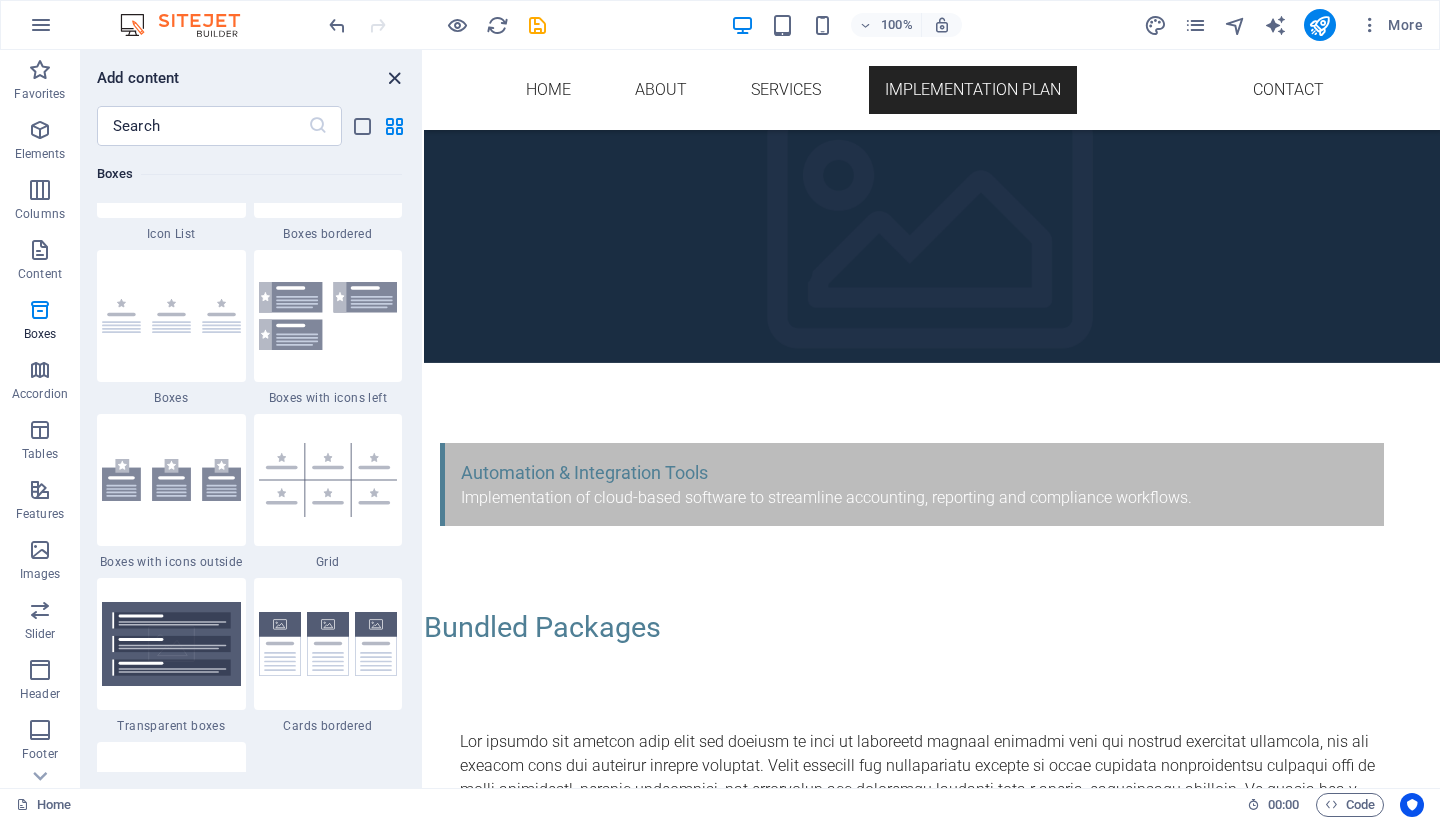 click at bounding box center (394, 78) 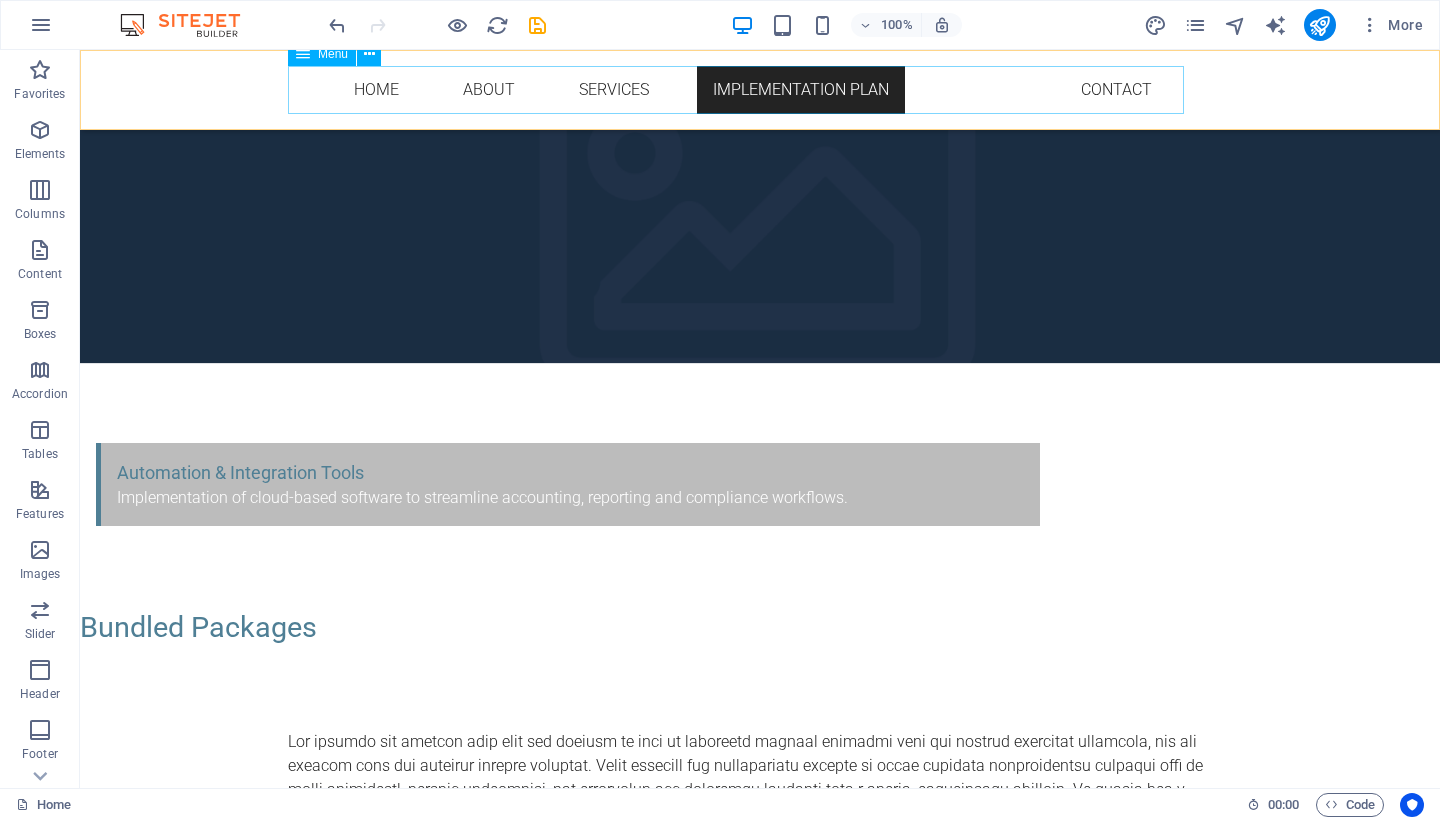 click on "Home About Services Implementation Plan Contact" at bounding box center (760, 90) 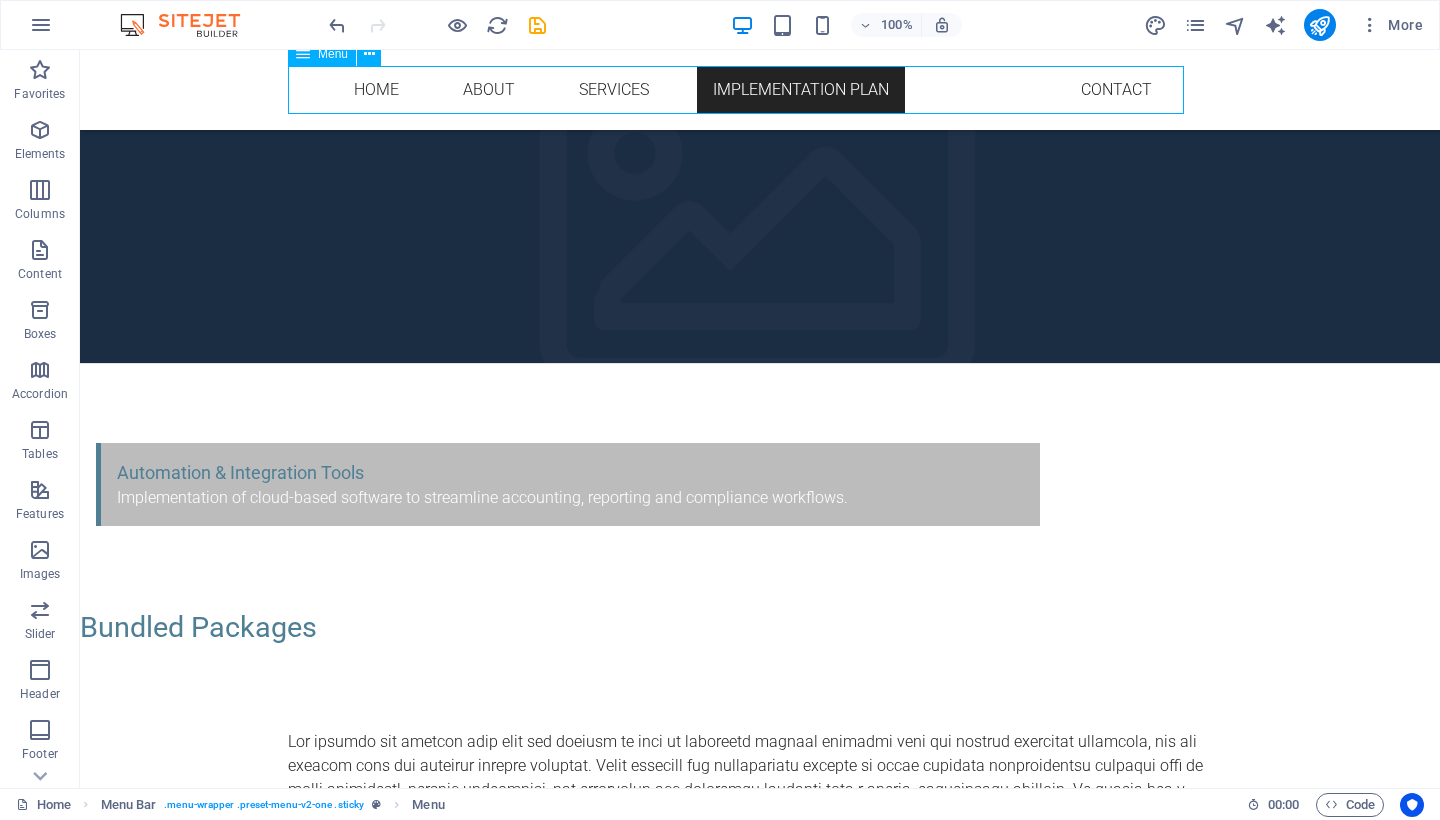 click on "Home About Services Implementation Plan Contact" at bounding box center (760, 90) 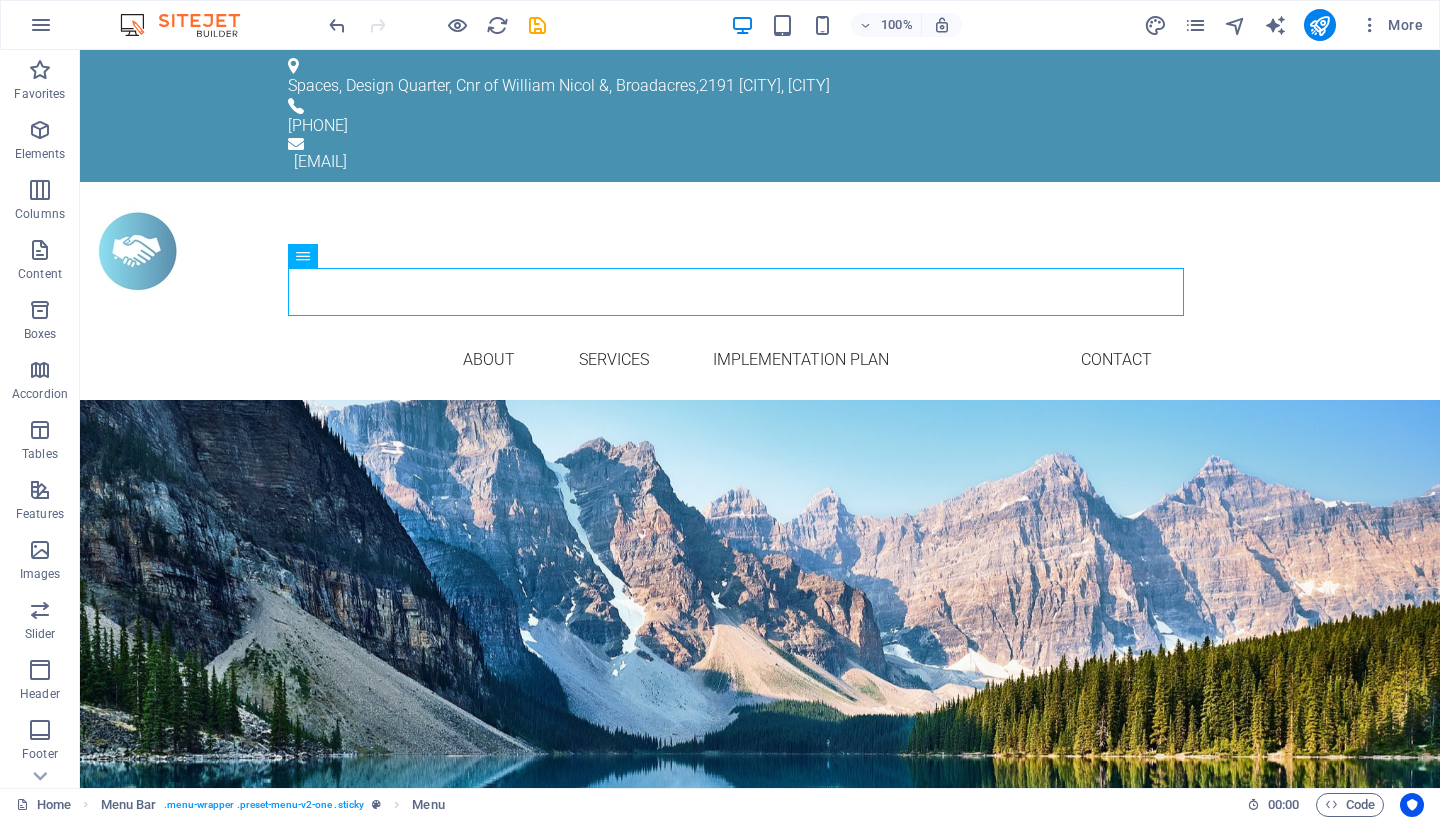 scroll, scrollTop: 0, scrollLeft: 0, axis: both 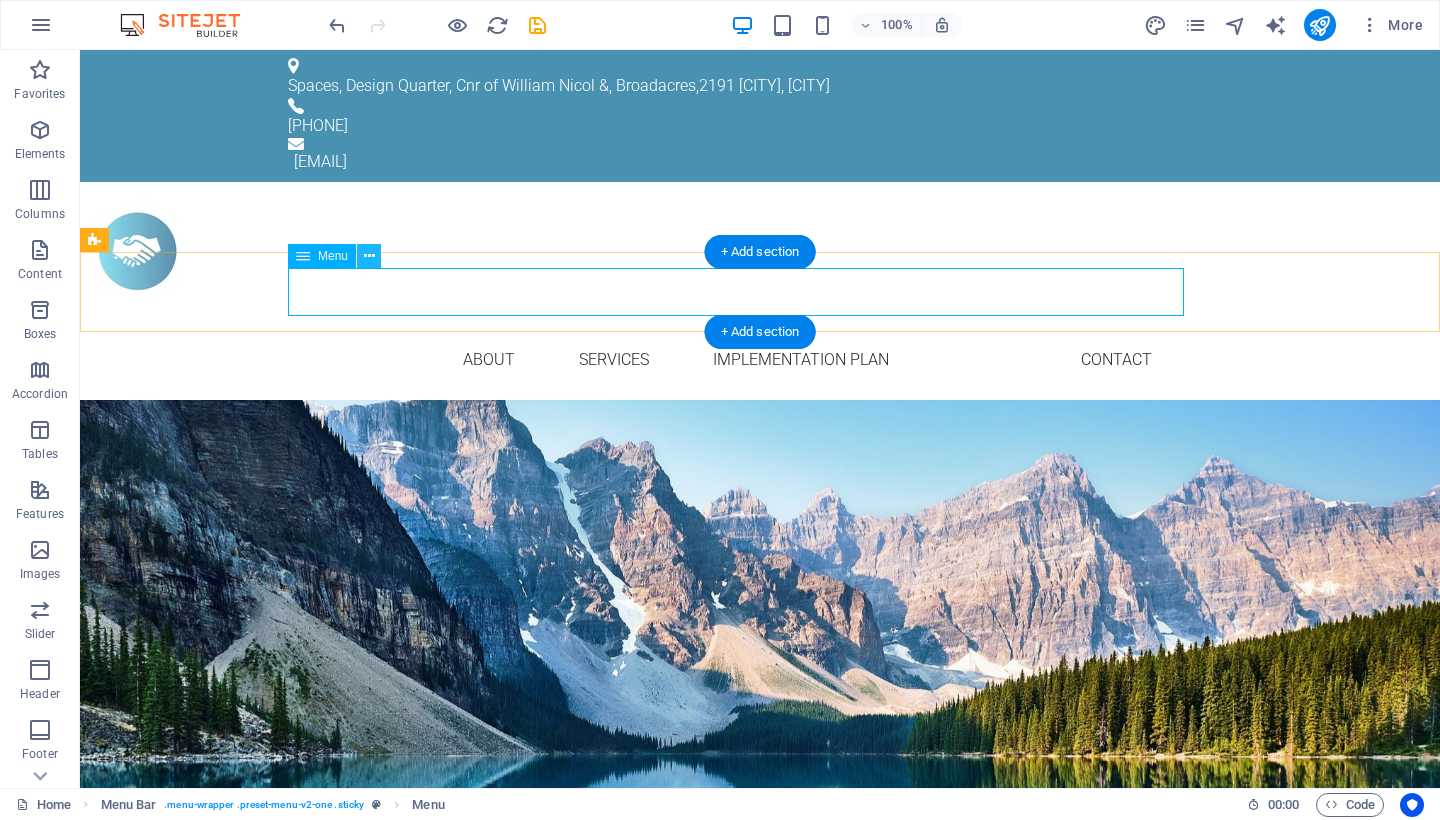 click at bounding box center (369, 256) 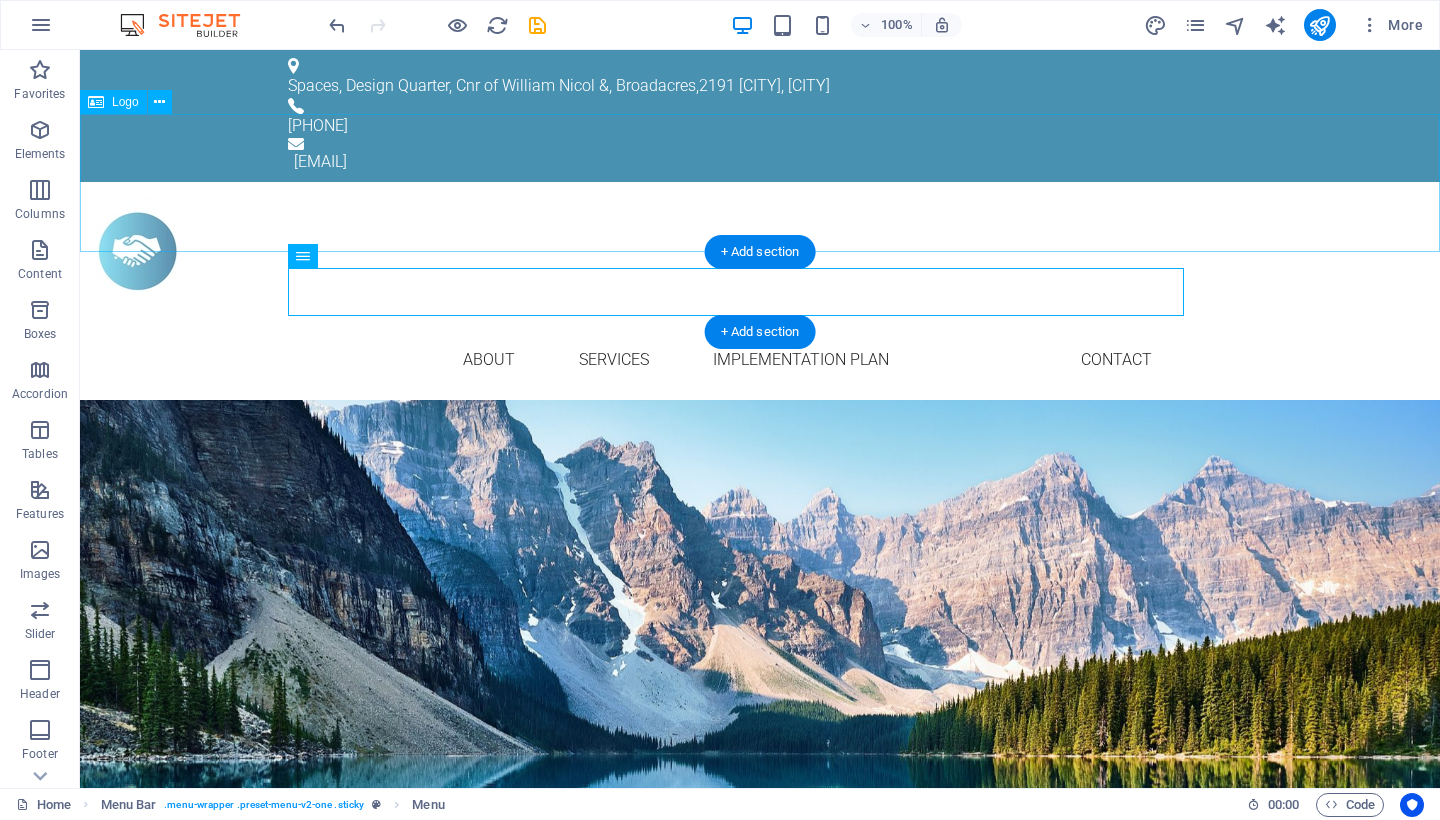 click at bounding box center (760, 251) 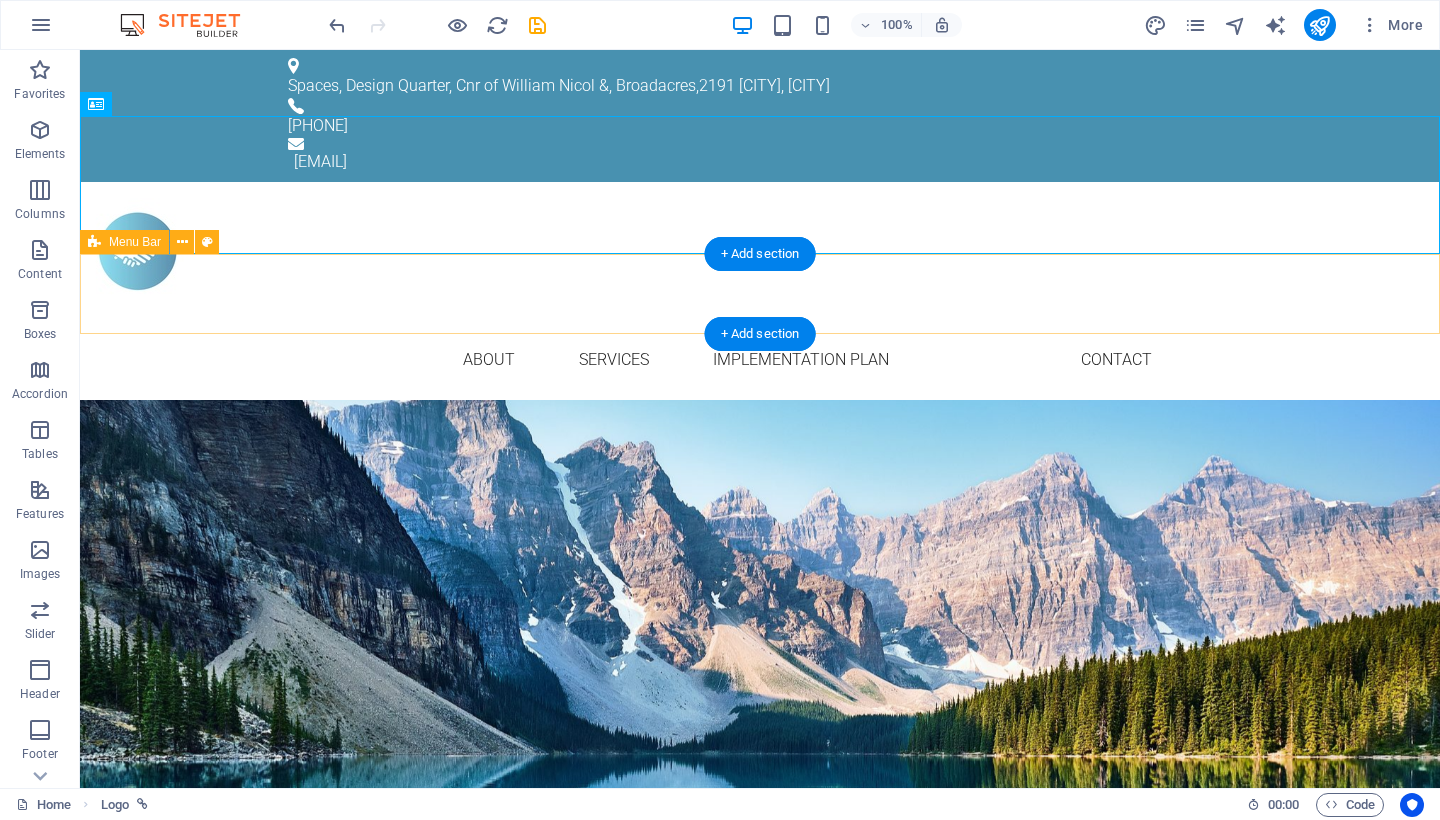 scroll, scrollTop: 0, scrollLeft: 0, axis: both 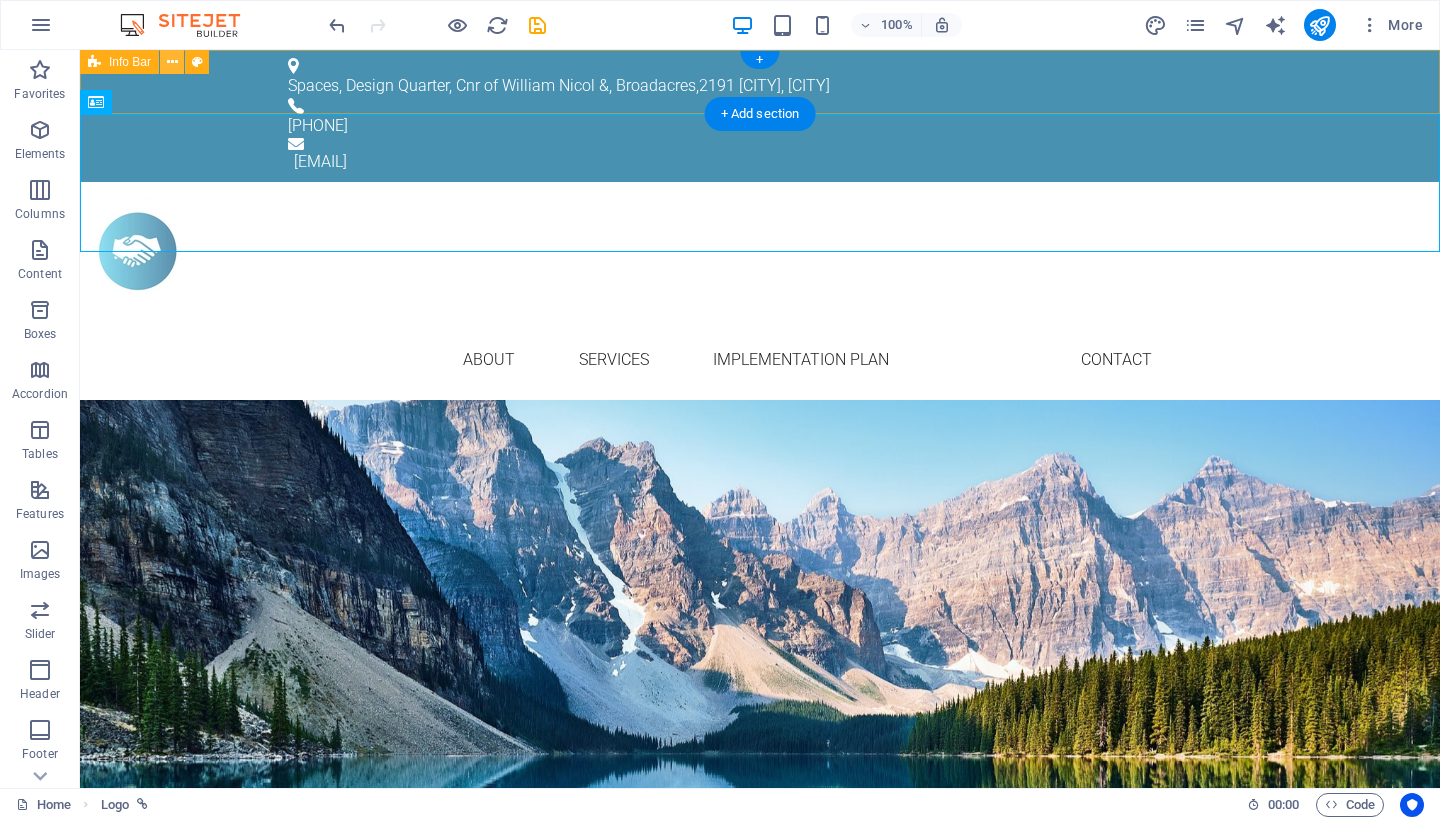 click at bounding box center (172, 62) 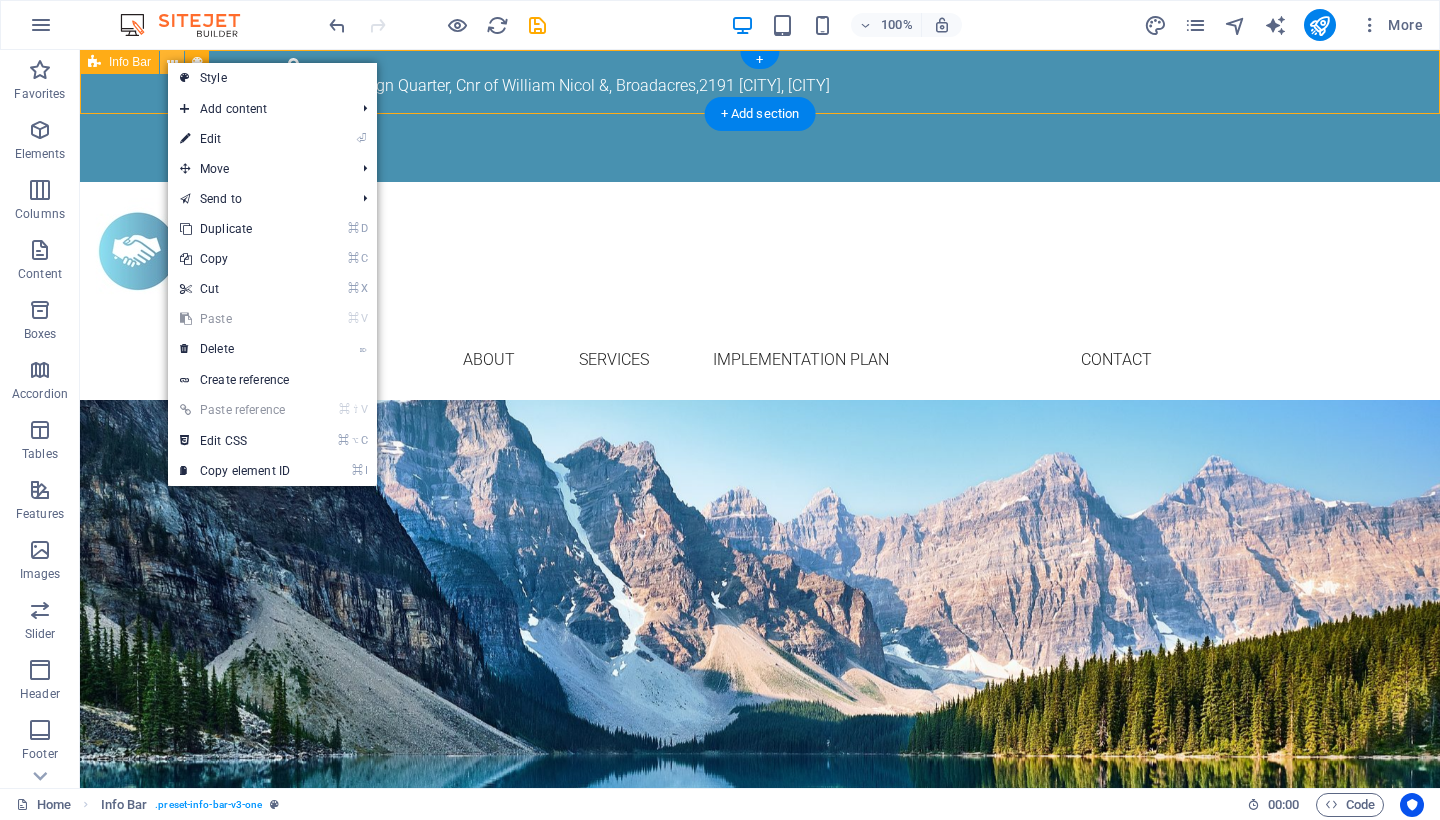 click at bounding box center (172, 62) 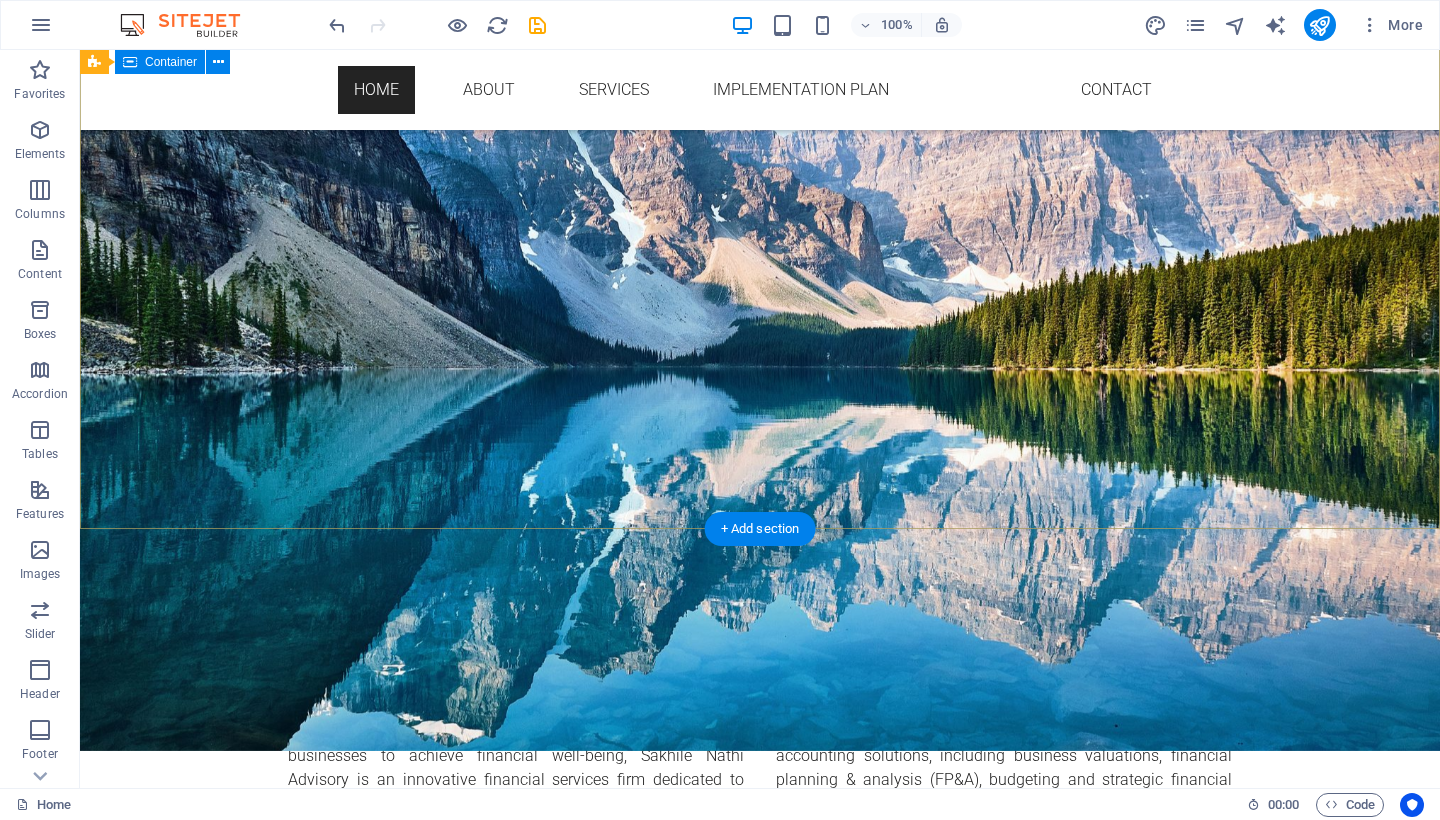 scroll, scrollTop: 388, scrollLeft: 0, axis: vertical 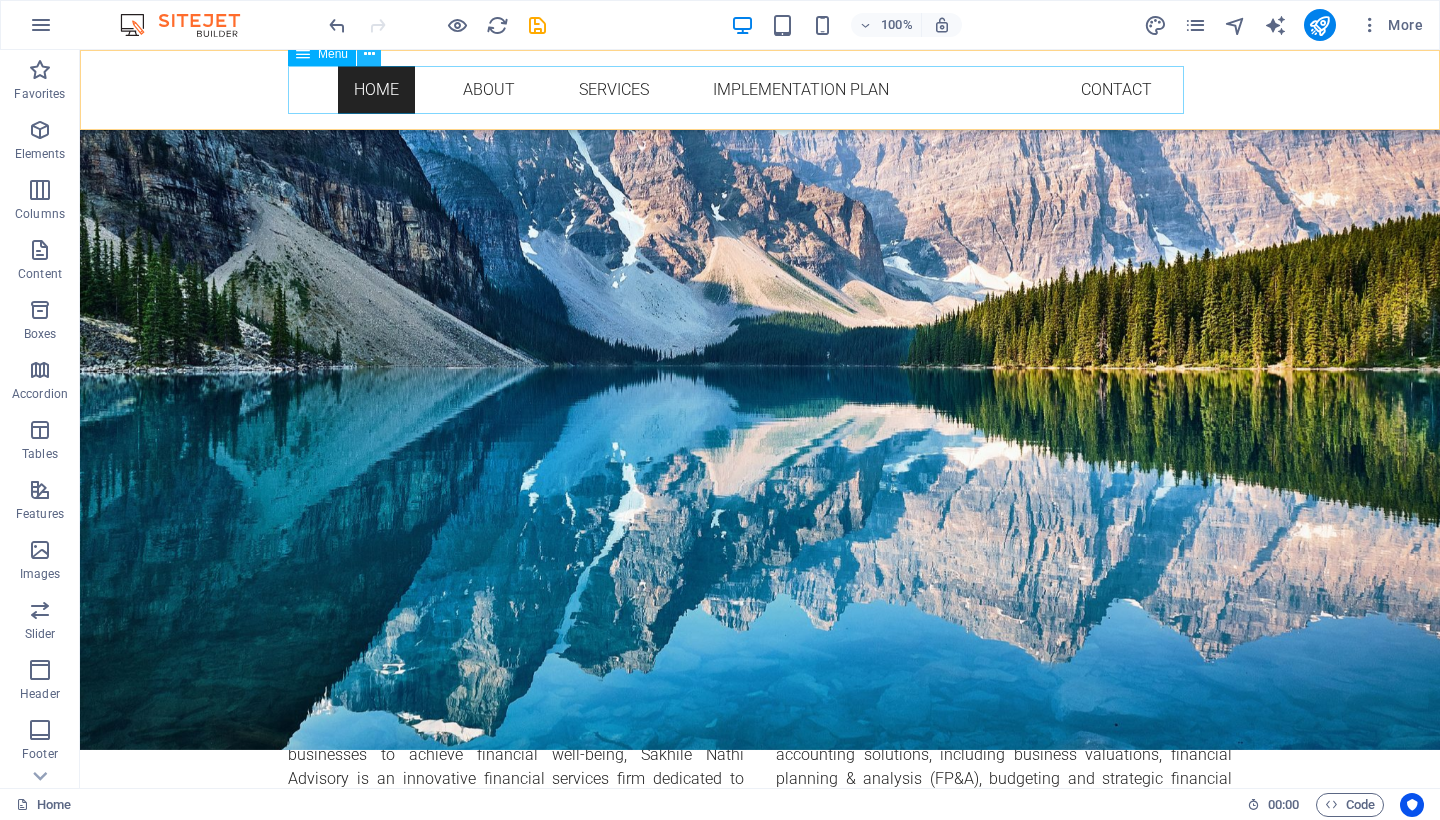 click at bounding box center (369, 54) 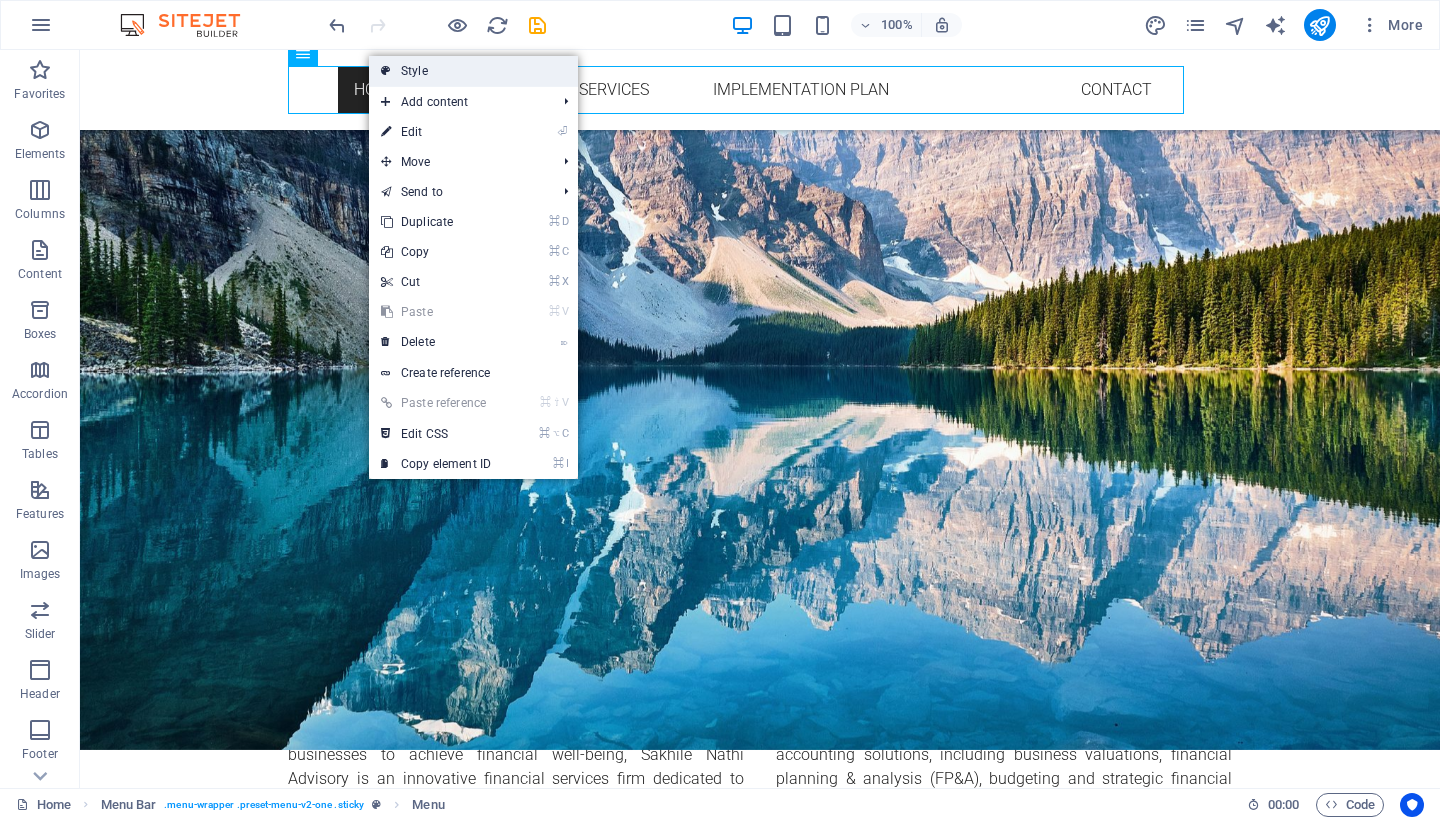 click on "Style" at bounding box center (473, 71) 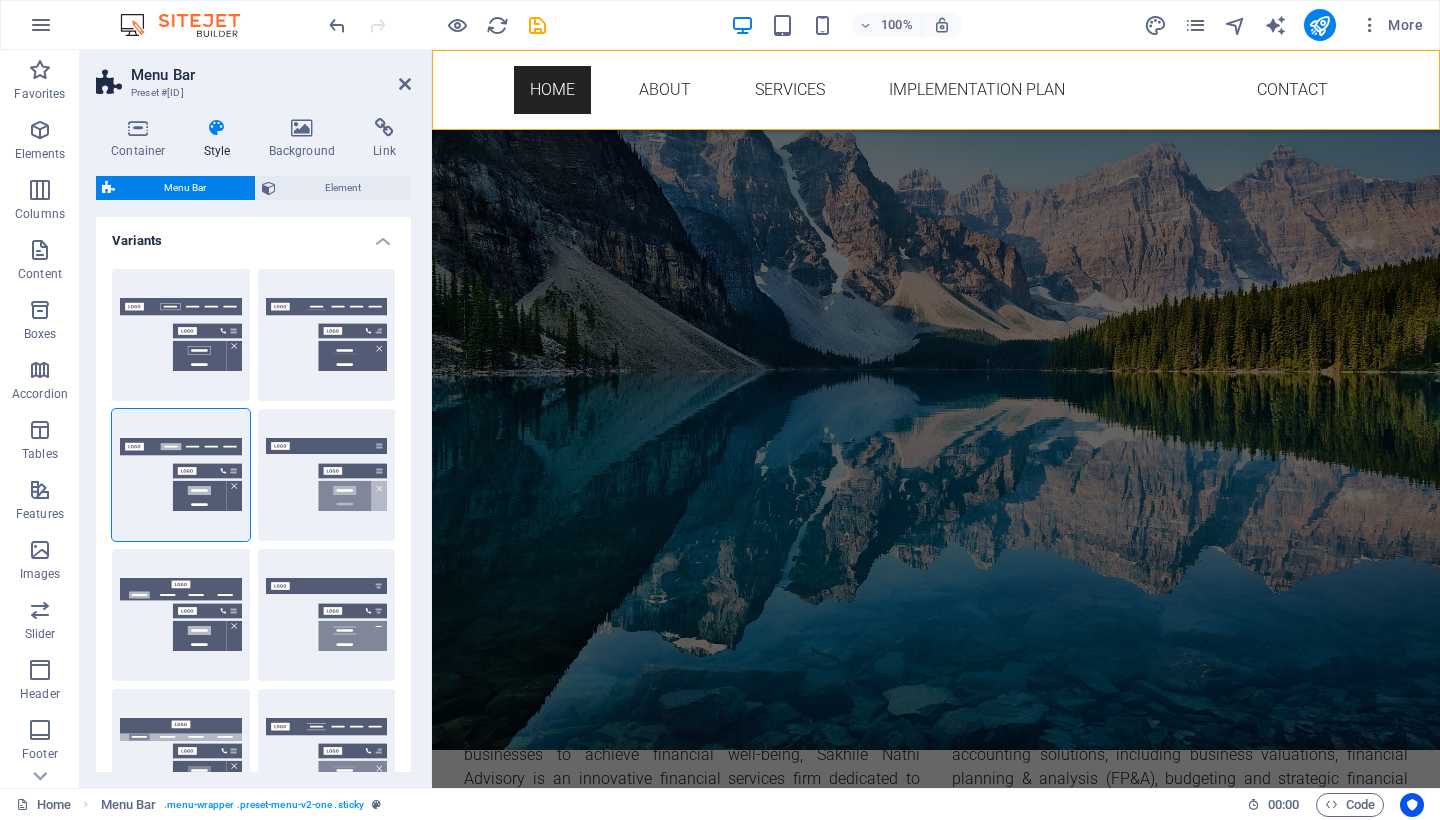 type 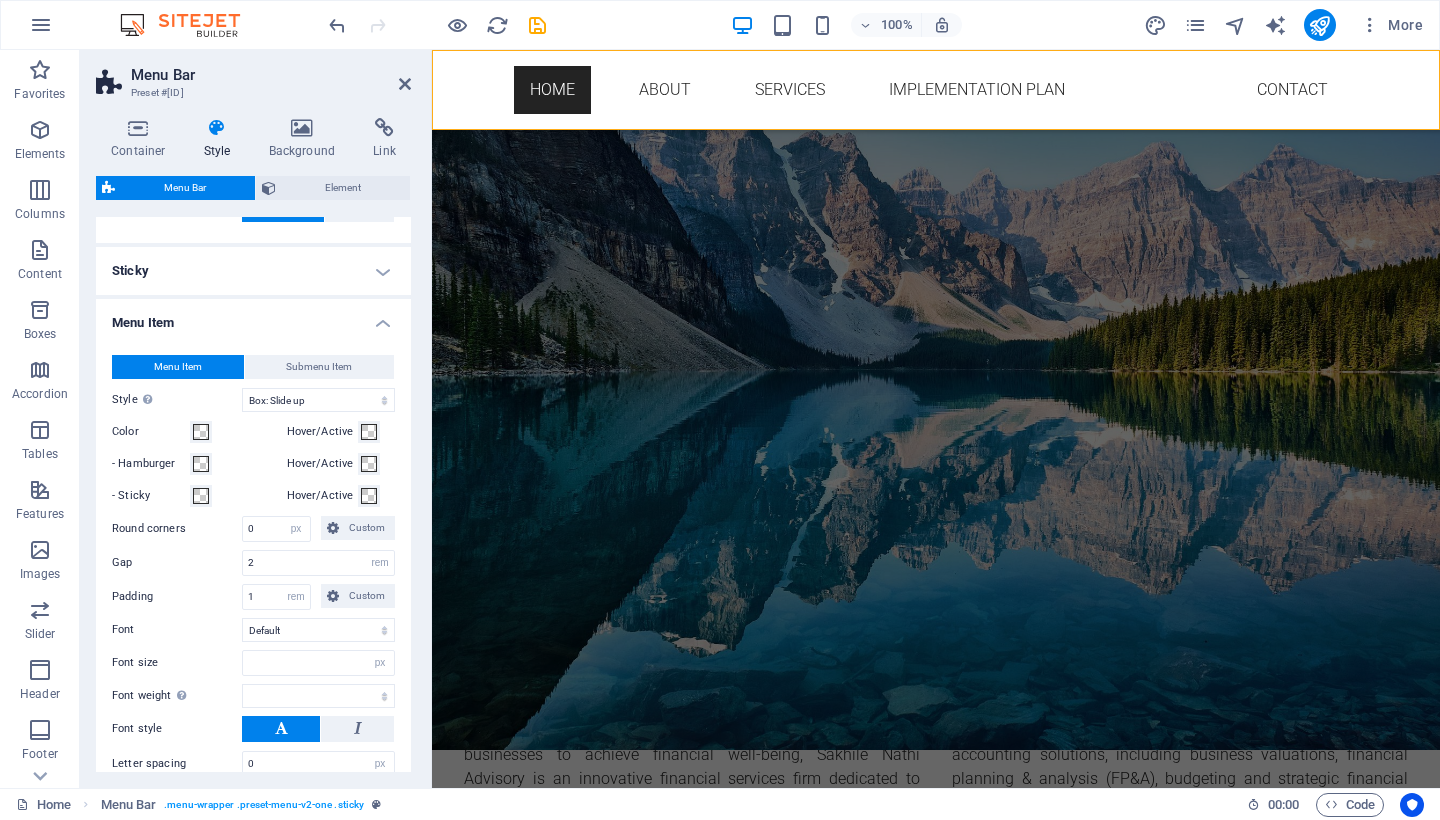 scroll, scrollTop: 776, scrollLeft: 0, axis: vertical 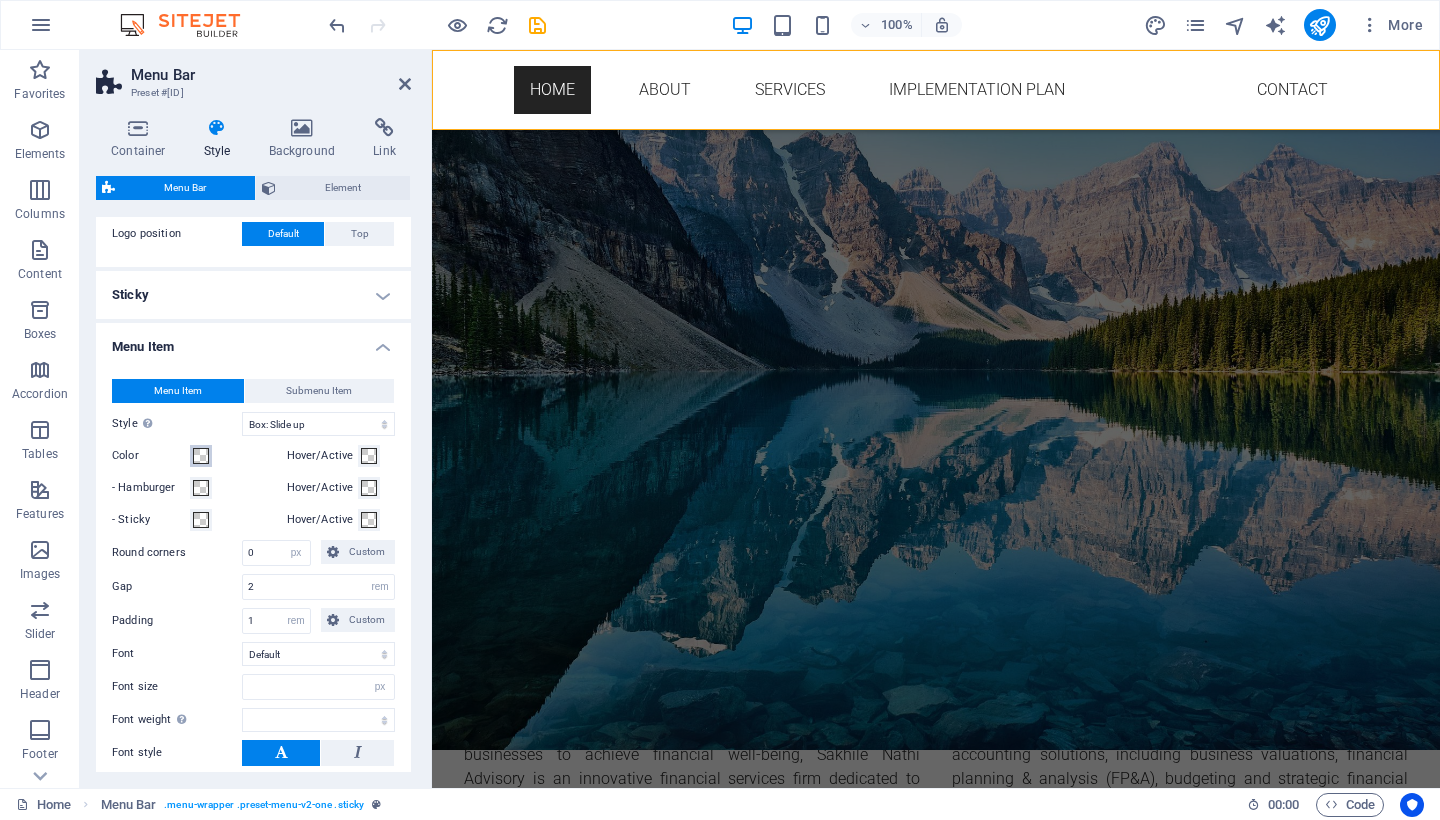 click at bounding box center (201, 456) 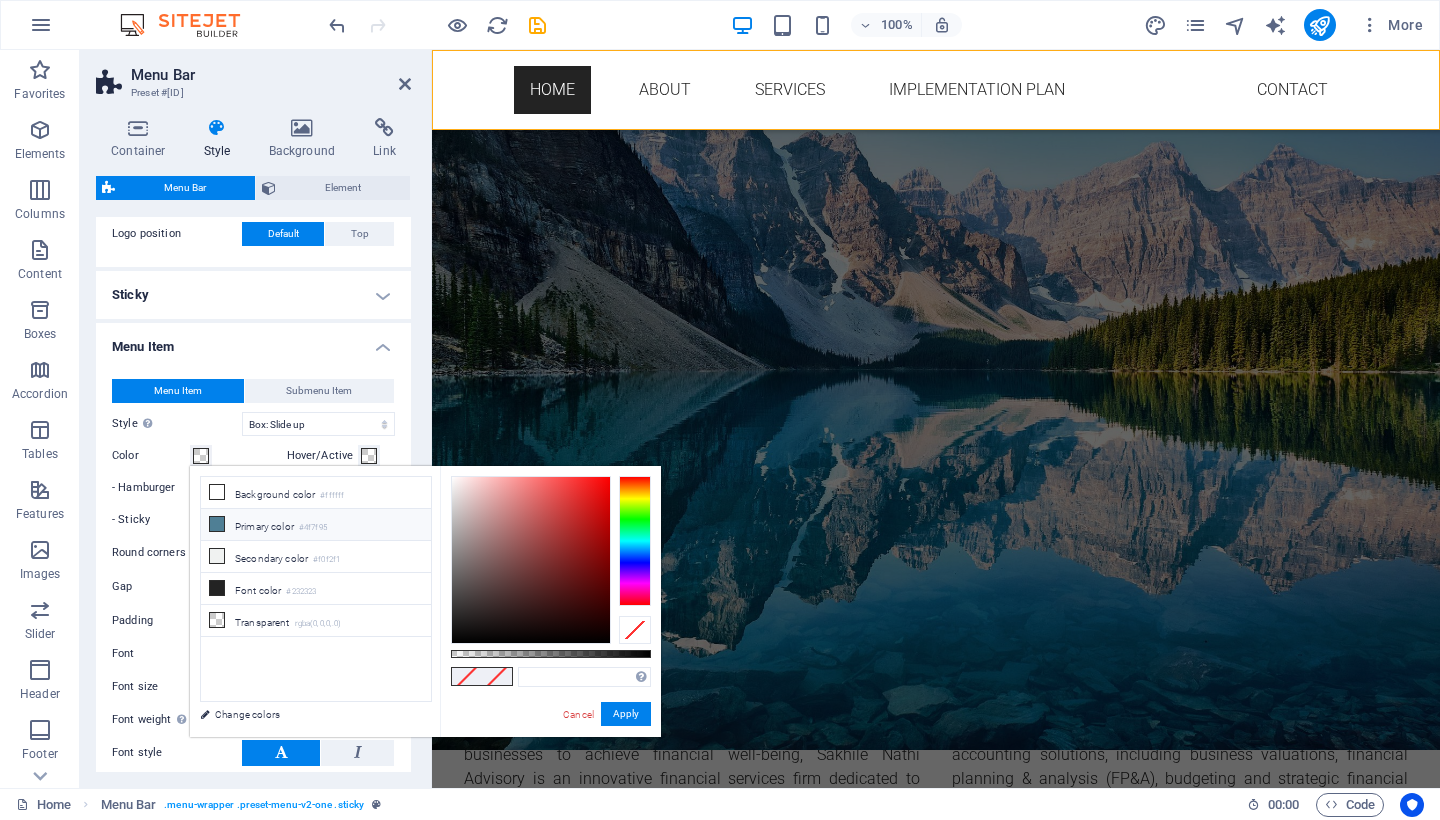 click on "Primary color
#4f7f95" at bounding box center (316, 525) 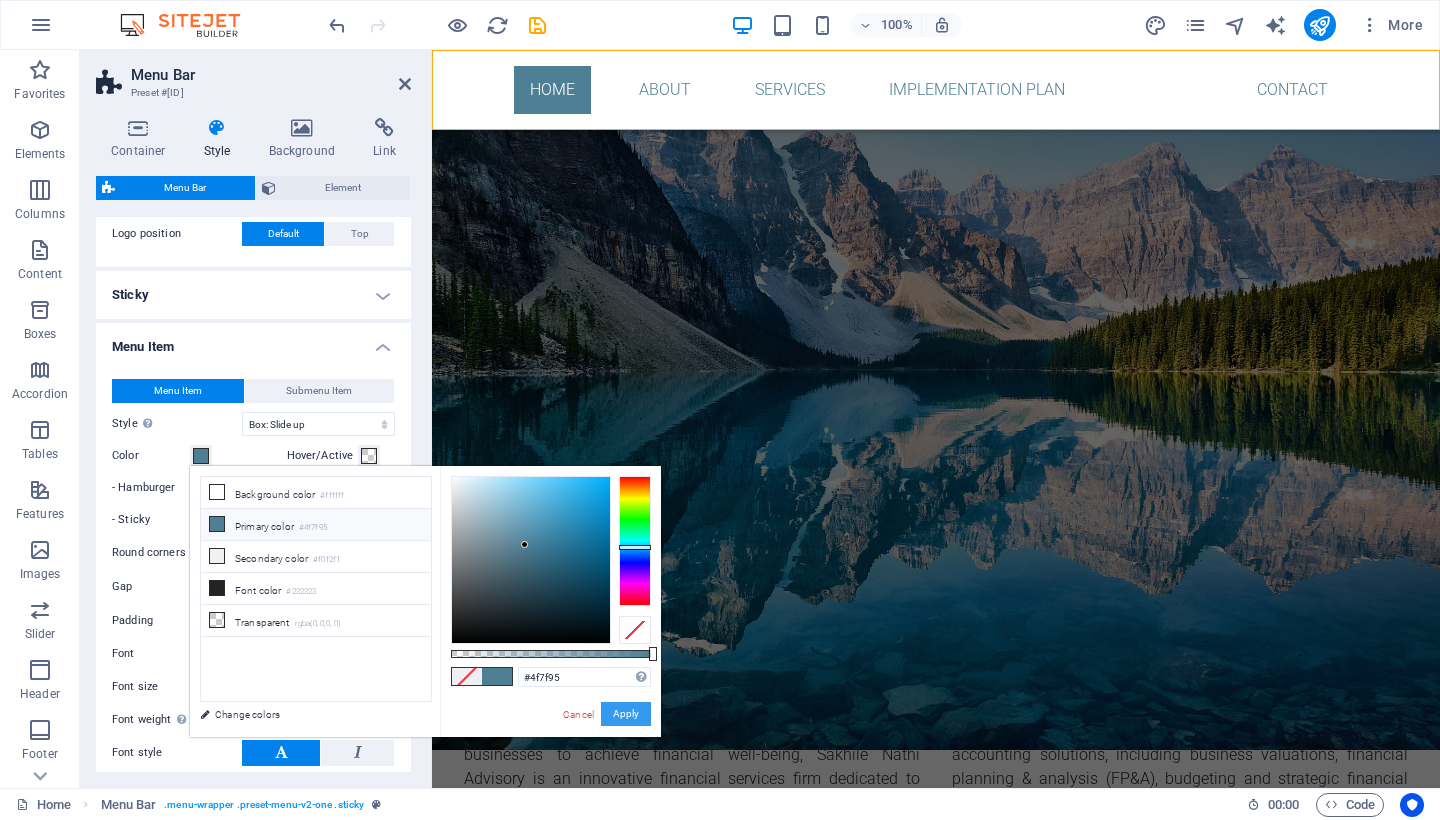 type 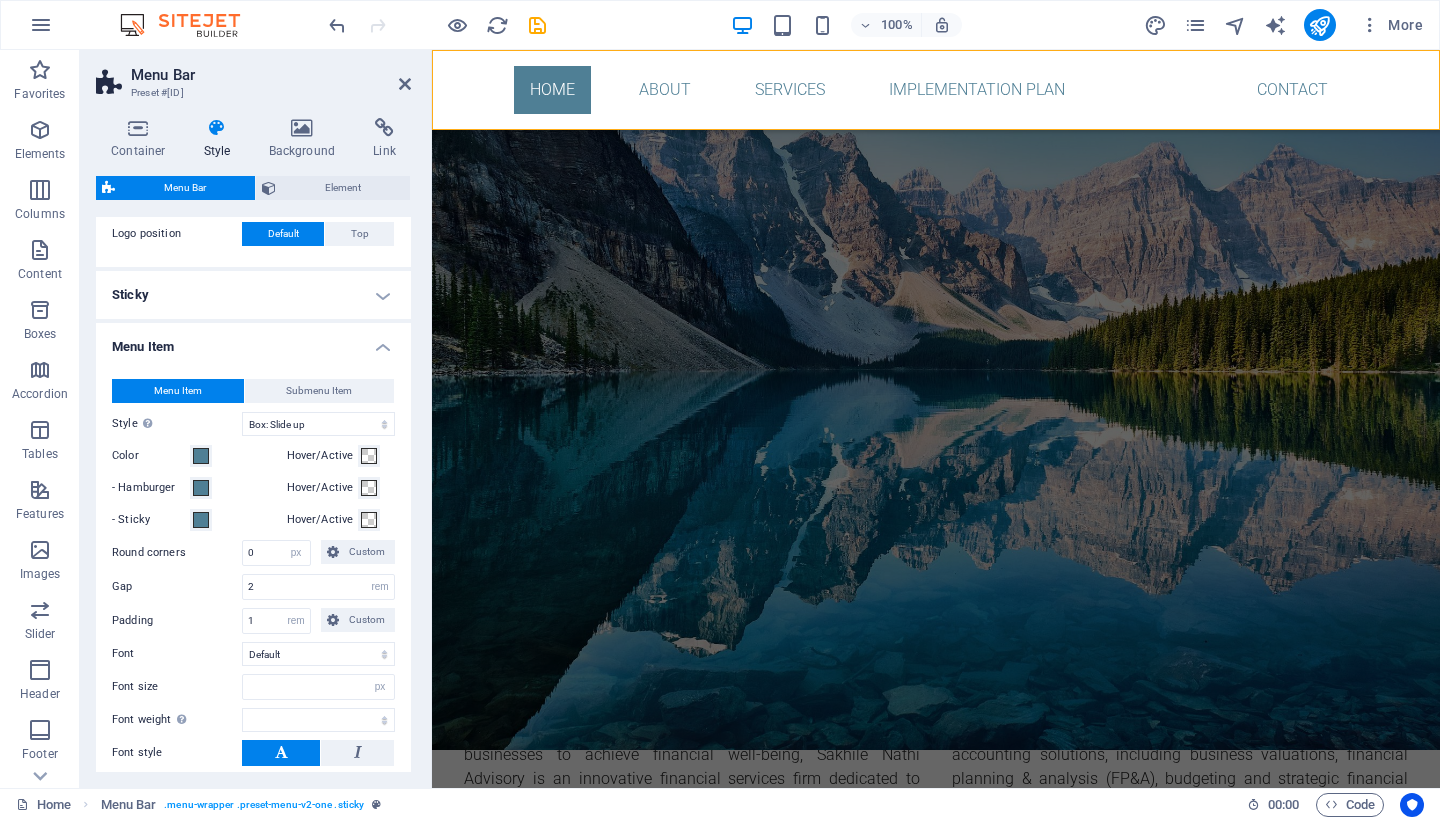 type 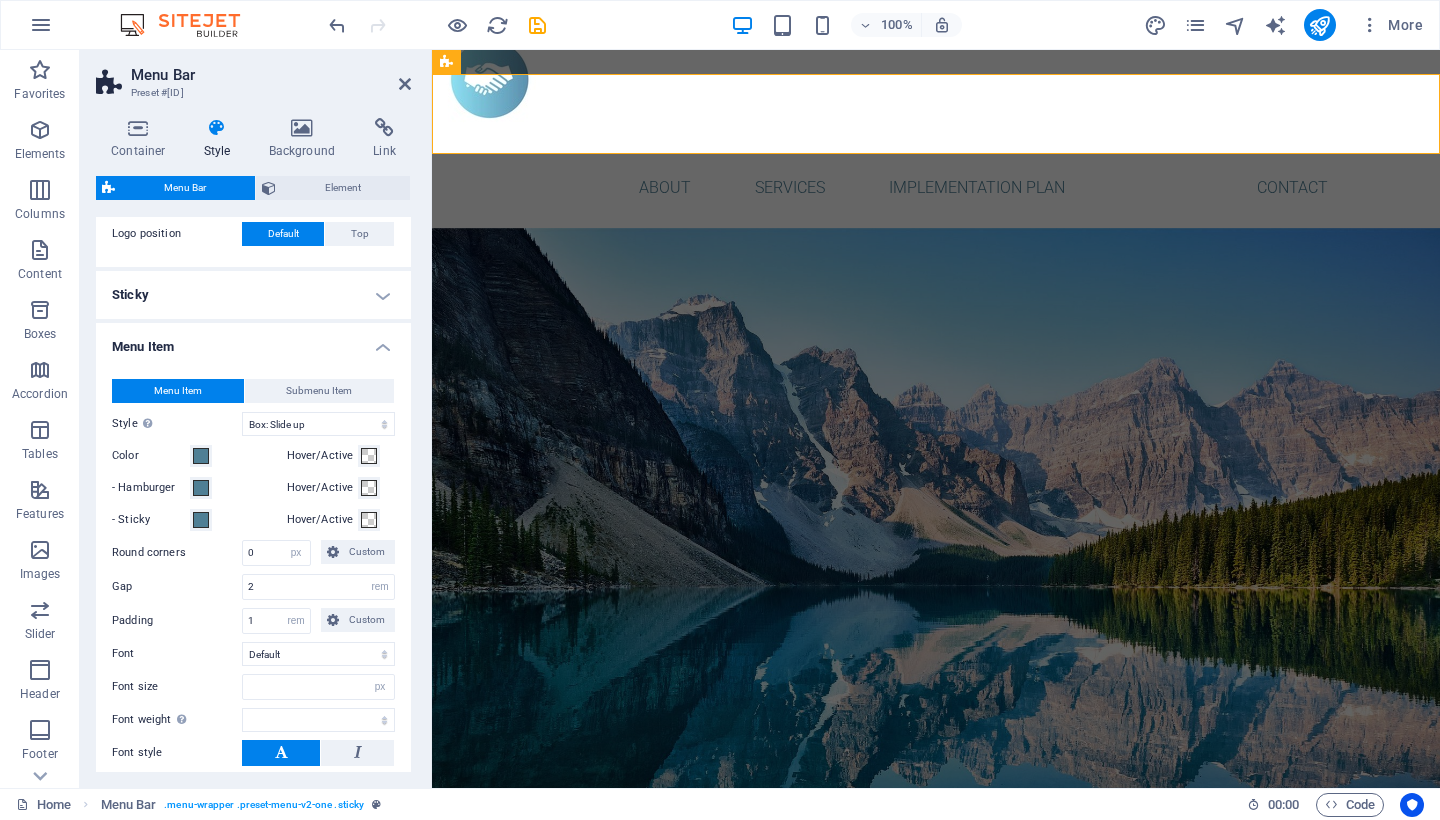 scroll, scrollTop: 169, scrollLeft: 0, axis: vertical 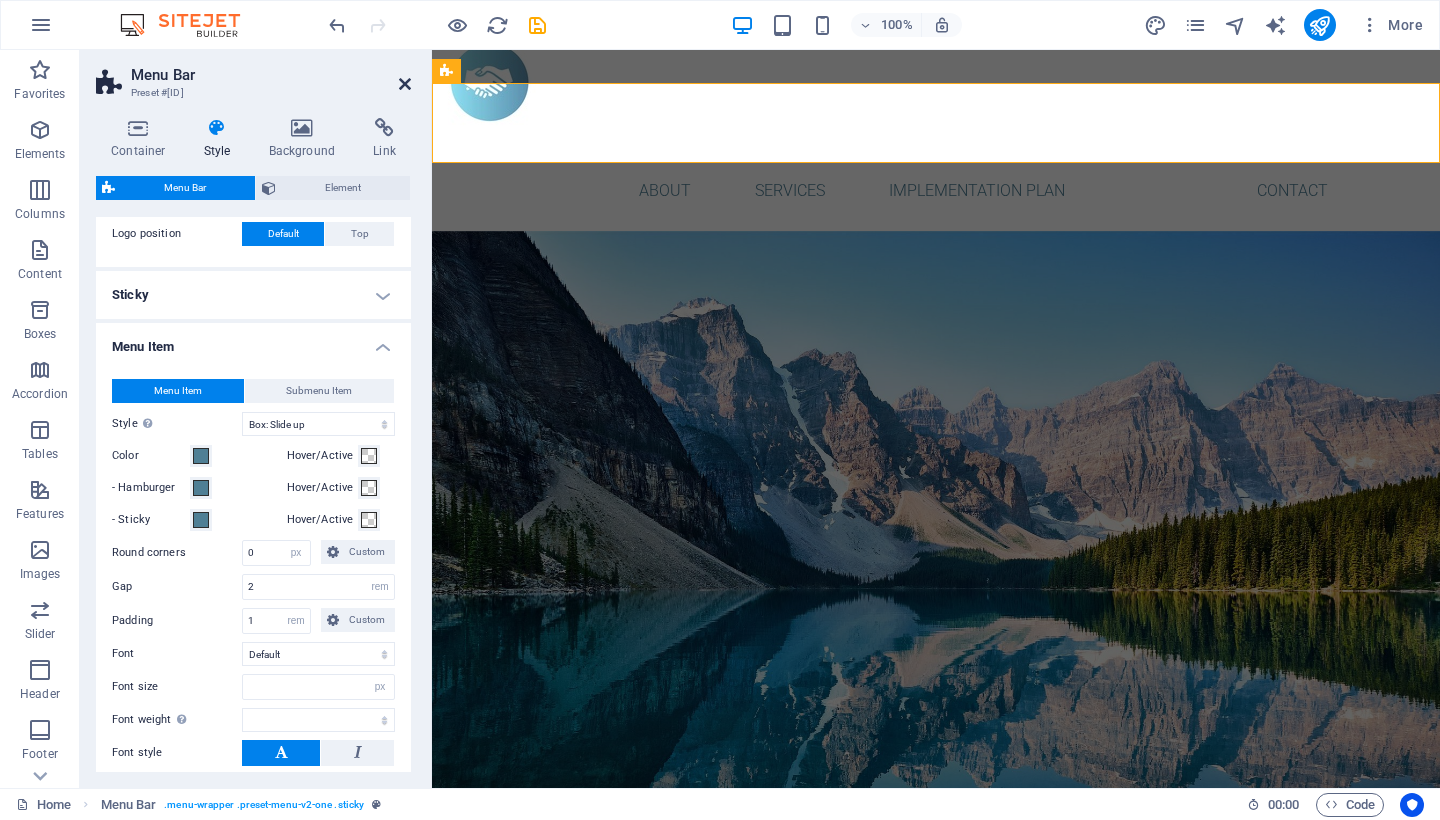 click at bounding box center (405, 84) 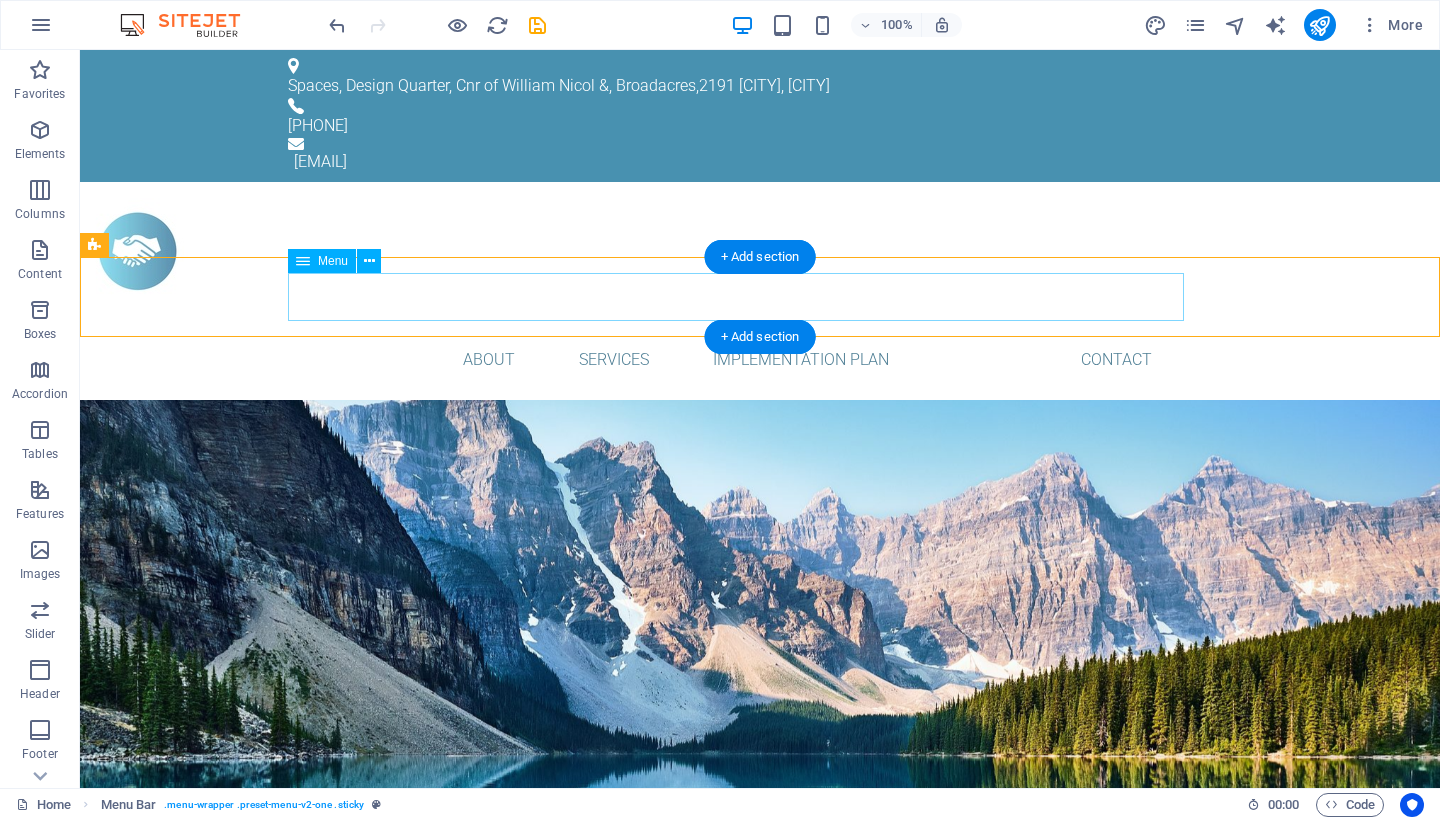 scroll, scrollTop: 0, scrollLeft: 0, axis: both 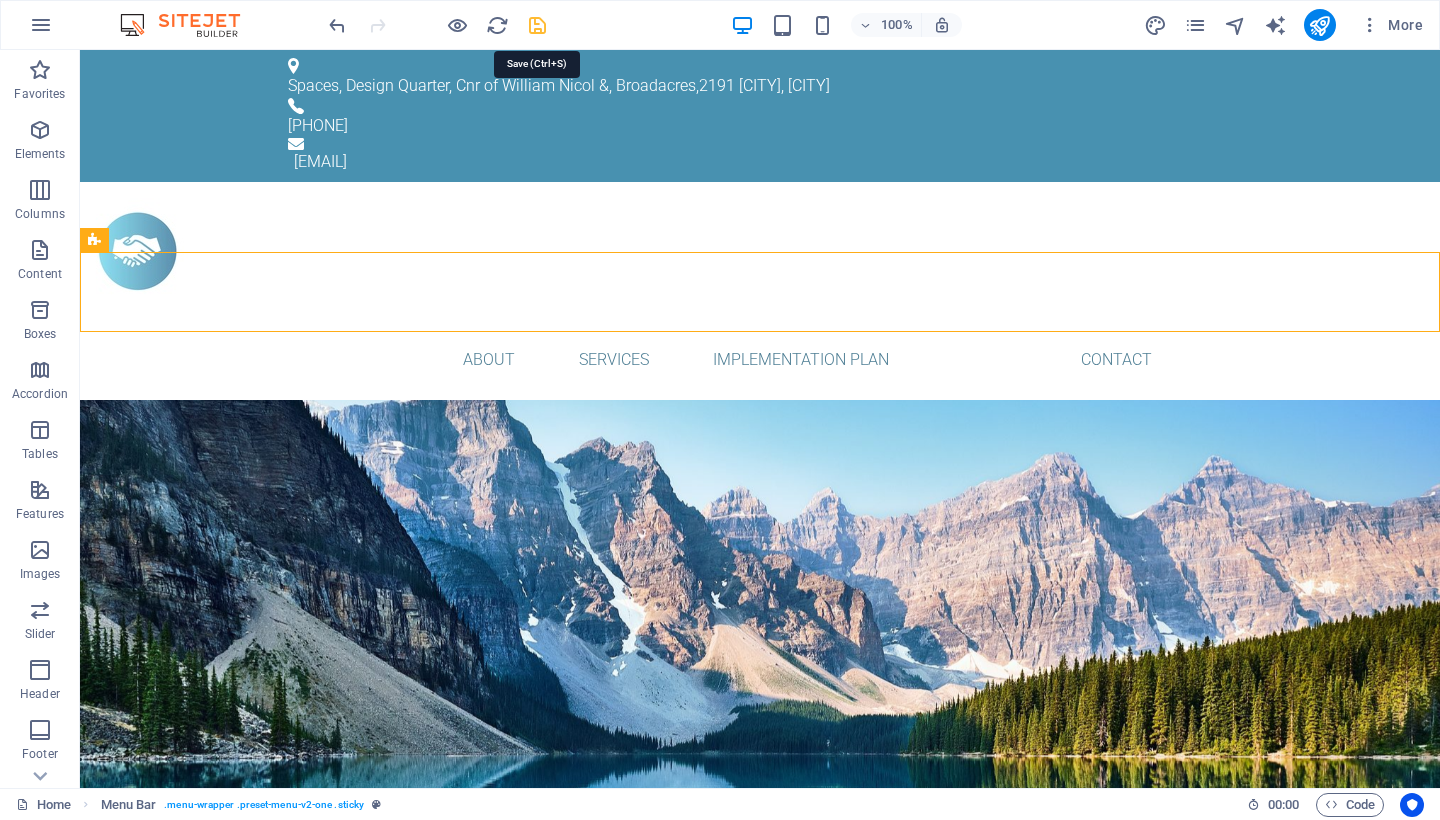 click at bounding box center [537, 25] 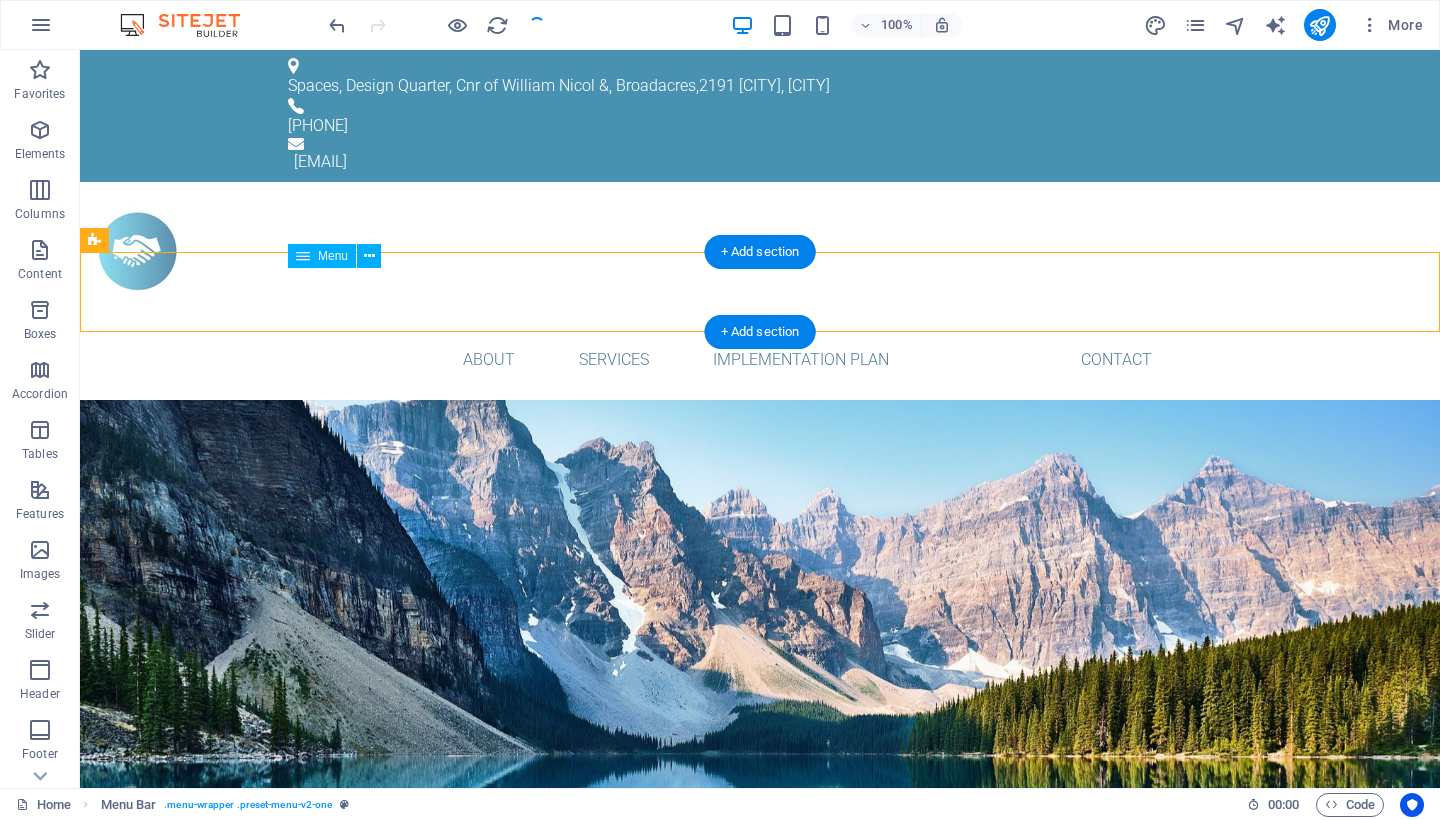 drag, startPoint x: 887, startPoint y: 293, endPoint x: 814, endPoint y: 276, distance: 74.953316 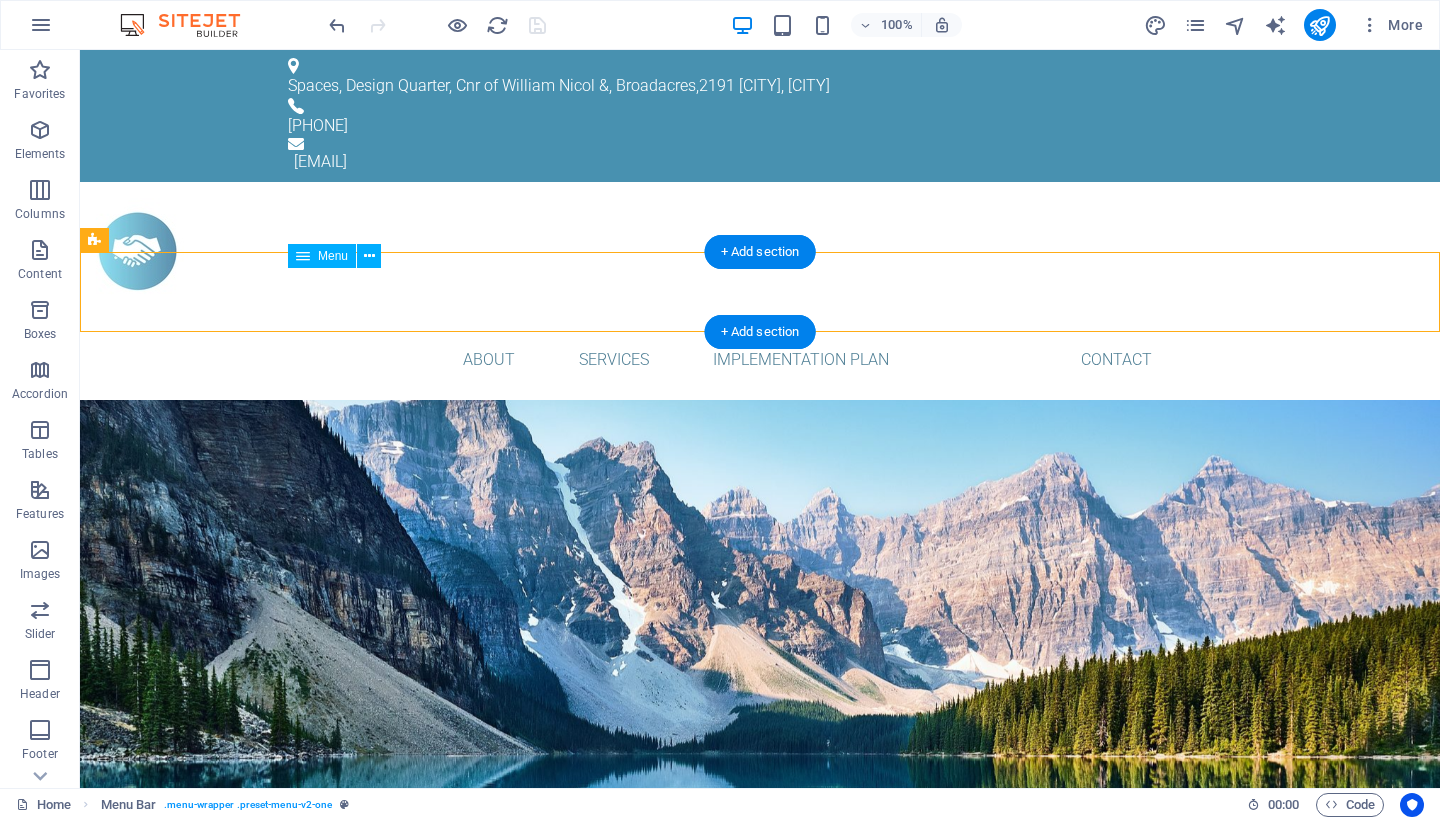 click on "Home About Services Implementation Plan Contact" at bounding box center (760, 360) 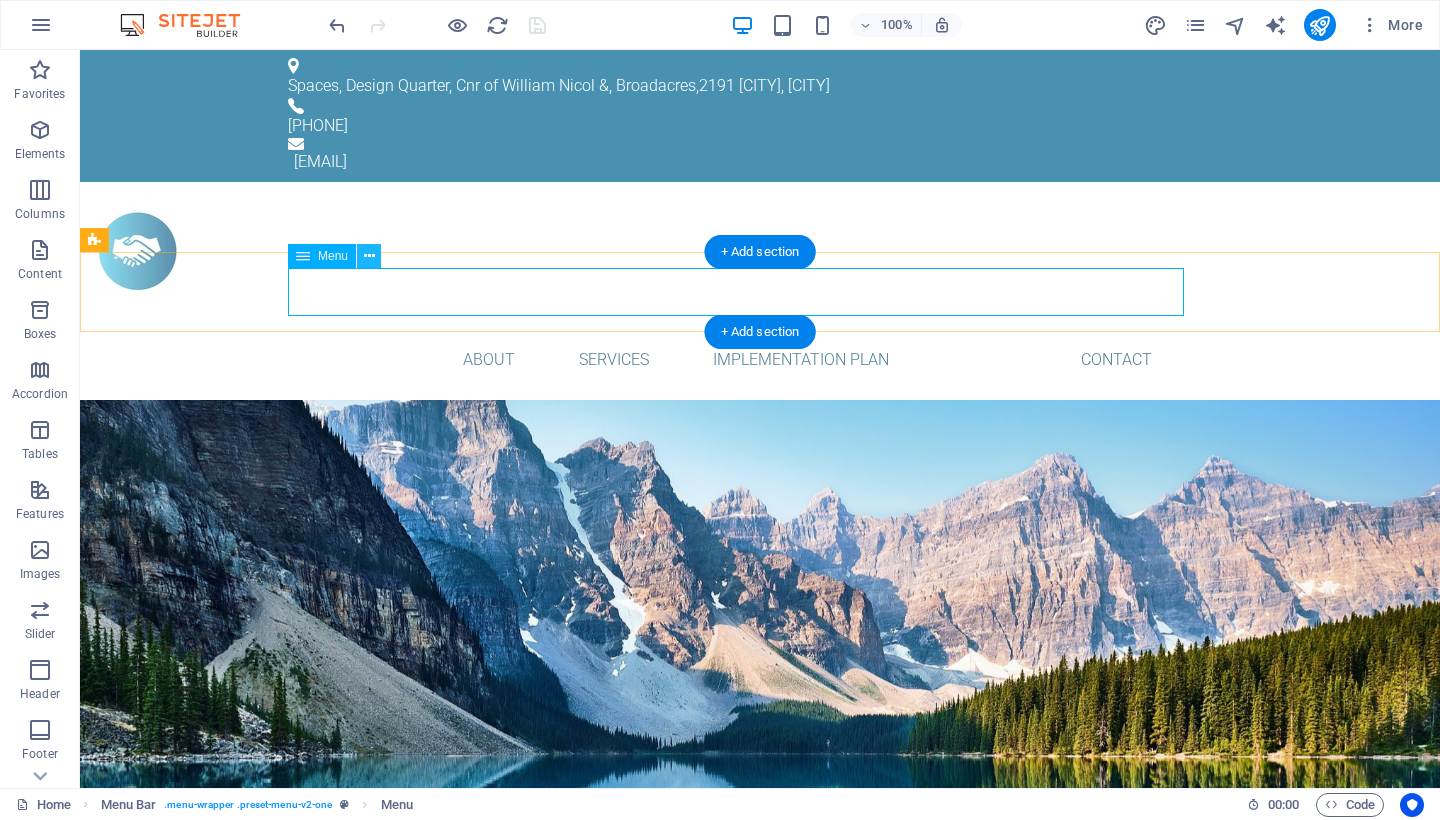 click at bounding box center (369, 256) 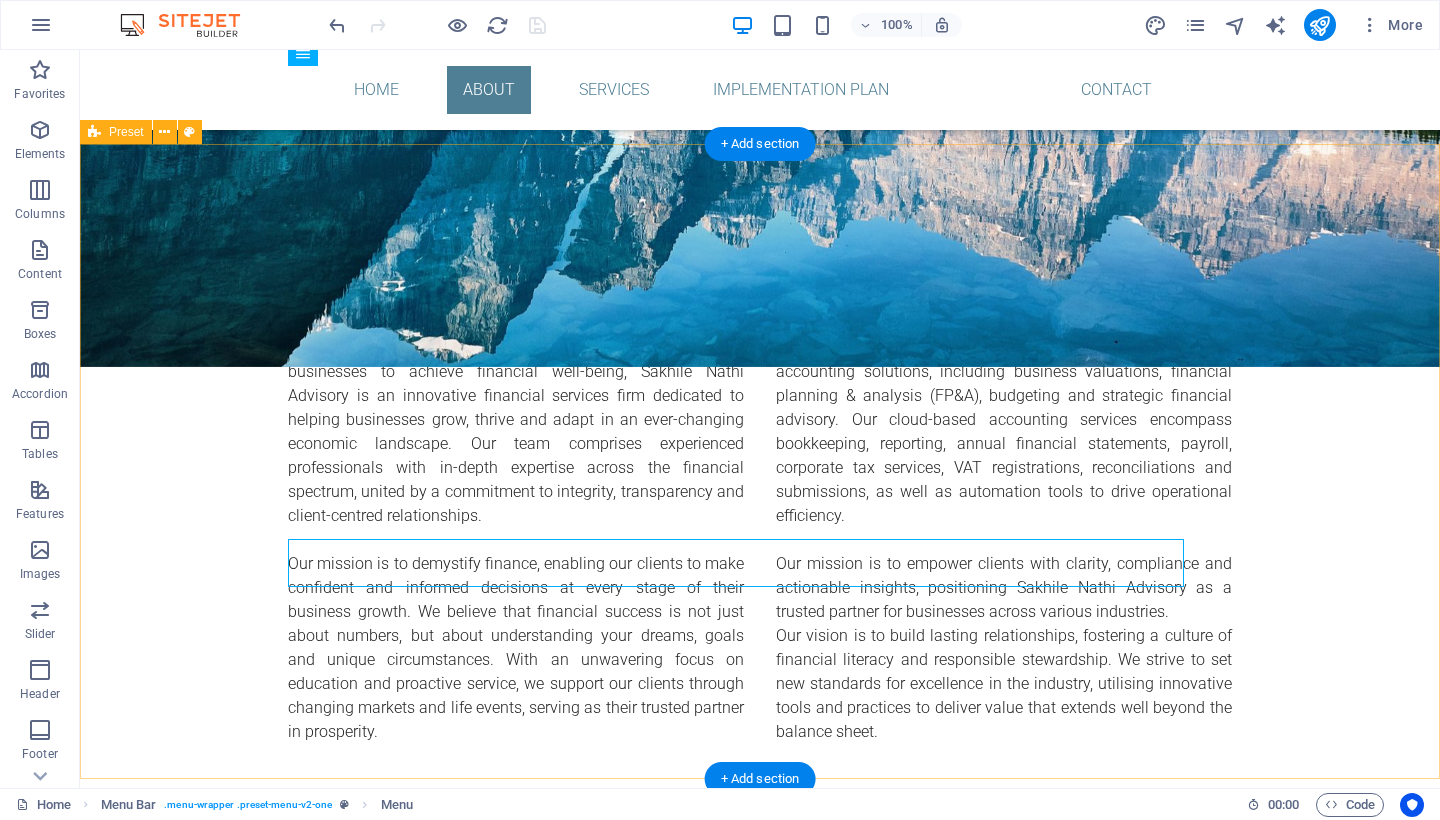 scroll, scrollTop: 772, scrollLeft: 0, axis: vertical 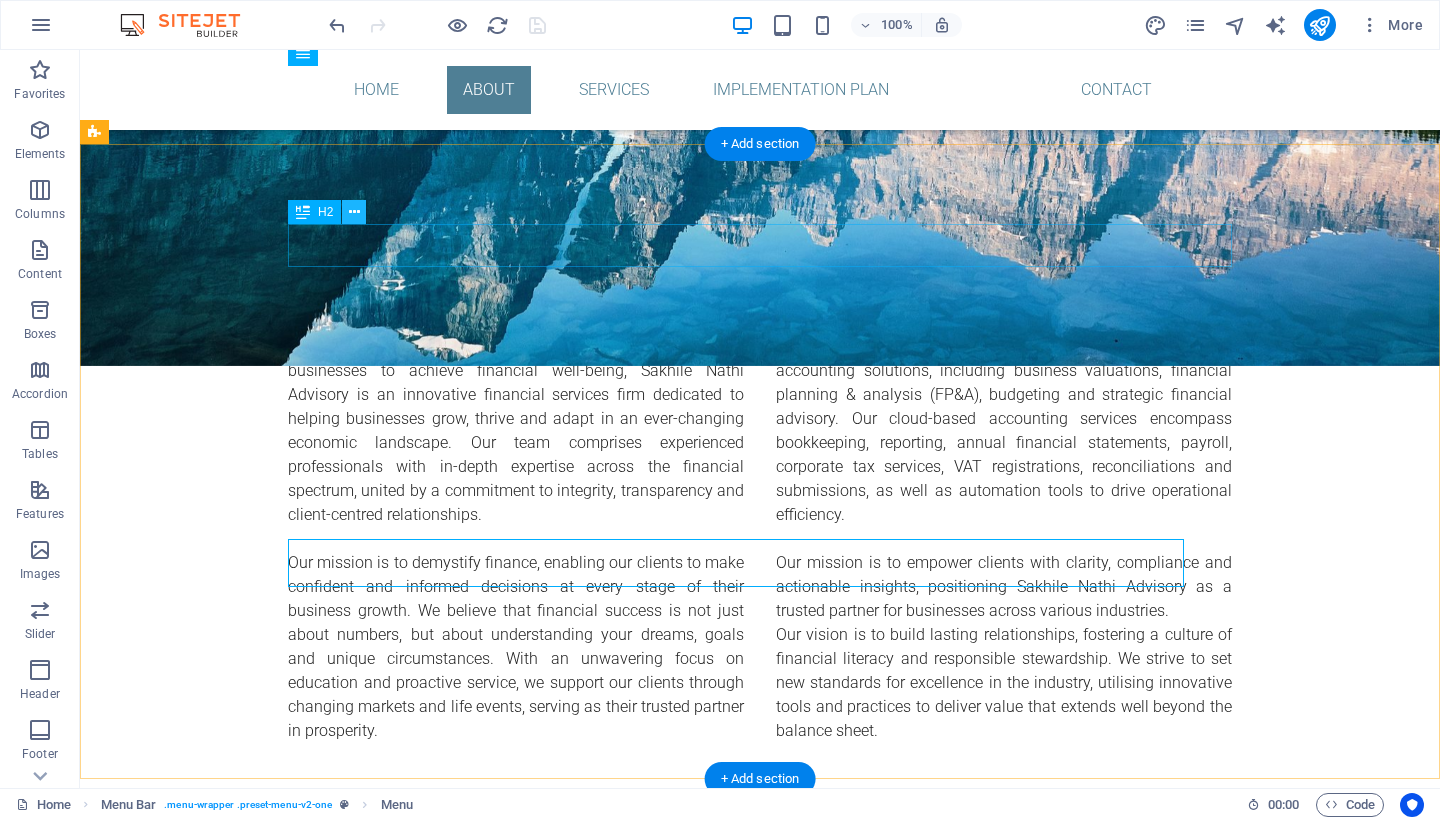 click at bounding box center [354, 212] 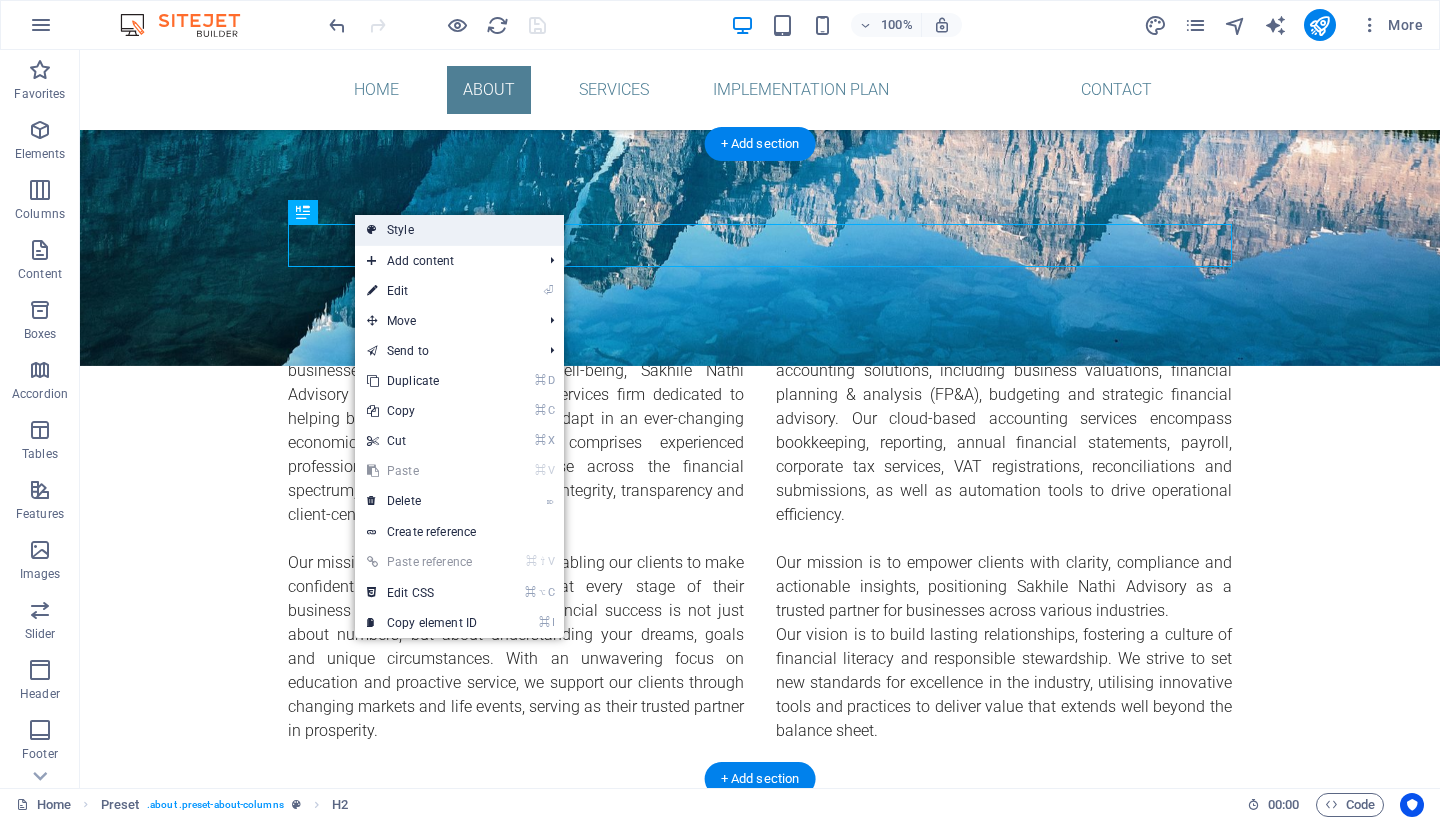 click on "Style" at bounding box center (459, 230) 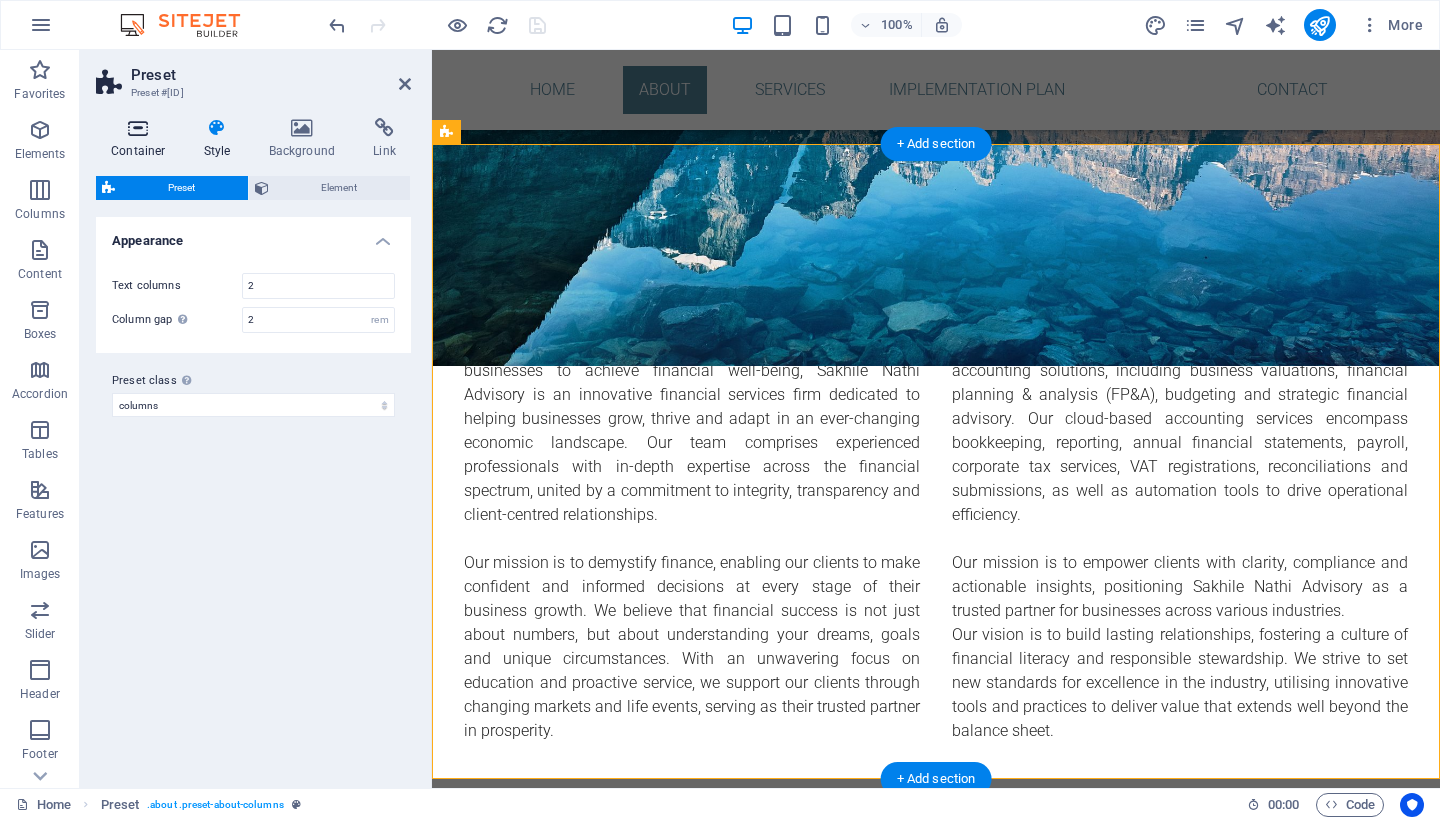 click on "Container" at bounding box center (142, 139) 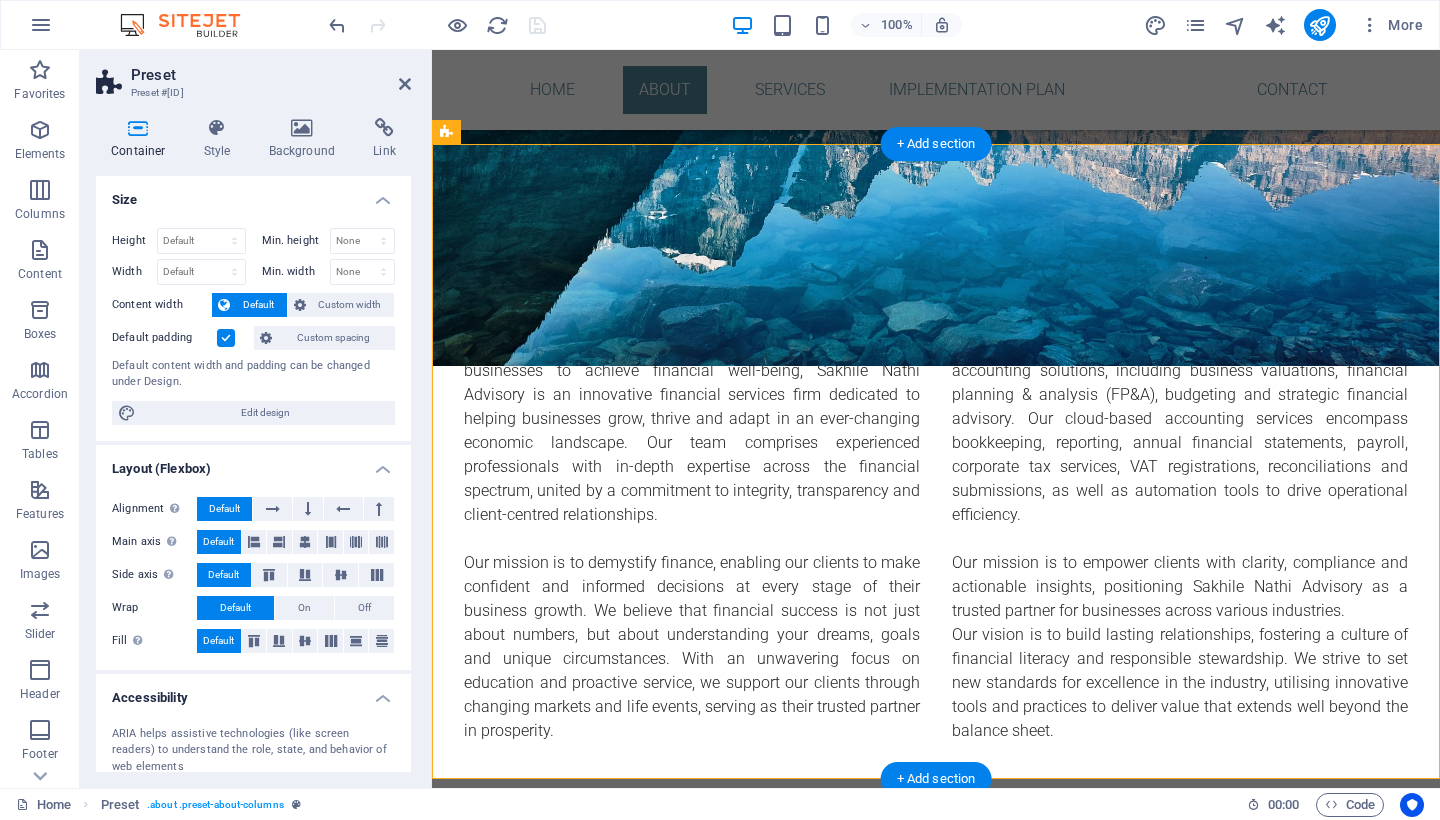 scroll, scrollTop: 0, scrollLeft: 0, axis: both 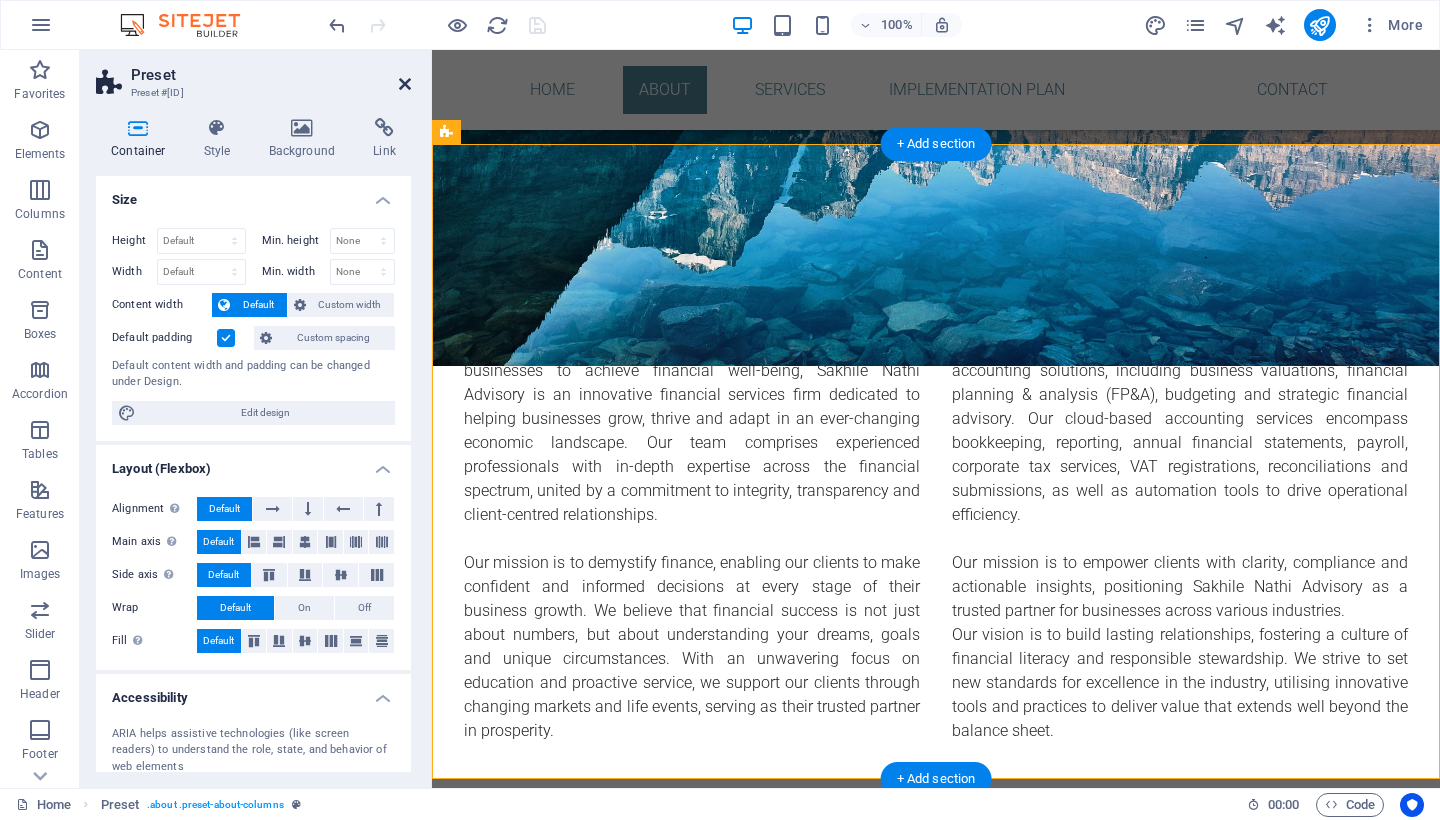 click at bounding box center (405, 84) 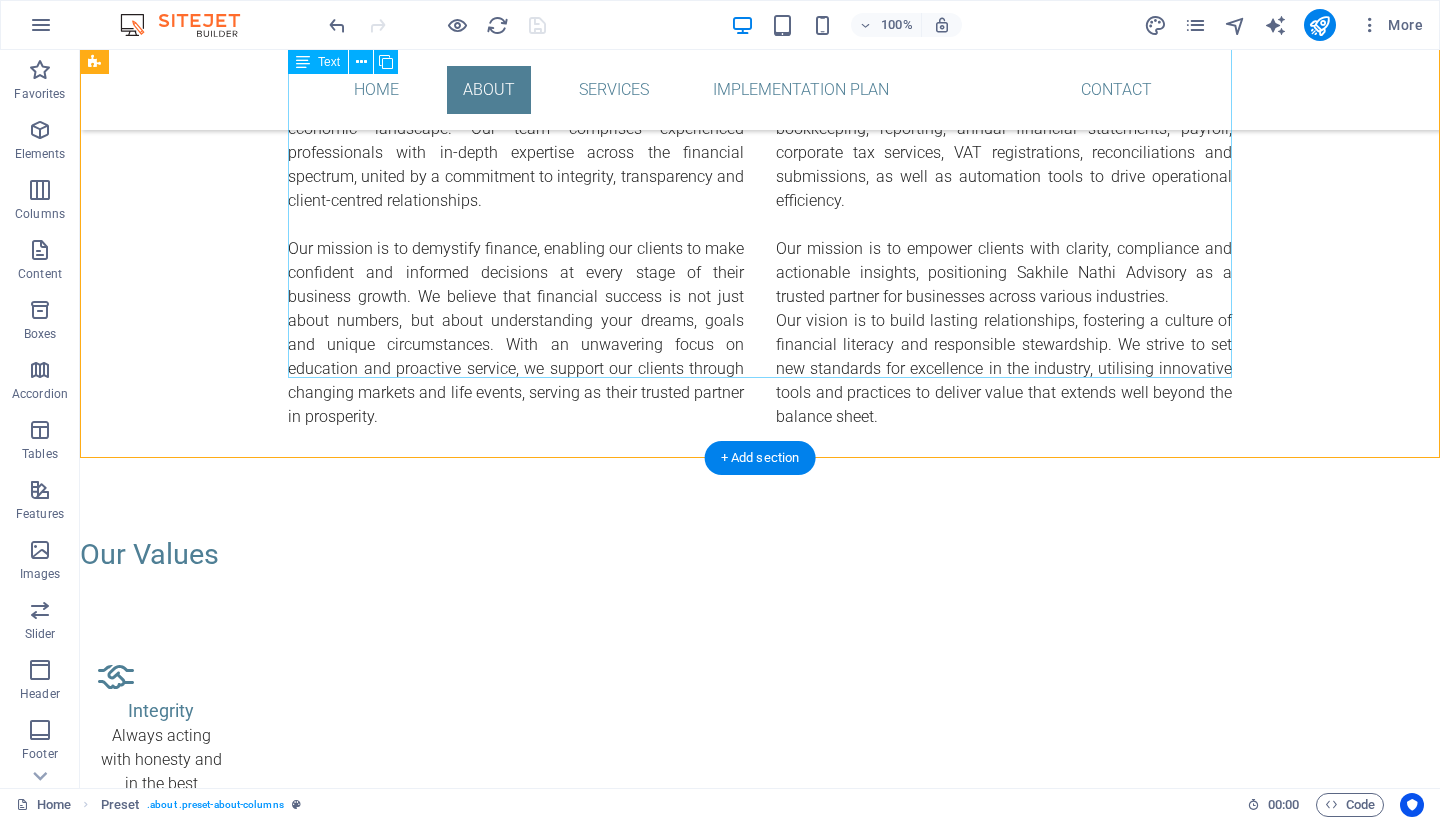 scroll, scrollTop: 1113, scrollLeft: 0, axis: vertical 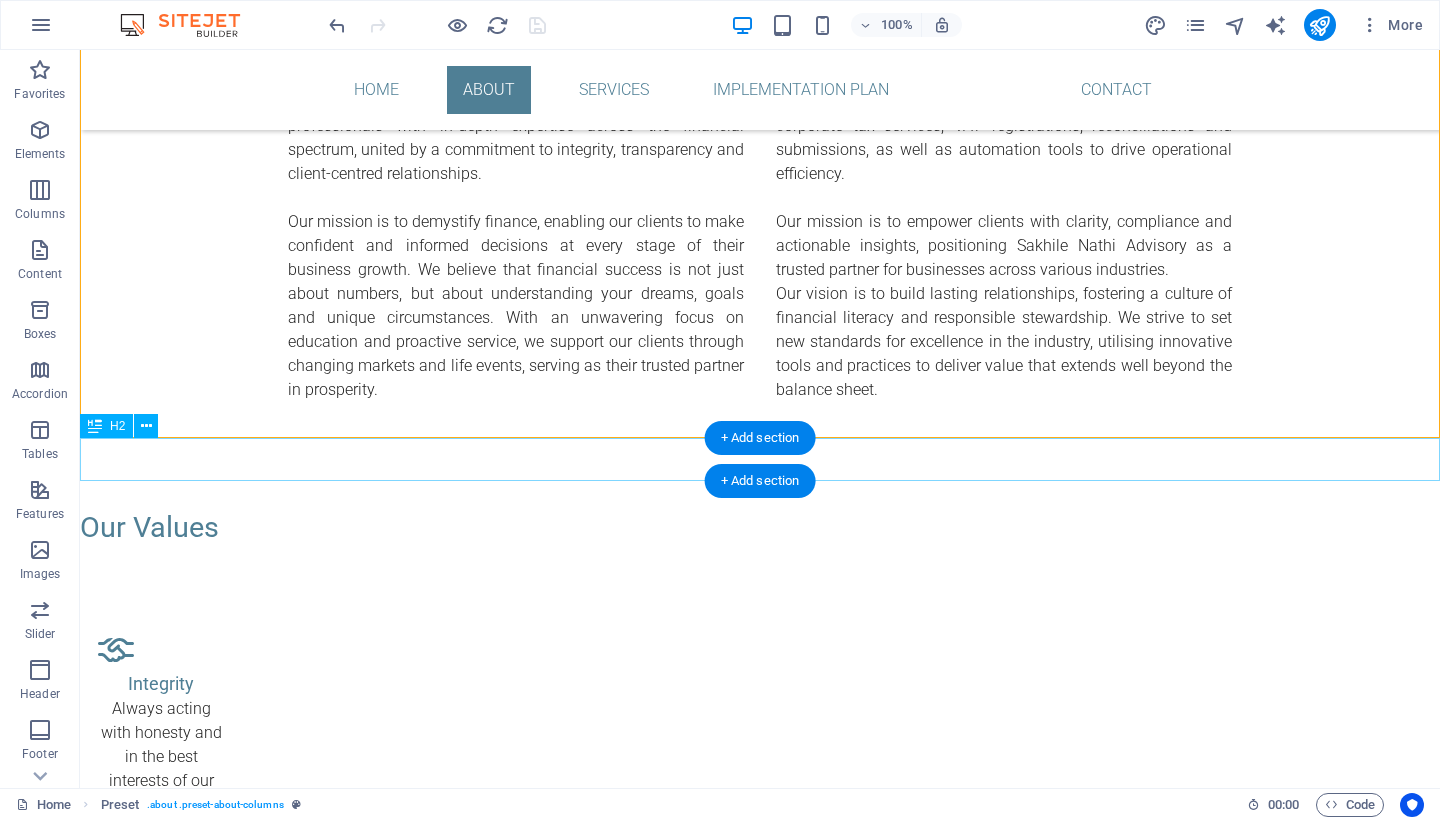 click on "Our Values" at bounding box center (760, 527) 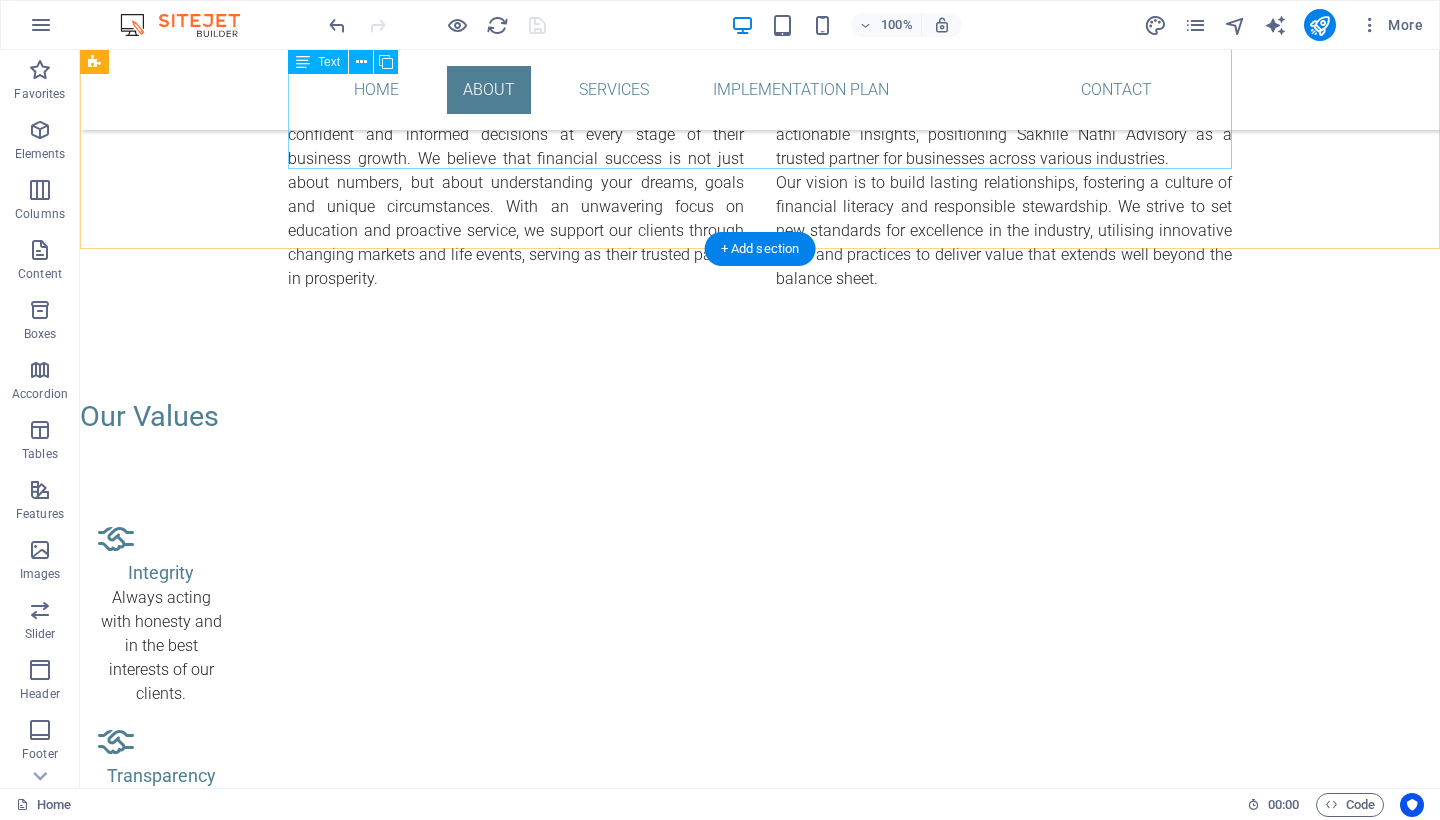 scroll, scrollTop: 1345, scrollLeft: 0, axis: vertical 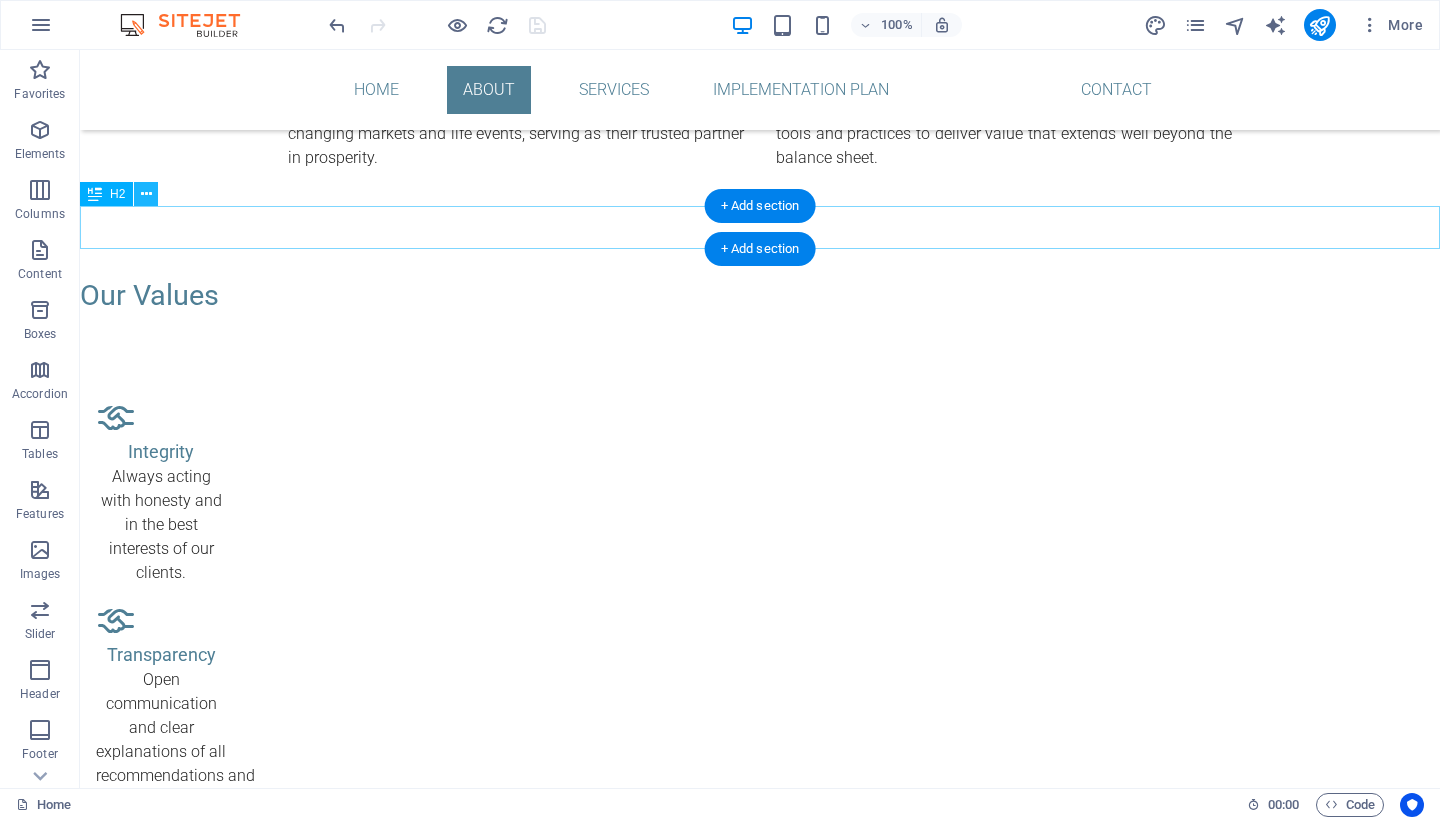 click at bounding box center (146, 194) 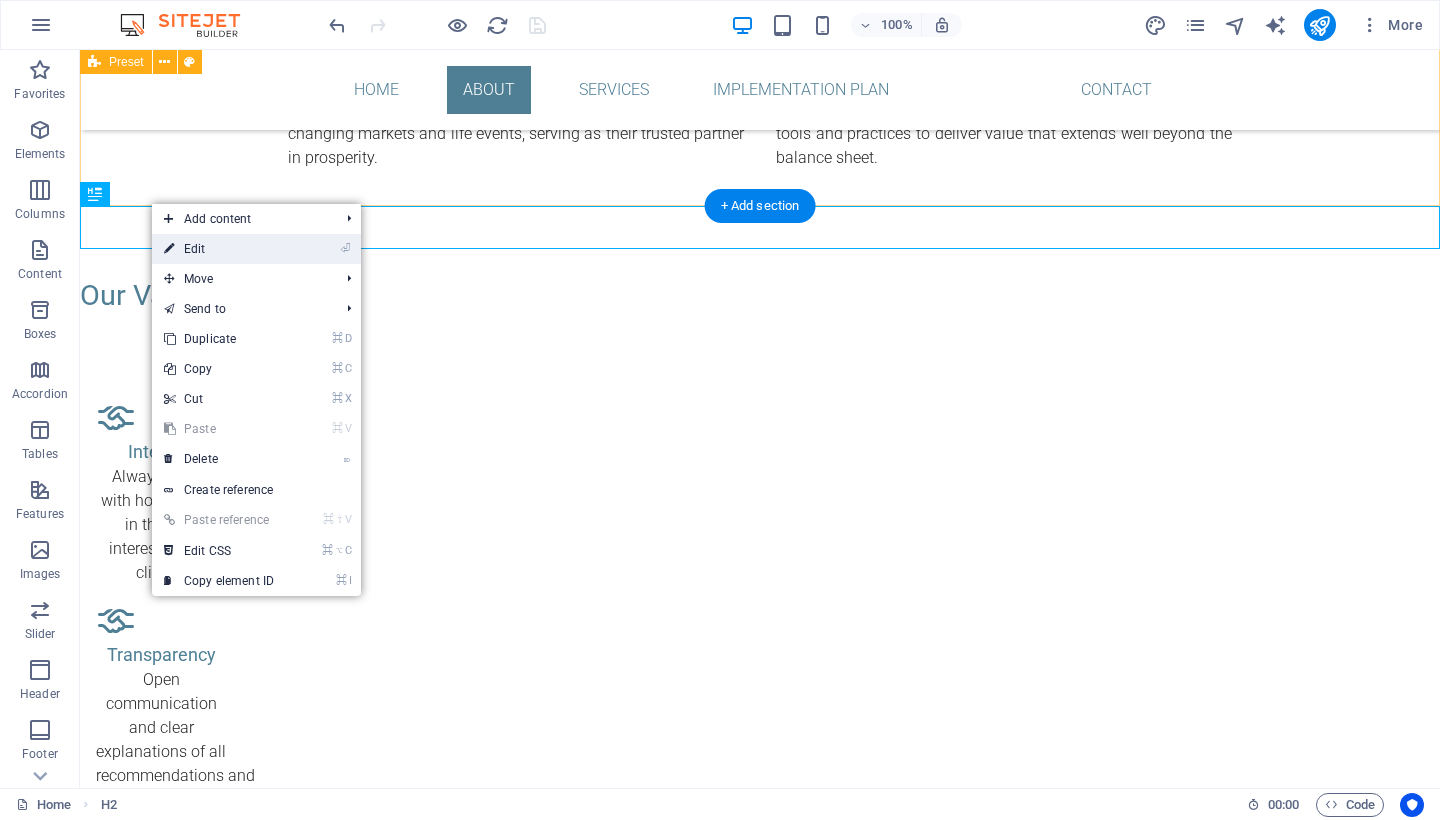 click on "⏎  Edit" at bounding box center [219, 249] 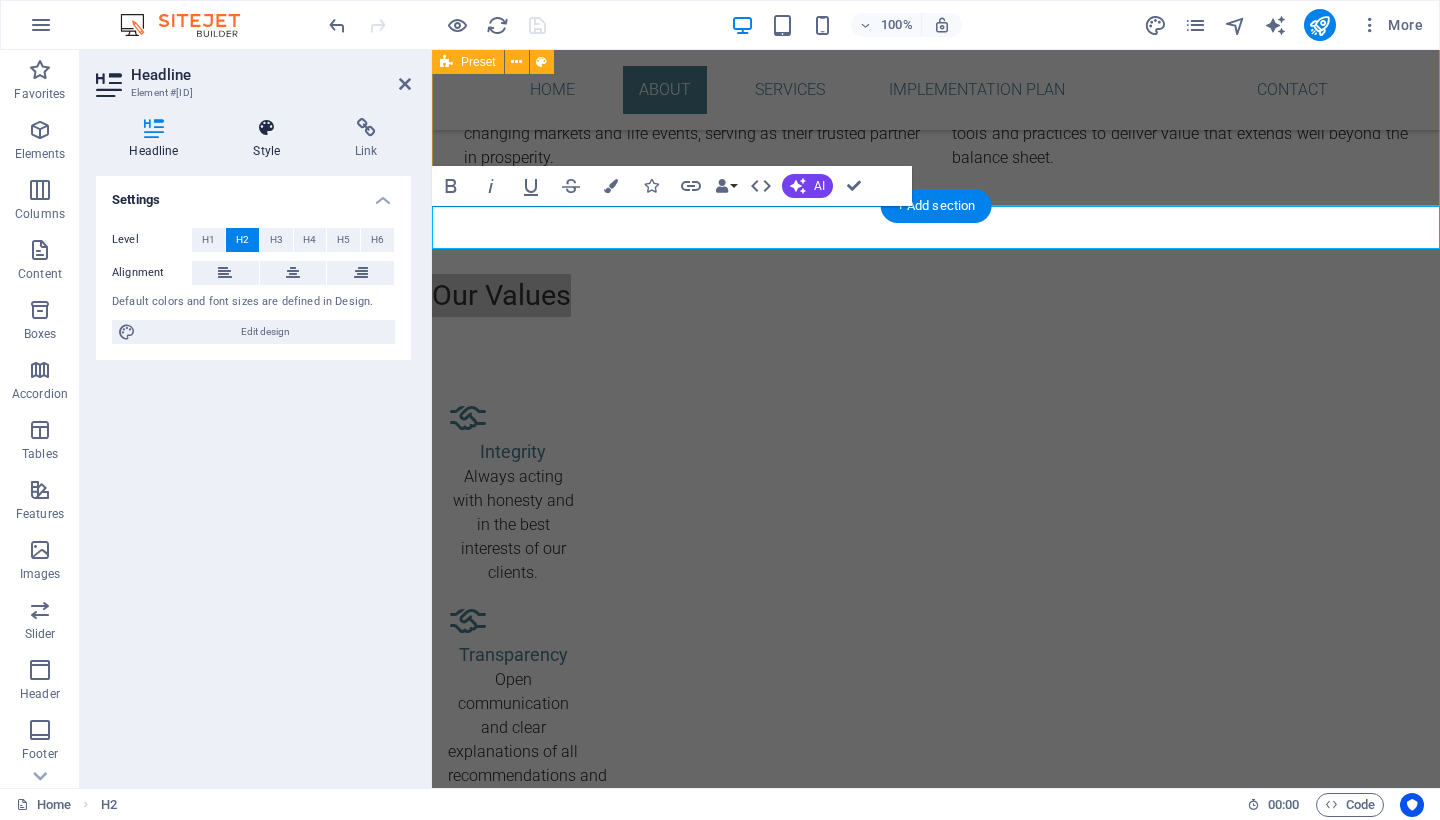 click on "Style" at bounding box center (271, 139) 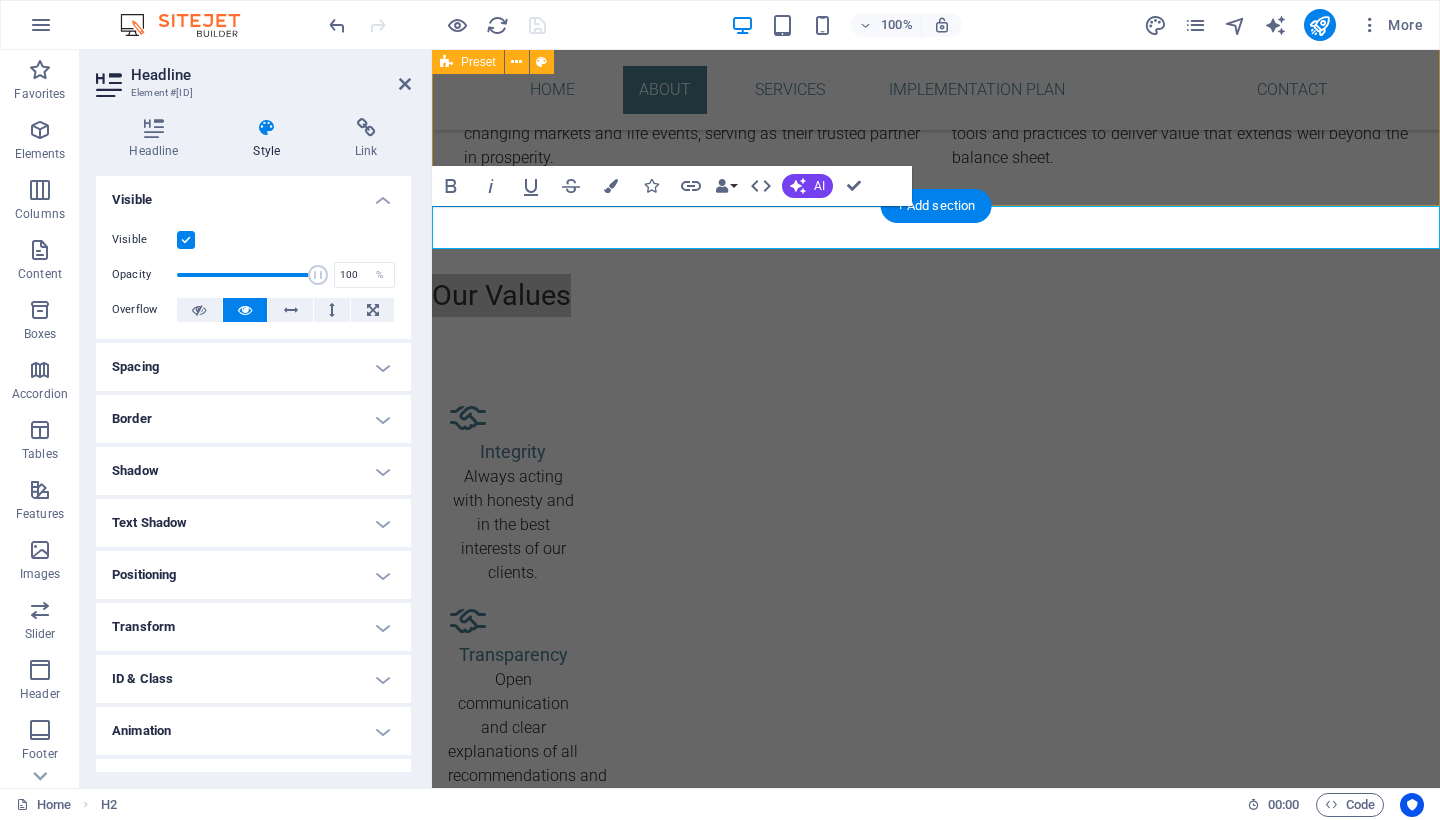 click on "Spacing" at bounding box center (253, 367) 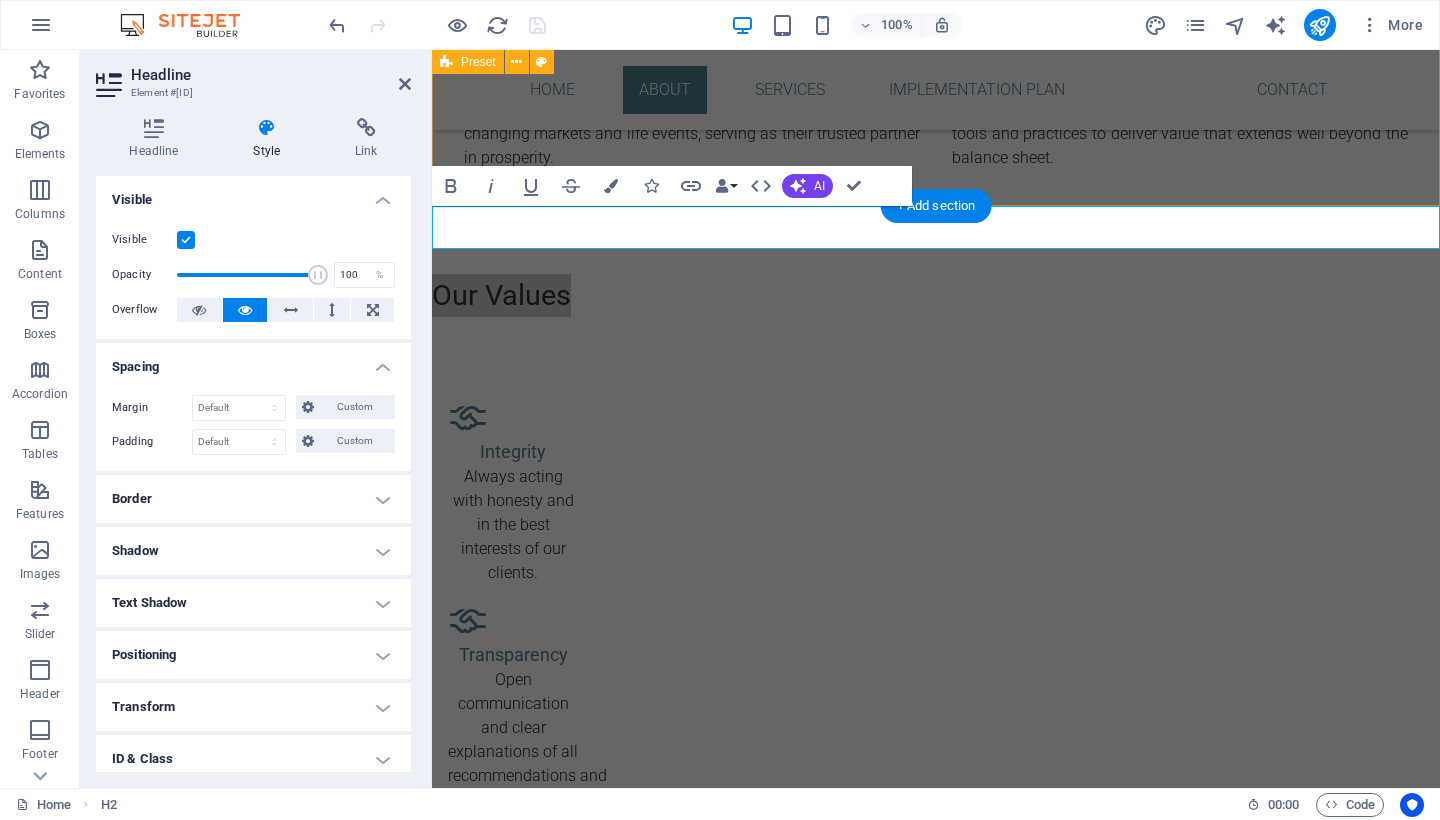 click on "Spacing" at bounding box center [253, 361] 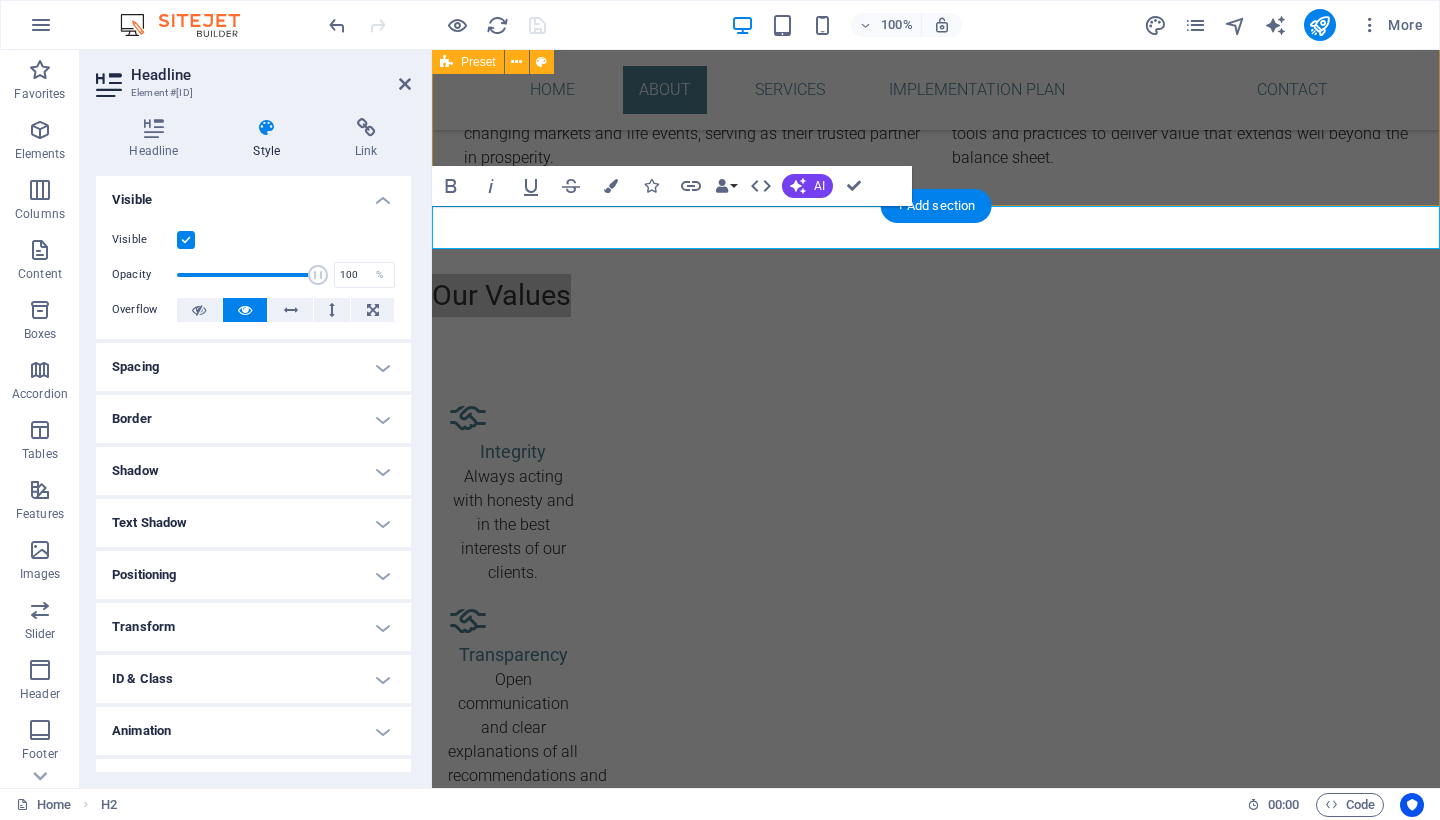 click on "Border" at bounding box center [253, 419] 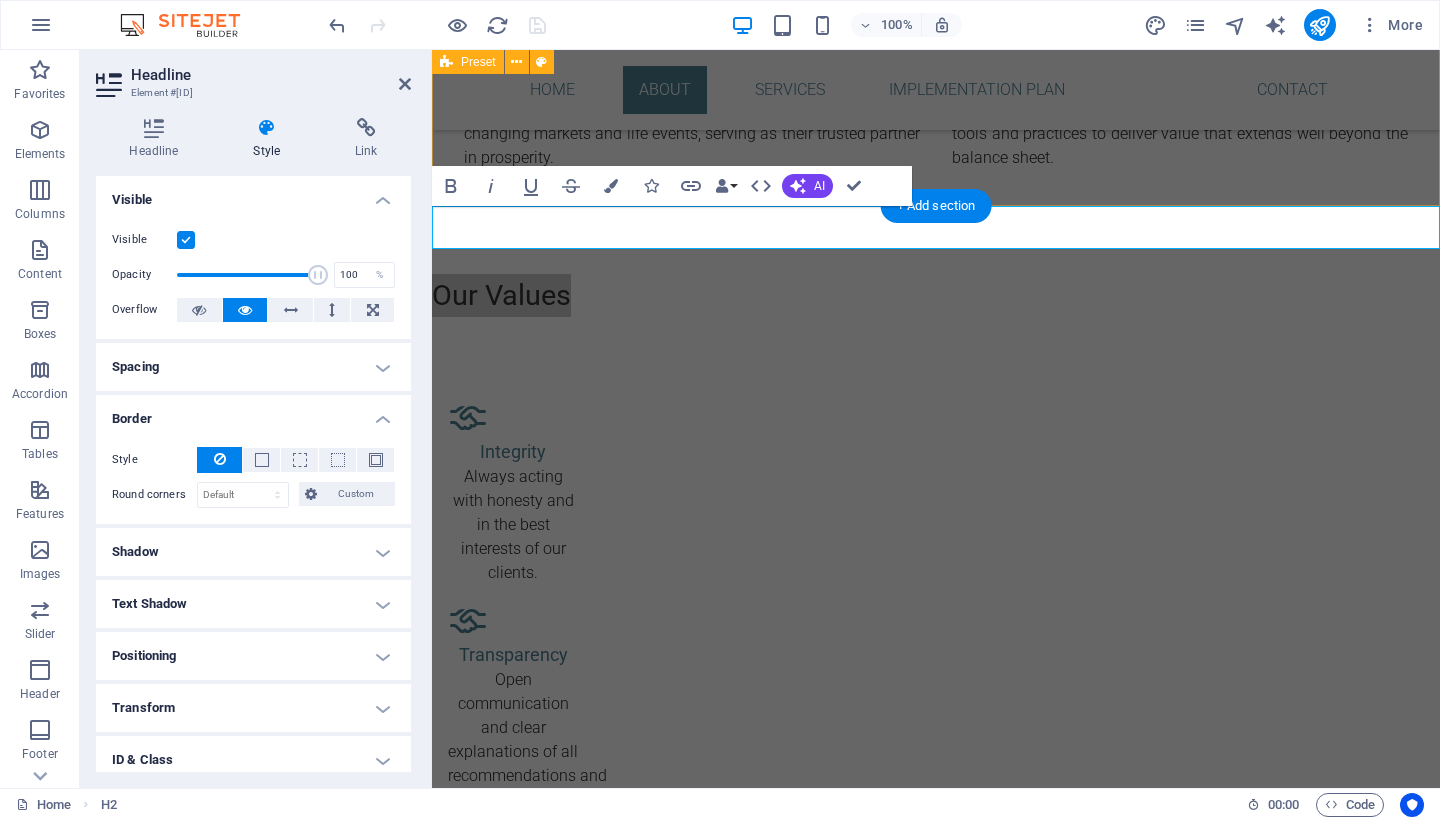 click on "Border" at bounding box center [253, 413] 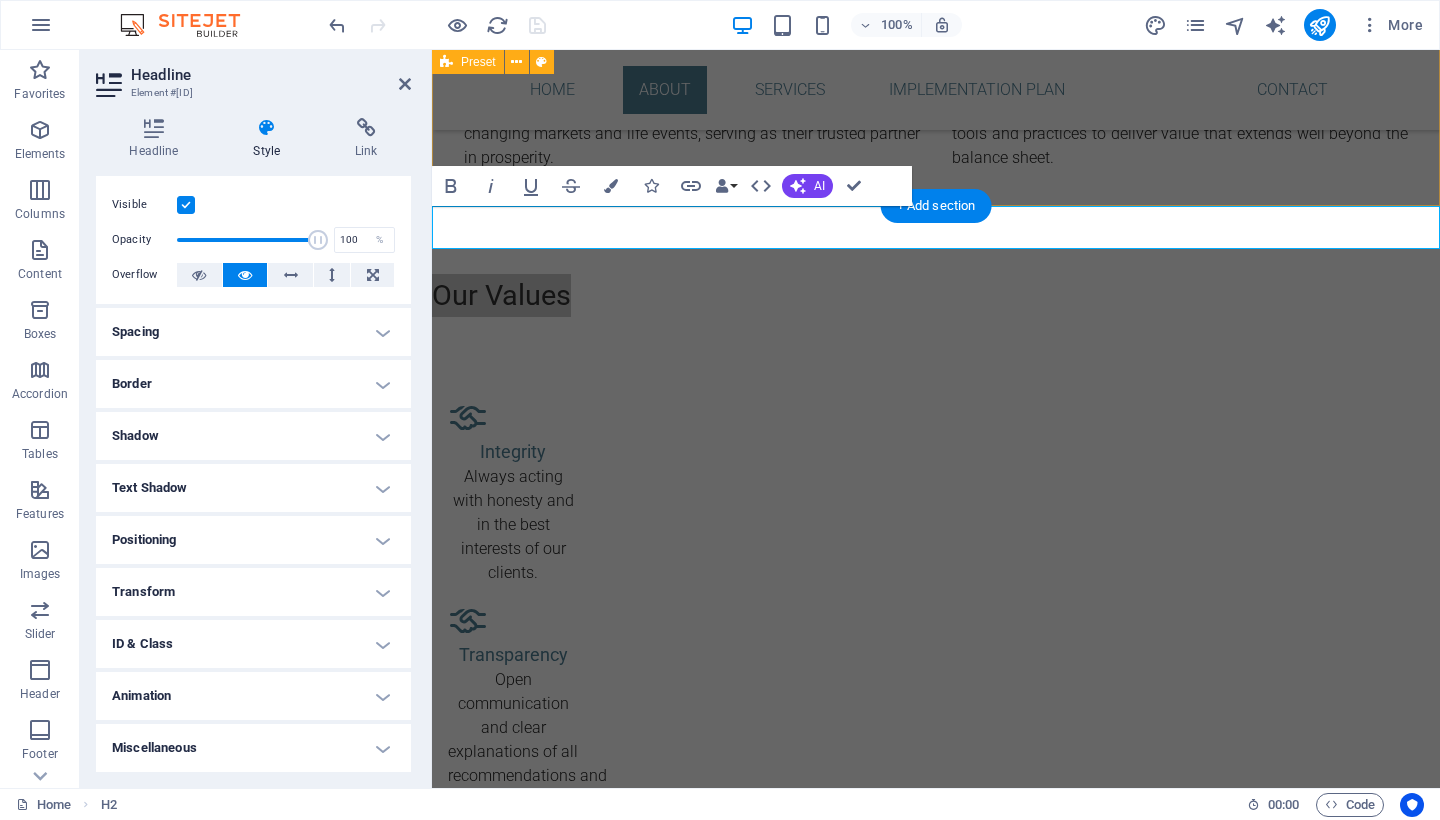 scroll, scrollTop: 34, scrollLeft: 0, axis: vertical 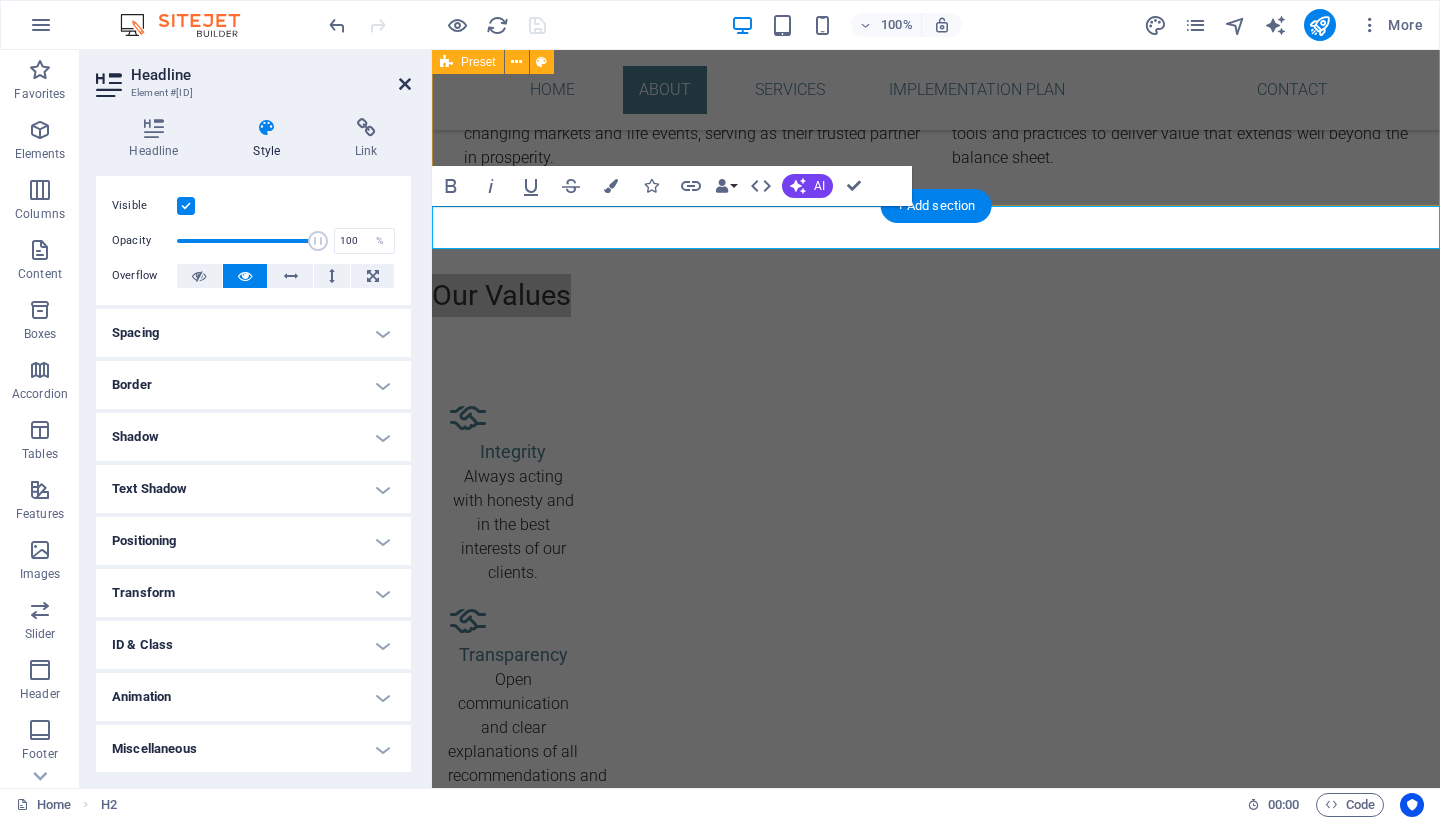 click at bounding box center (405, 84) 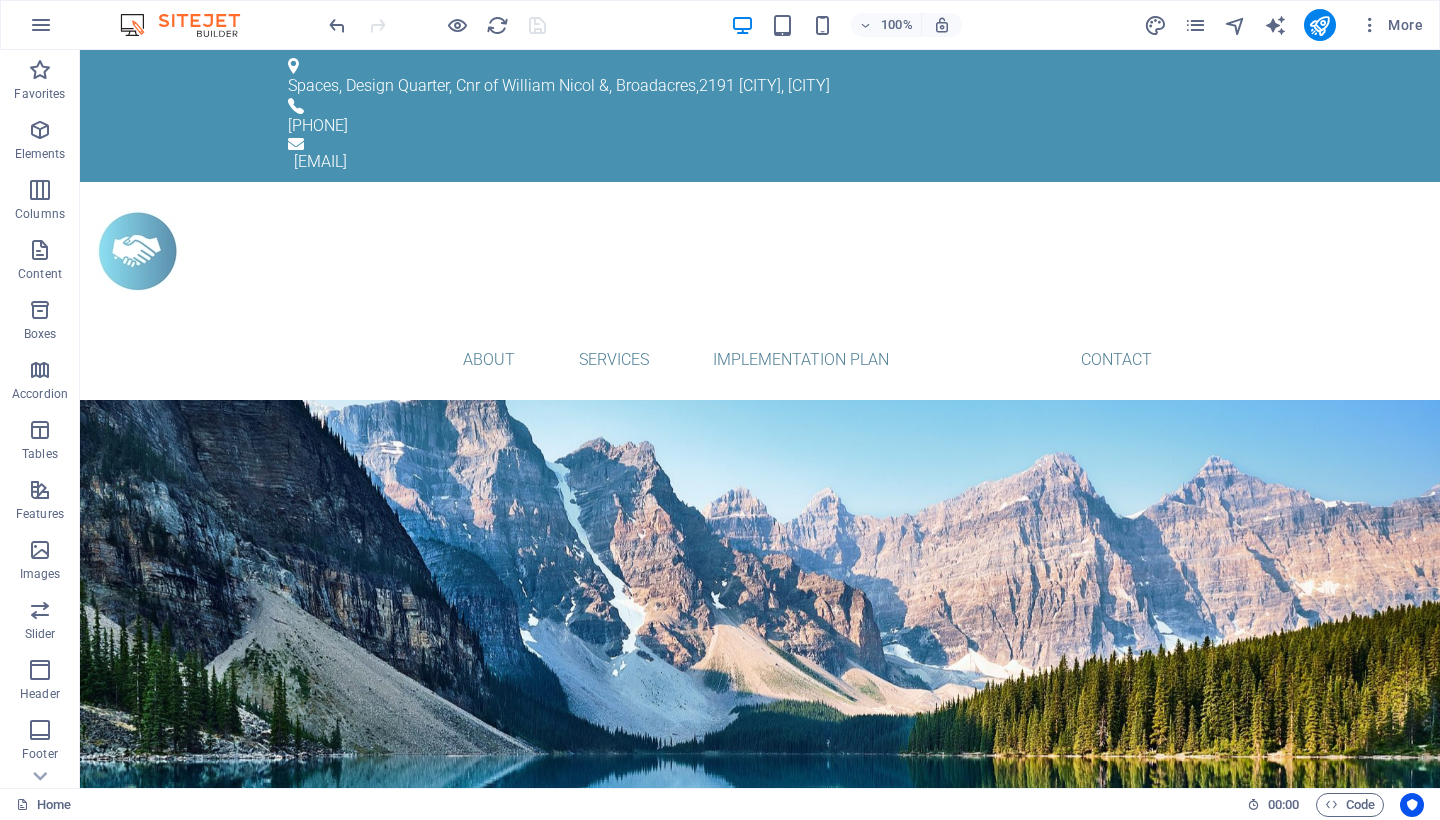 scroll, scrollTop: 0, scrollLeft: 0, axis: both 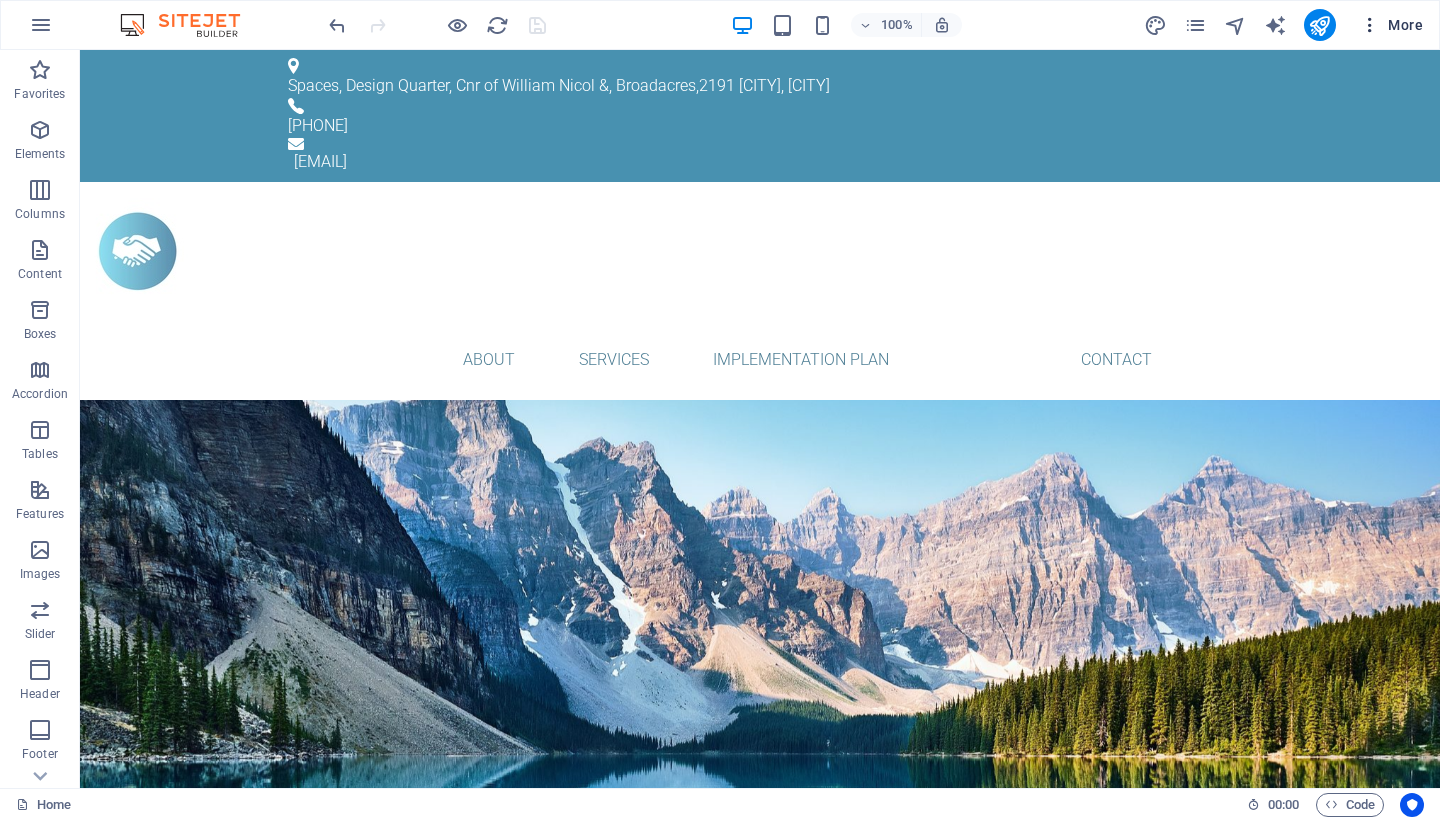 click at bounding box center (1370, 25) 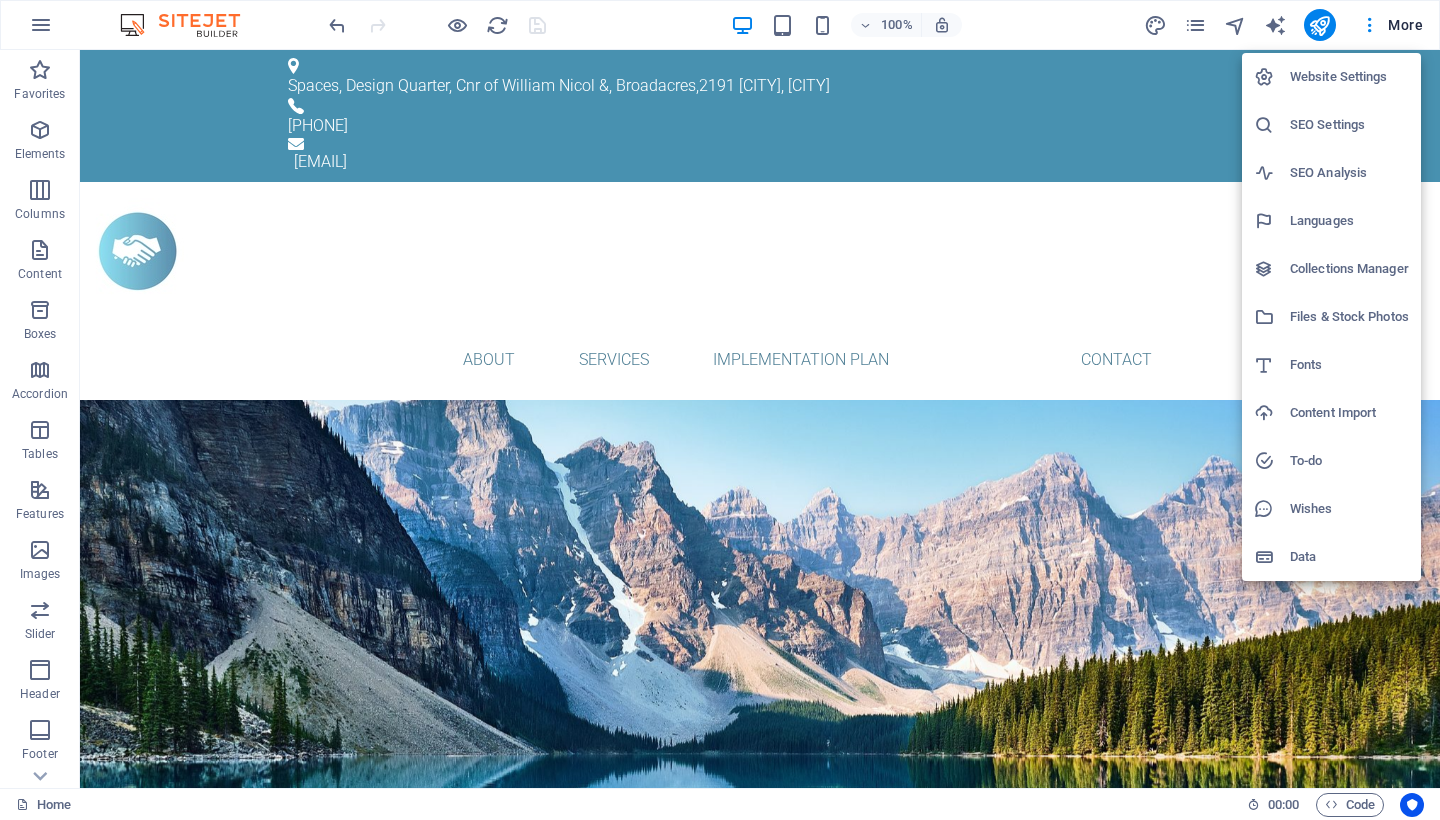 click on "Website Settings" at bounding box center (1349, 77) 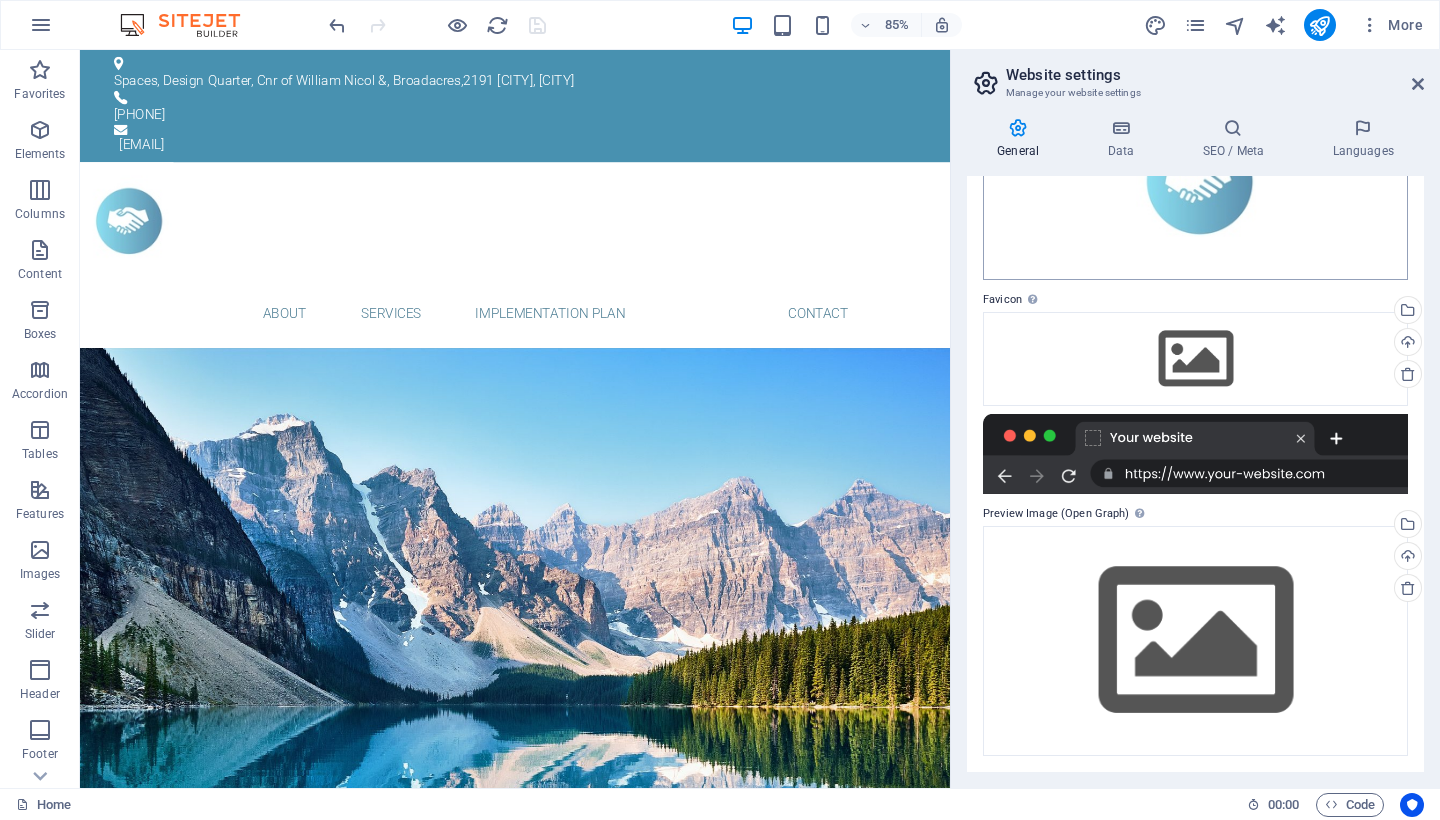 scroll, scrollTop: 189, scrollLeft: 0, axis: vertical 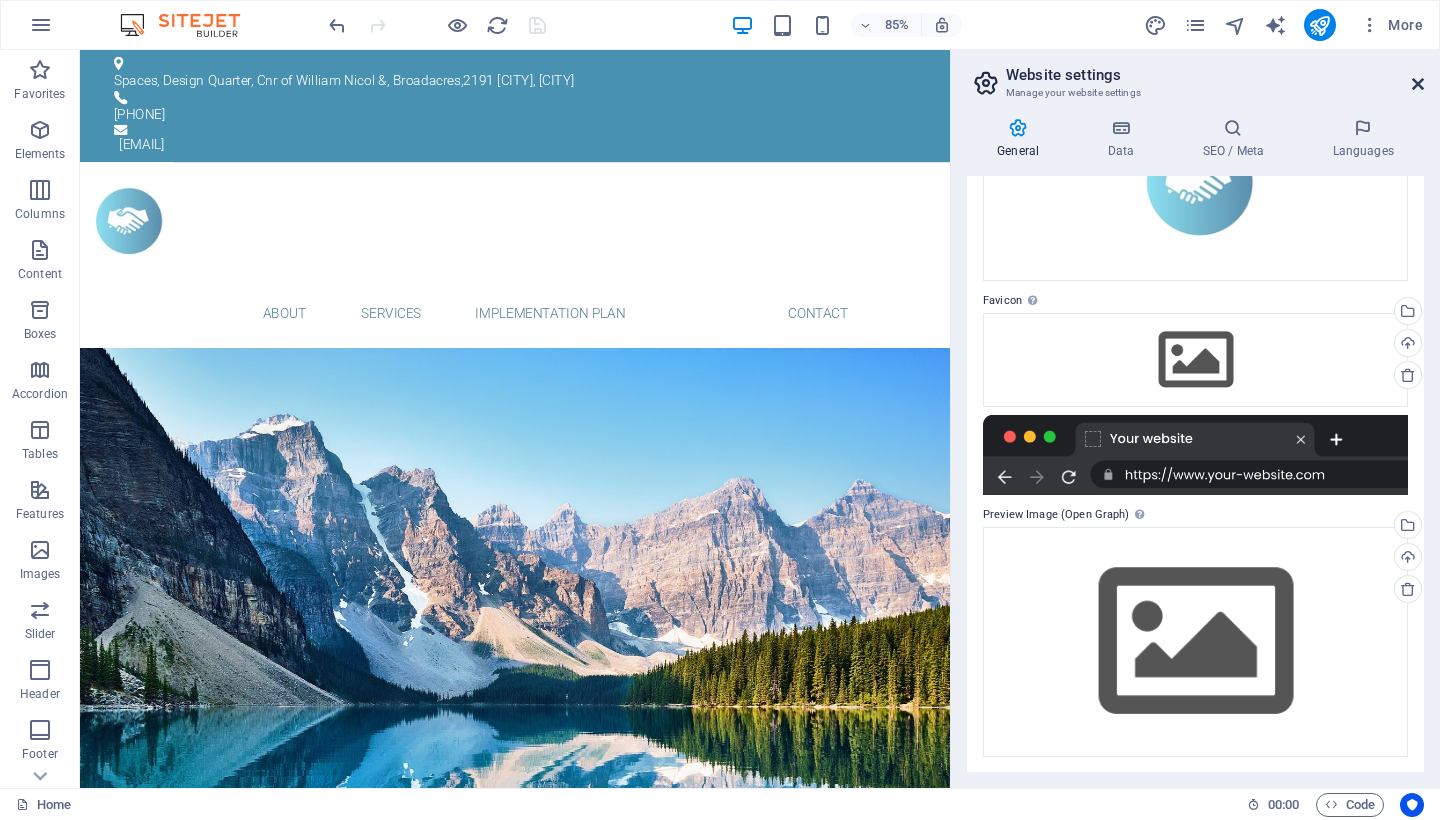 click at bounding box center (1418, 84) 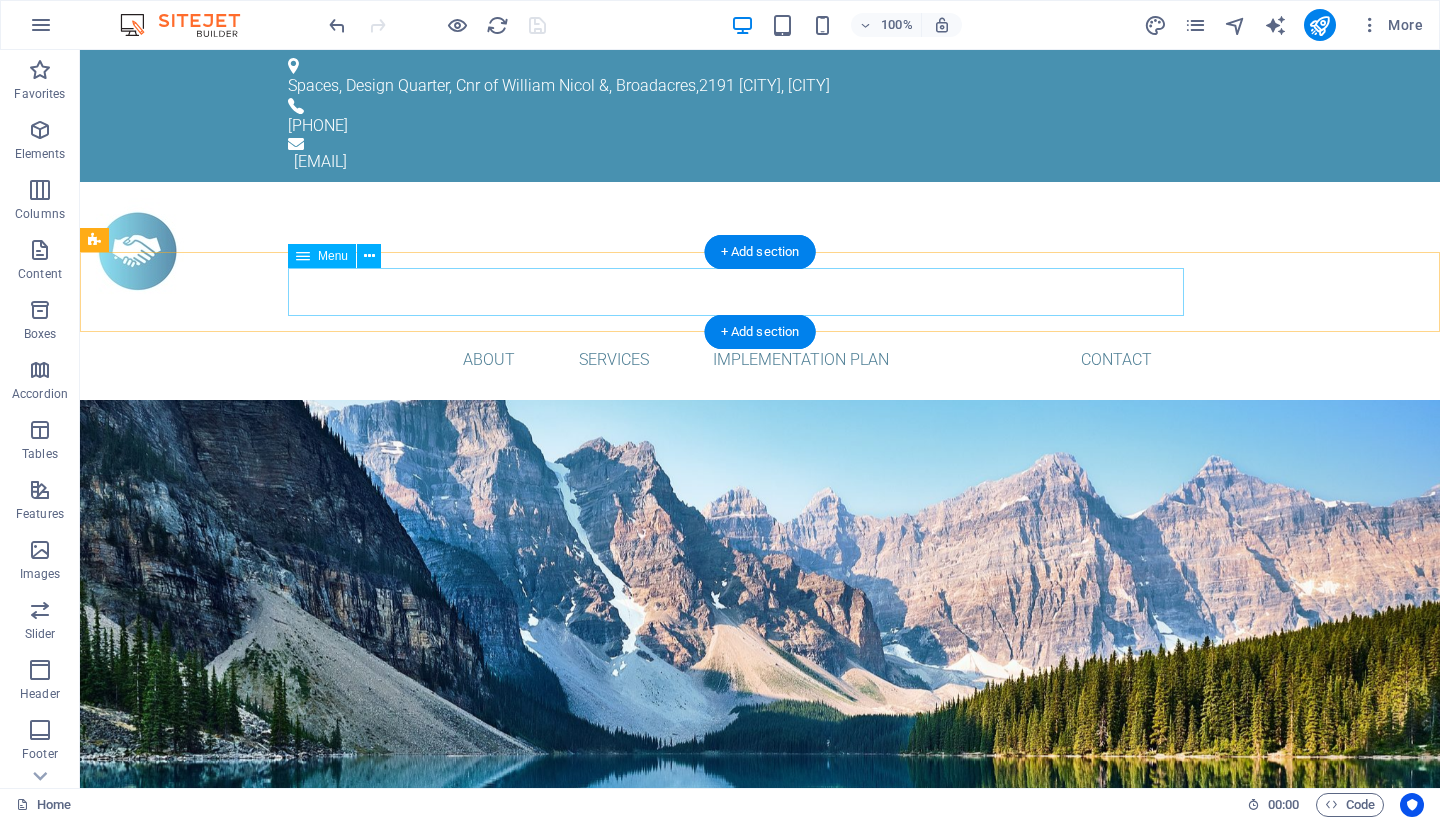click on "Home About Services Implementation Plan Contact" at bounding box center (760, 360) 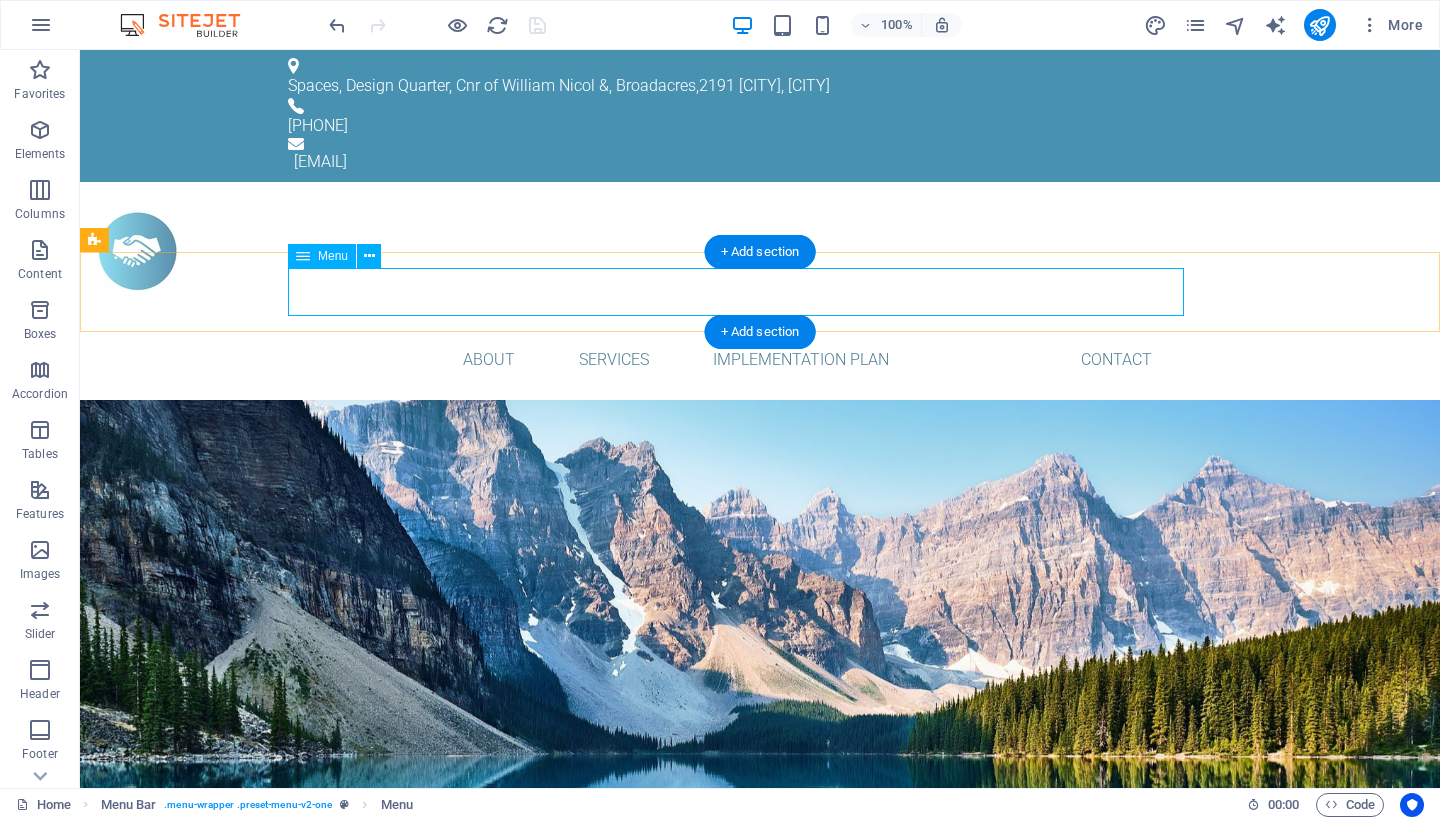 click on "Home About Services Implementation Plan Contact" at bounding box center (760, 360) 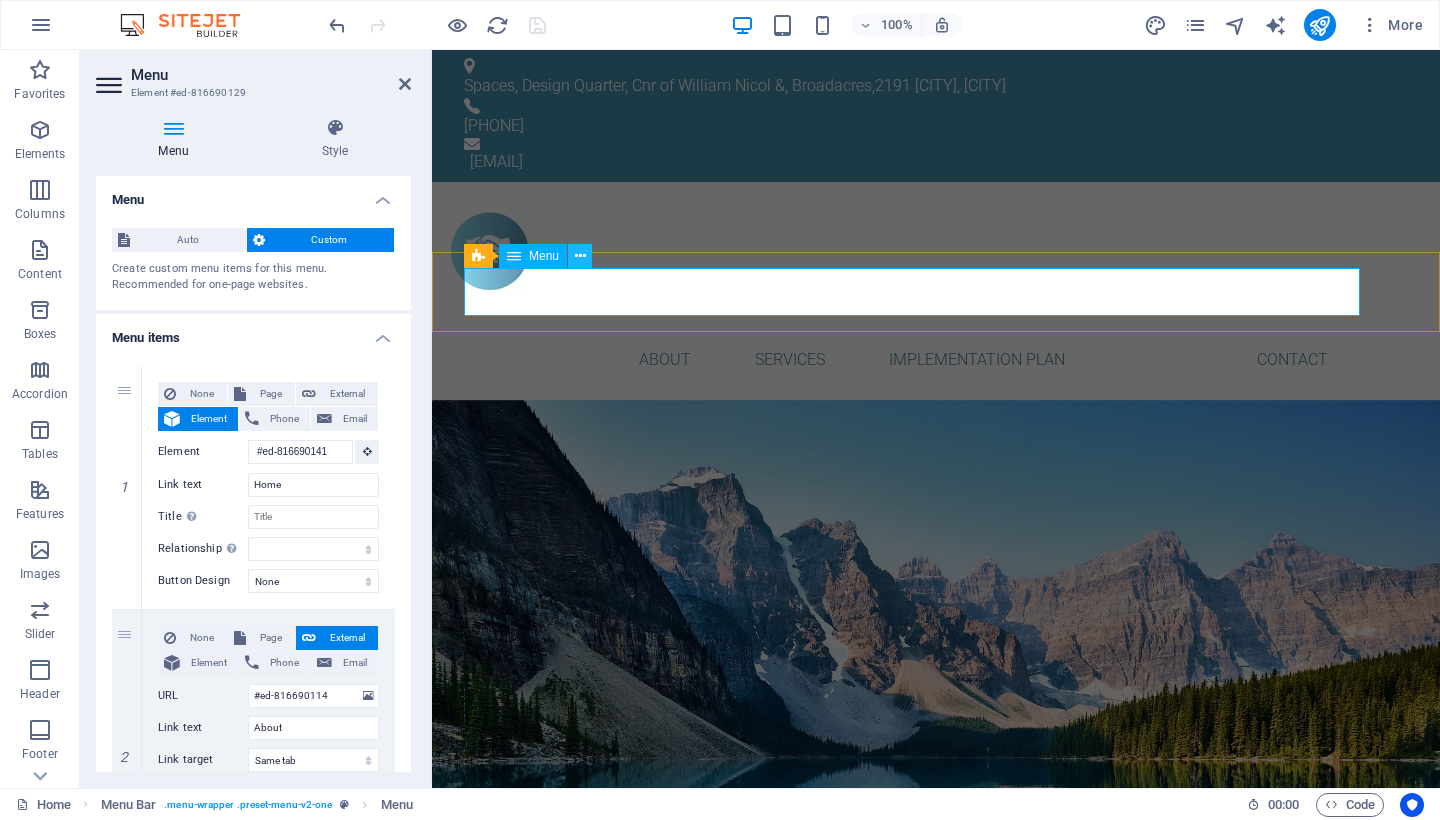 click at bounding box center [580, 256] 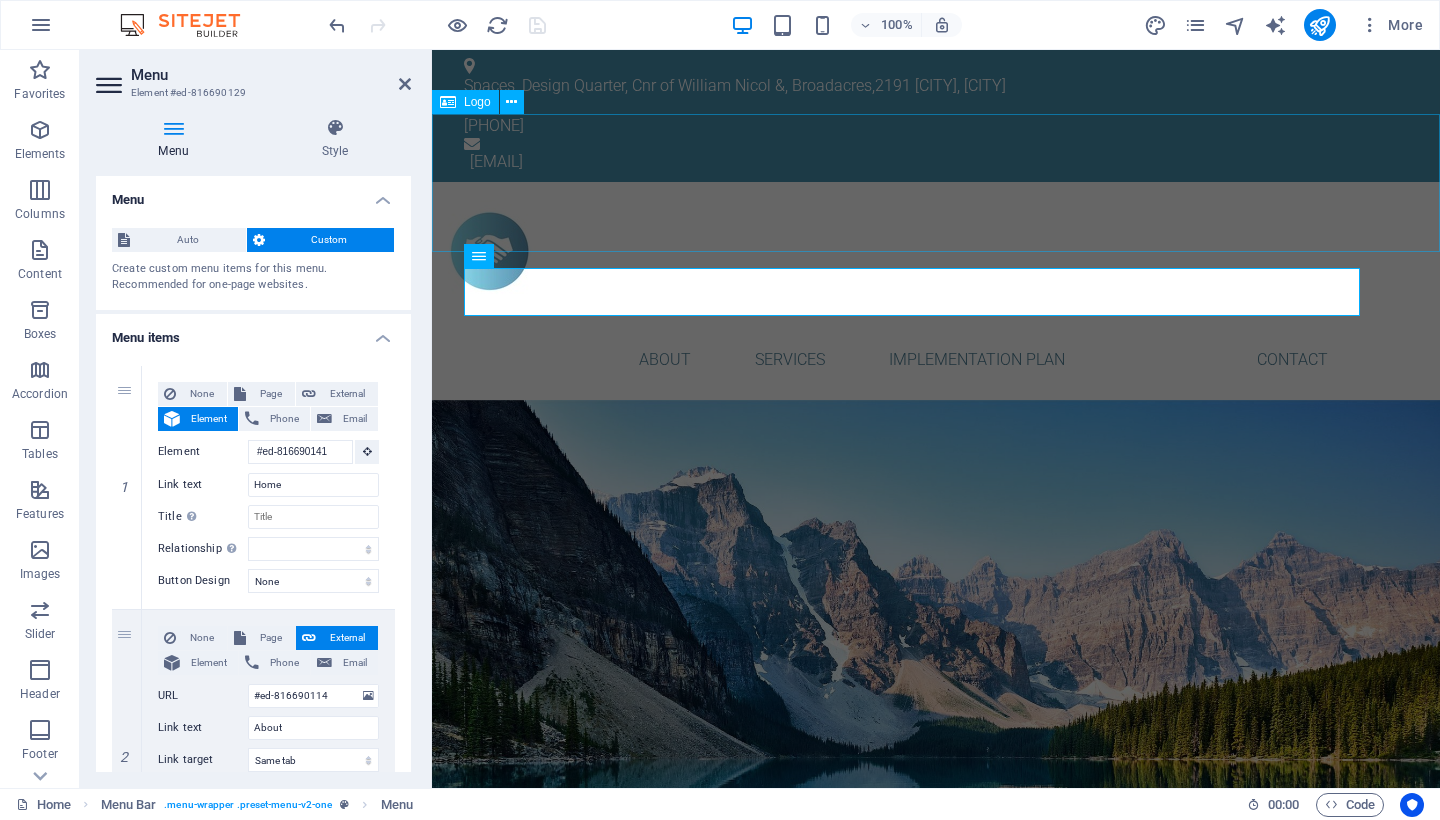 click at bounding box center [936, 251] 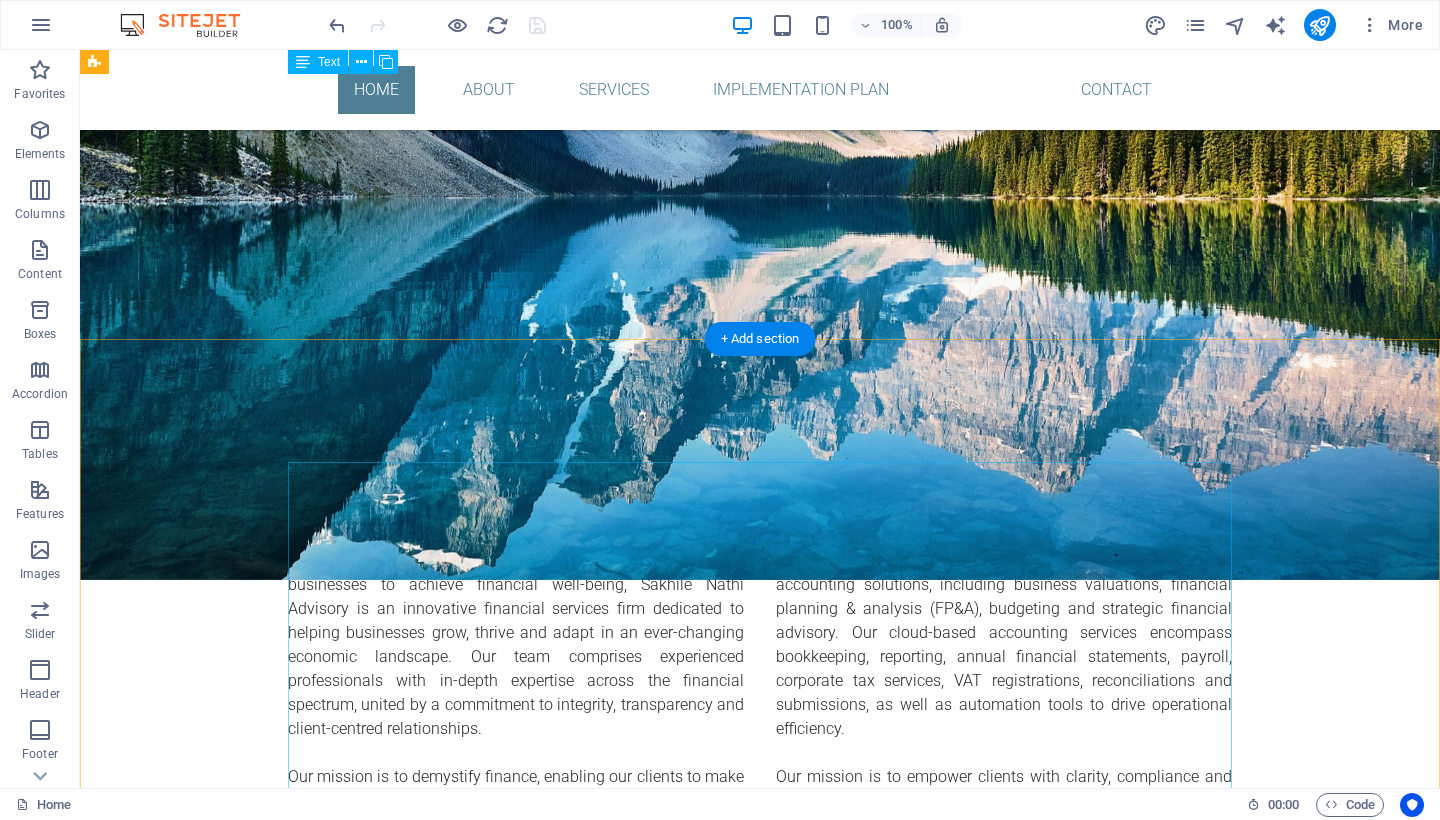 scroll, scrollTop: 548, scrollLeft: 0, axis: vertical 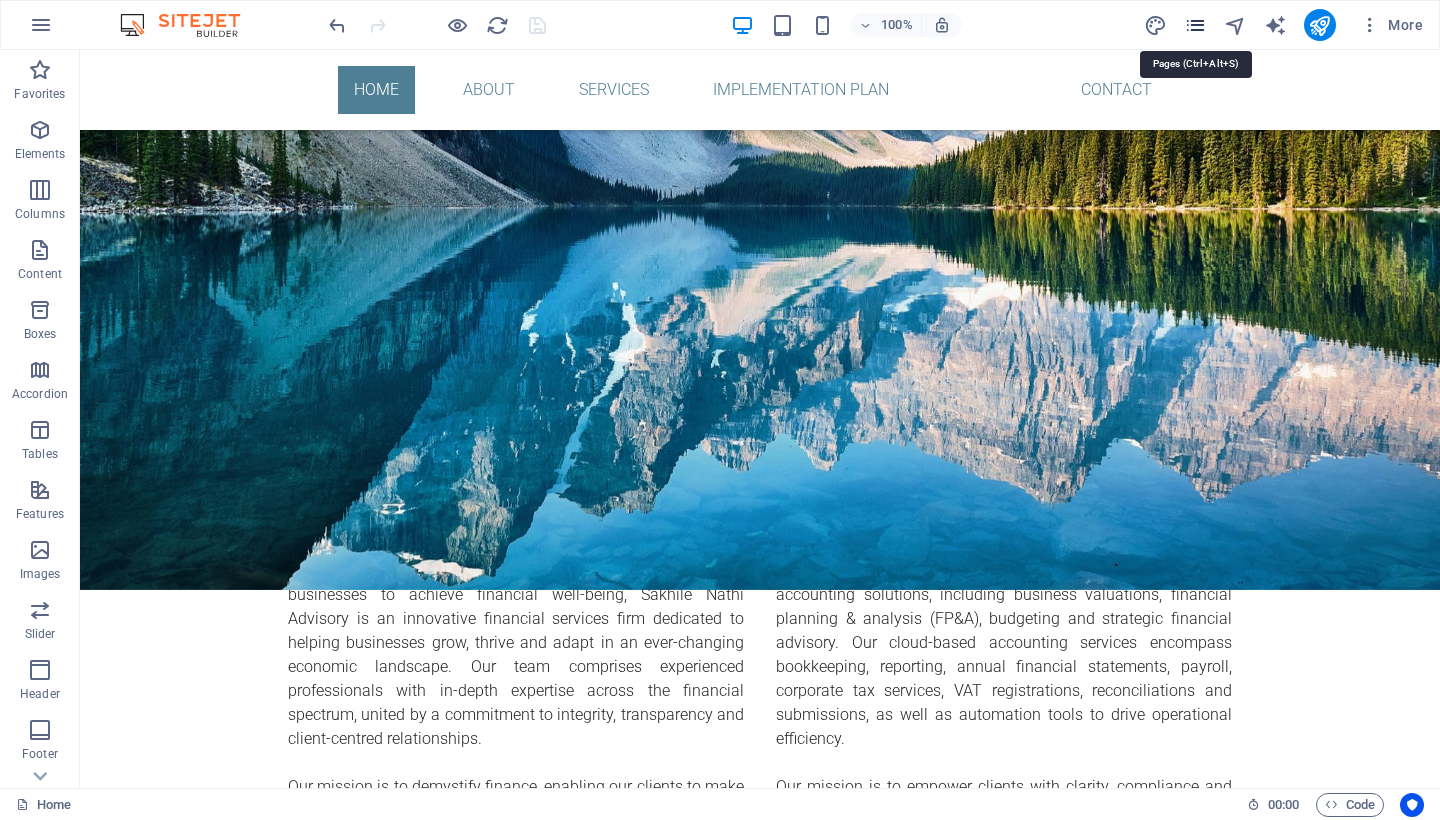 click at bounding box center (1195, 25) 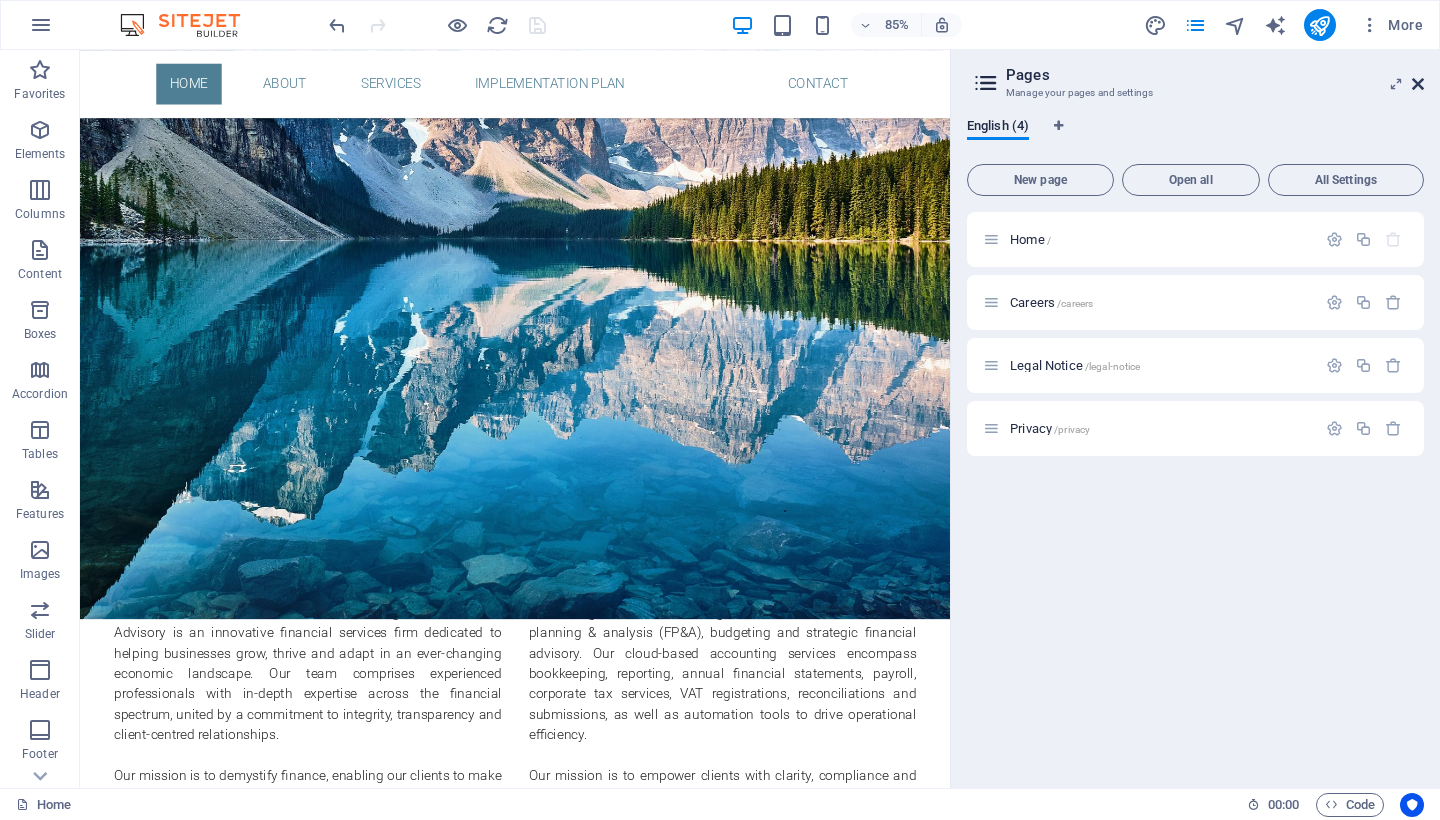 click at bounding box center (1418, 84) 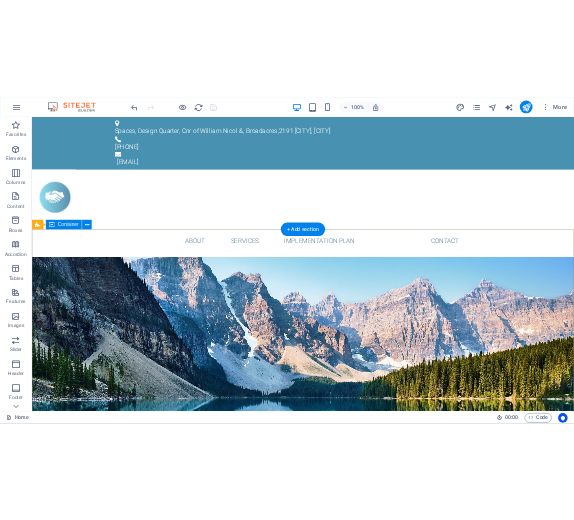 scroll, scrollTop: 0, scrollLeft: 0, axis: both 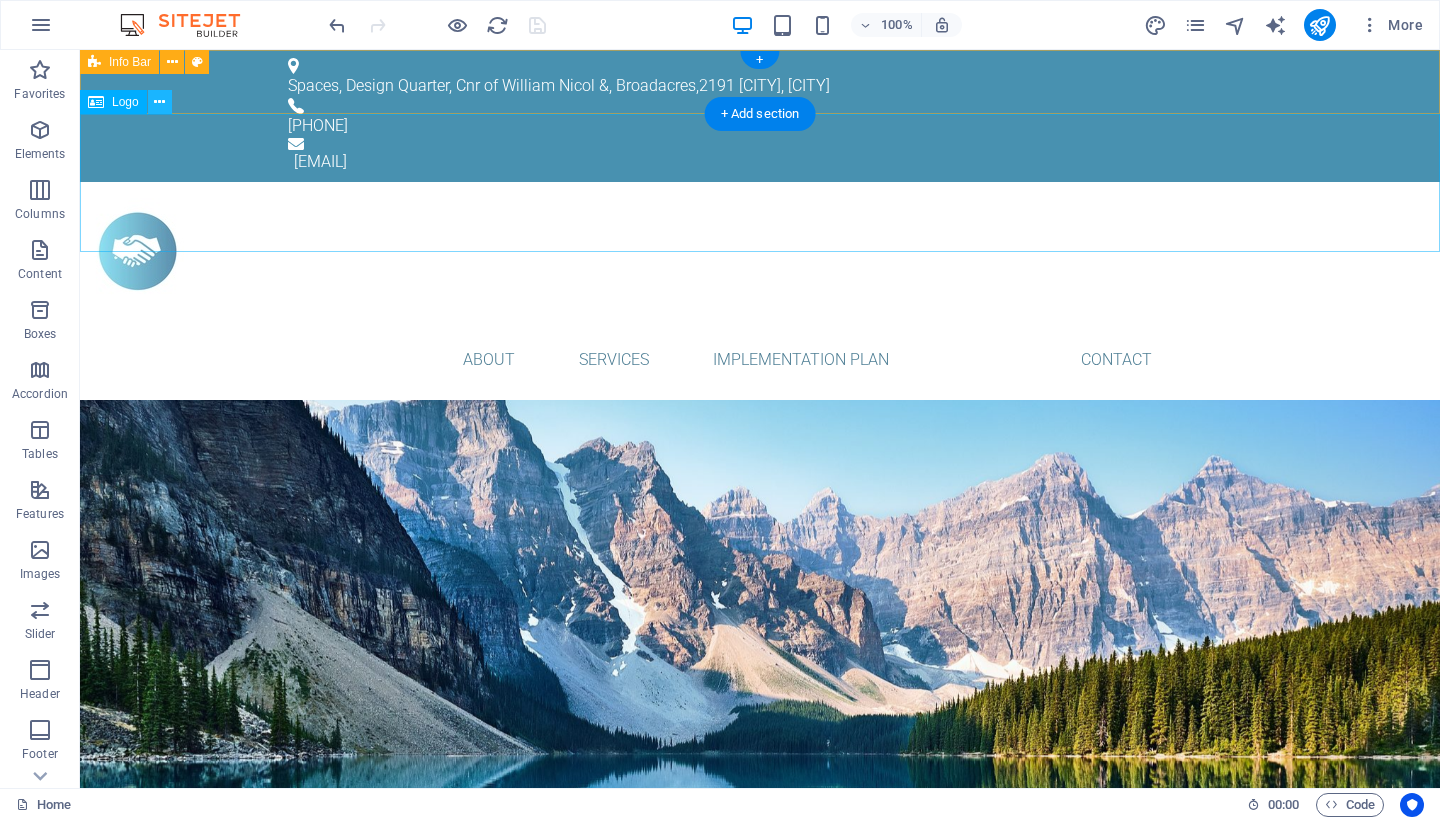click at bounding box center [159, 102] 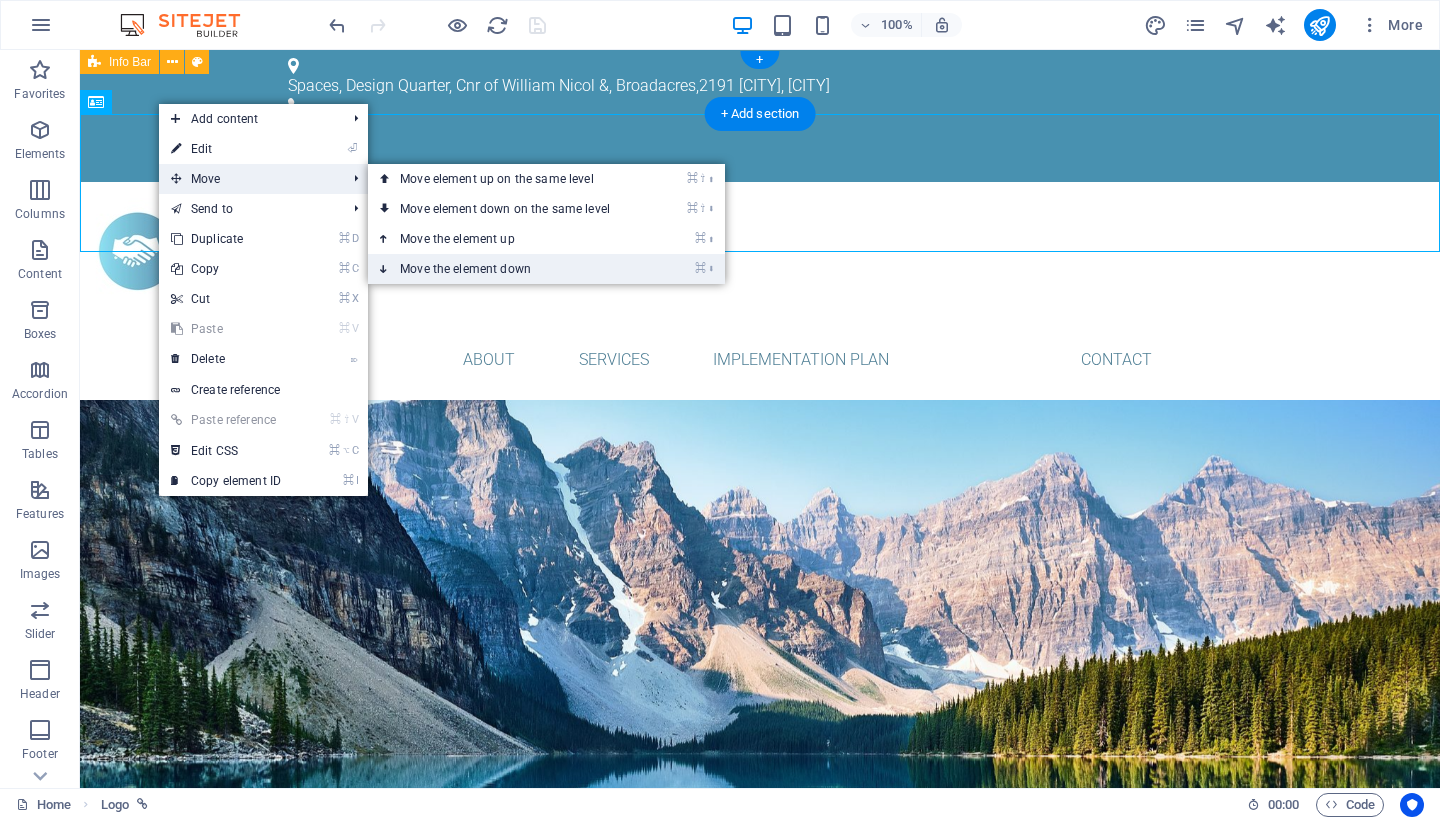click on "⌘ ⬇  Move the element down" at bounding box center [509, 269] 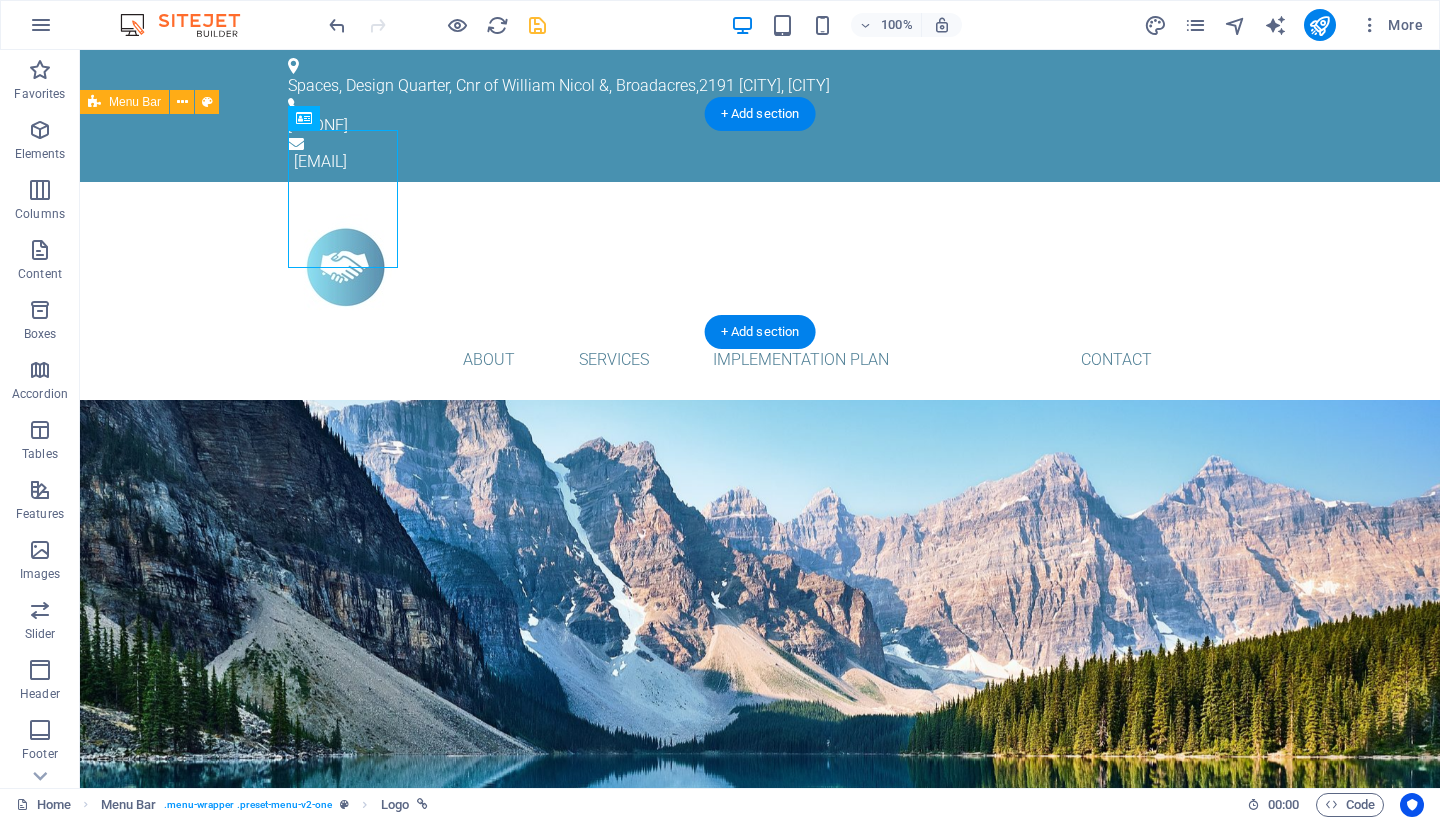 click on "Home About Services Implementation Plan Contact" at bounding box center (760, 291) 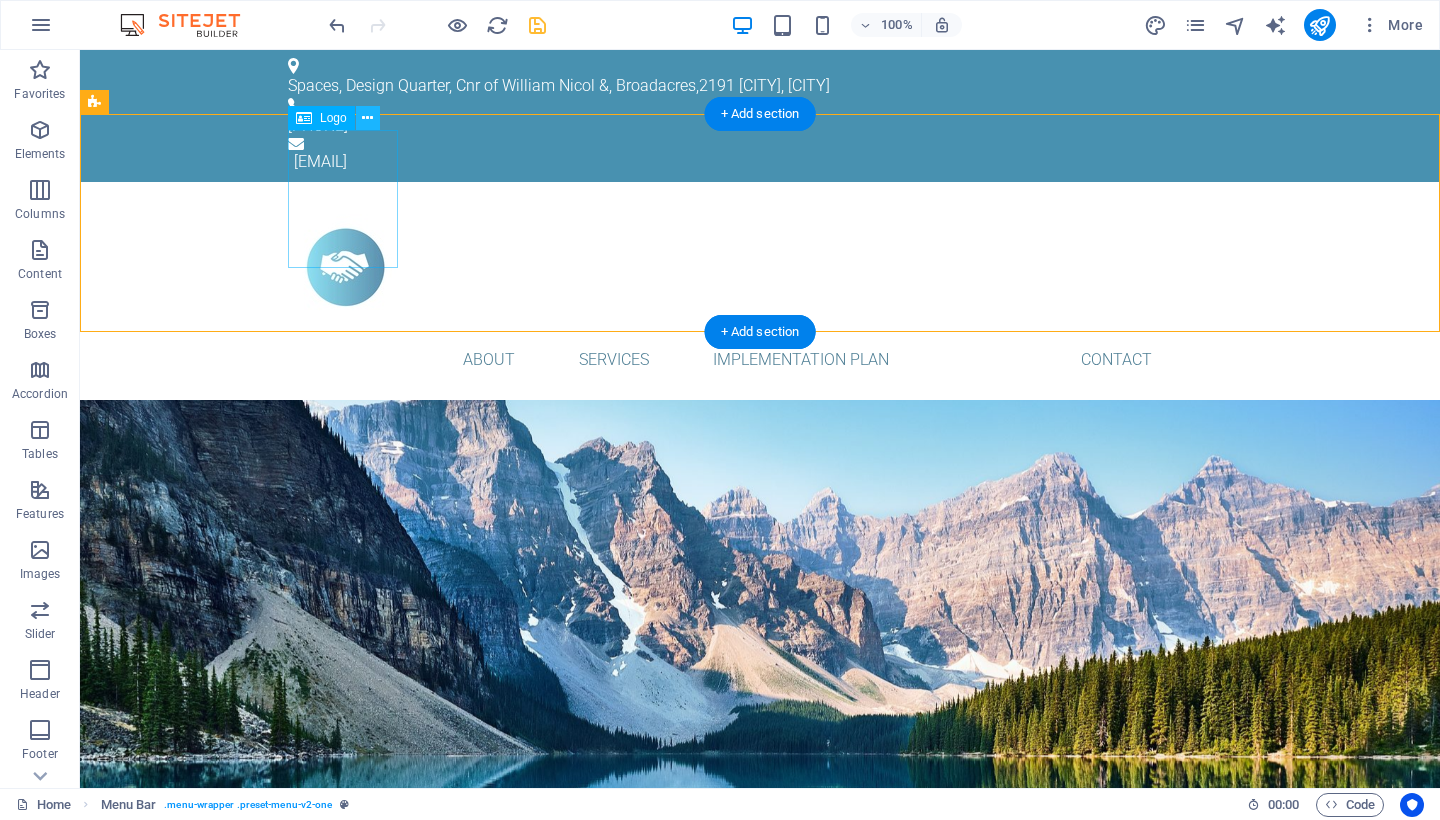 click at bounding box center [367, 118] 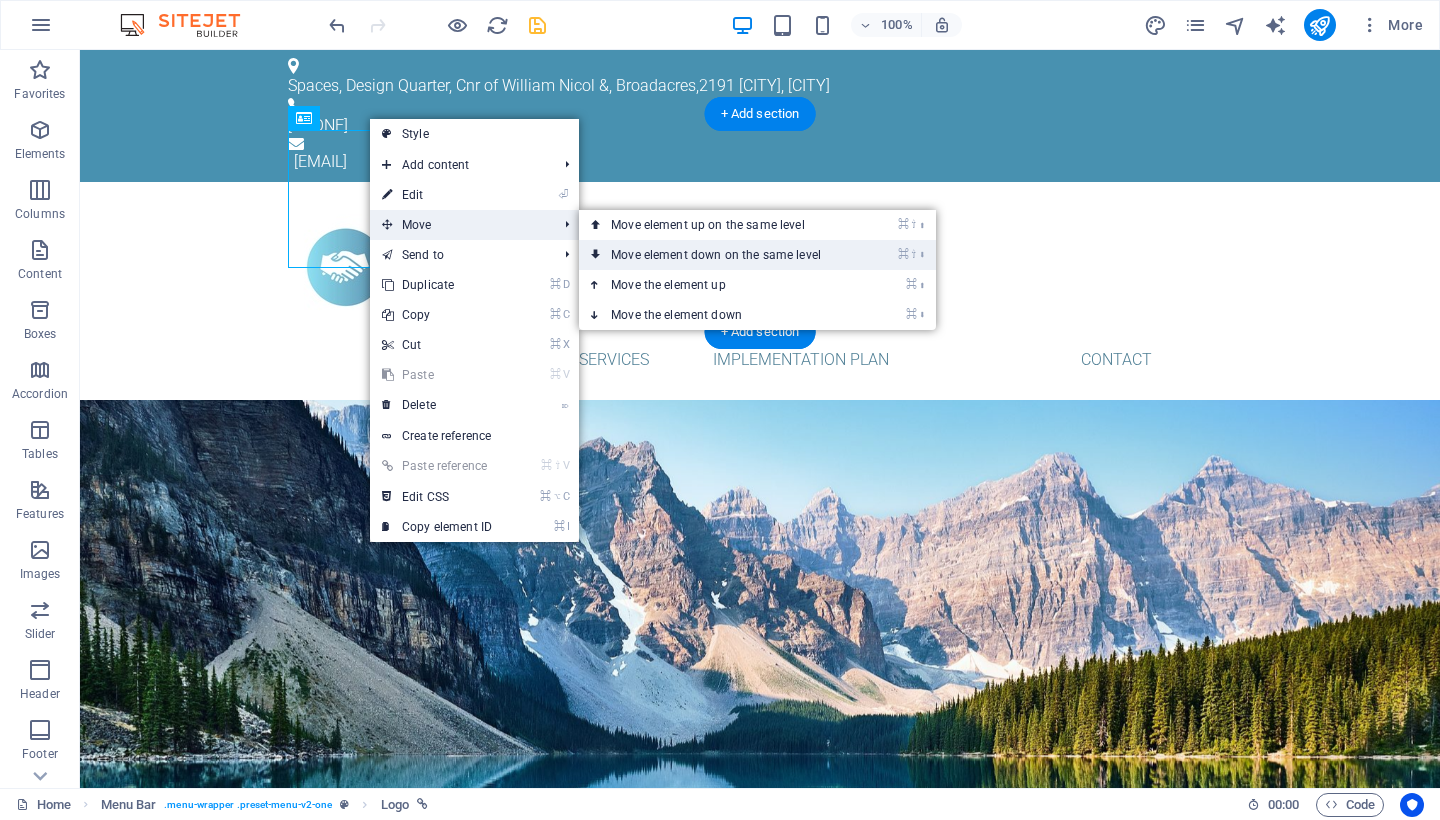 click on "⌘ ⇧ ⬇  Move element down on the same level" at bounding box center [720, 255] 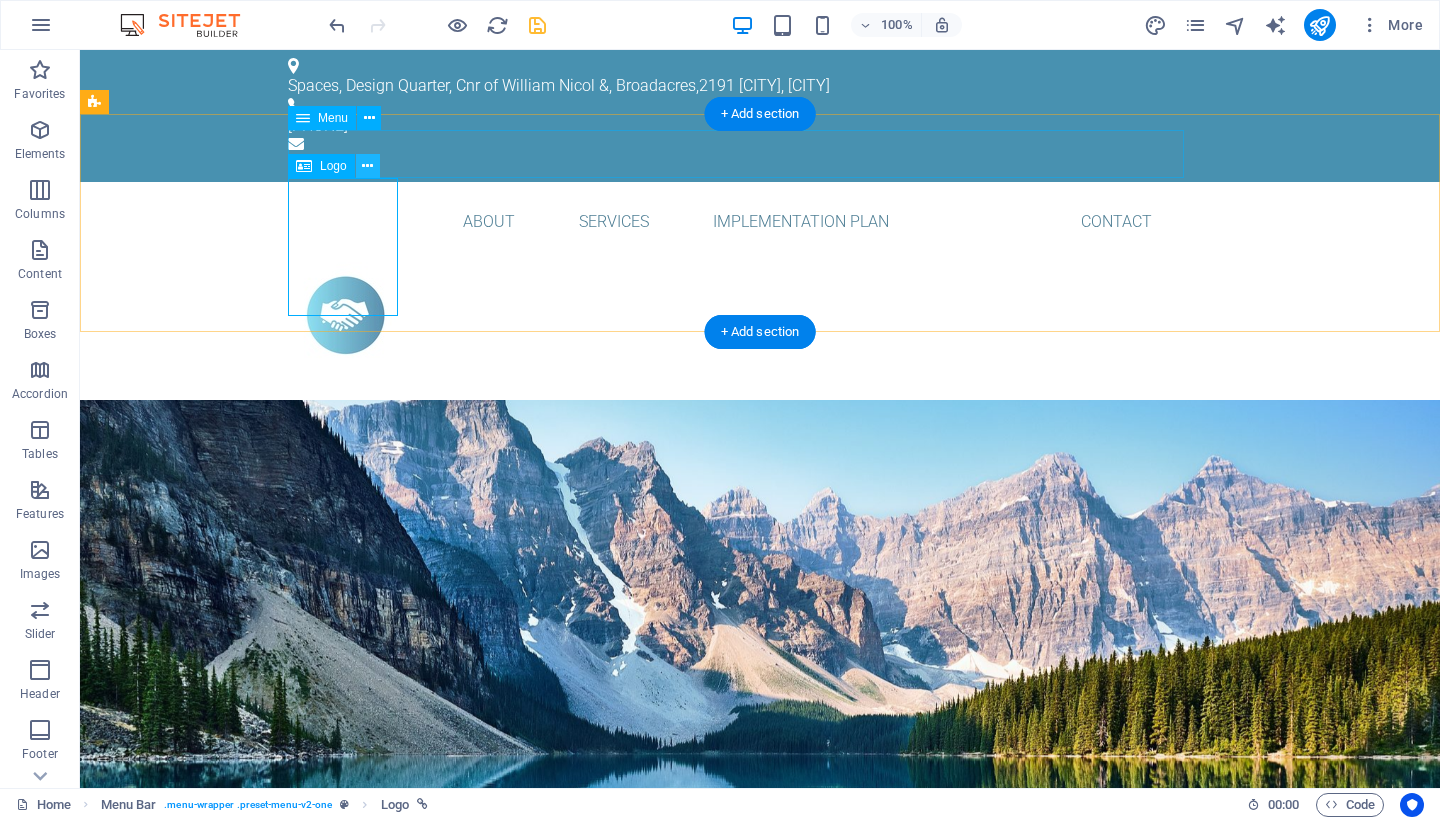 click at bounding box center [367, 166] 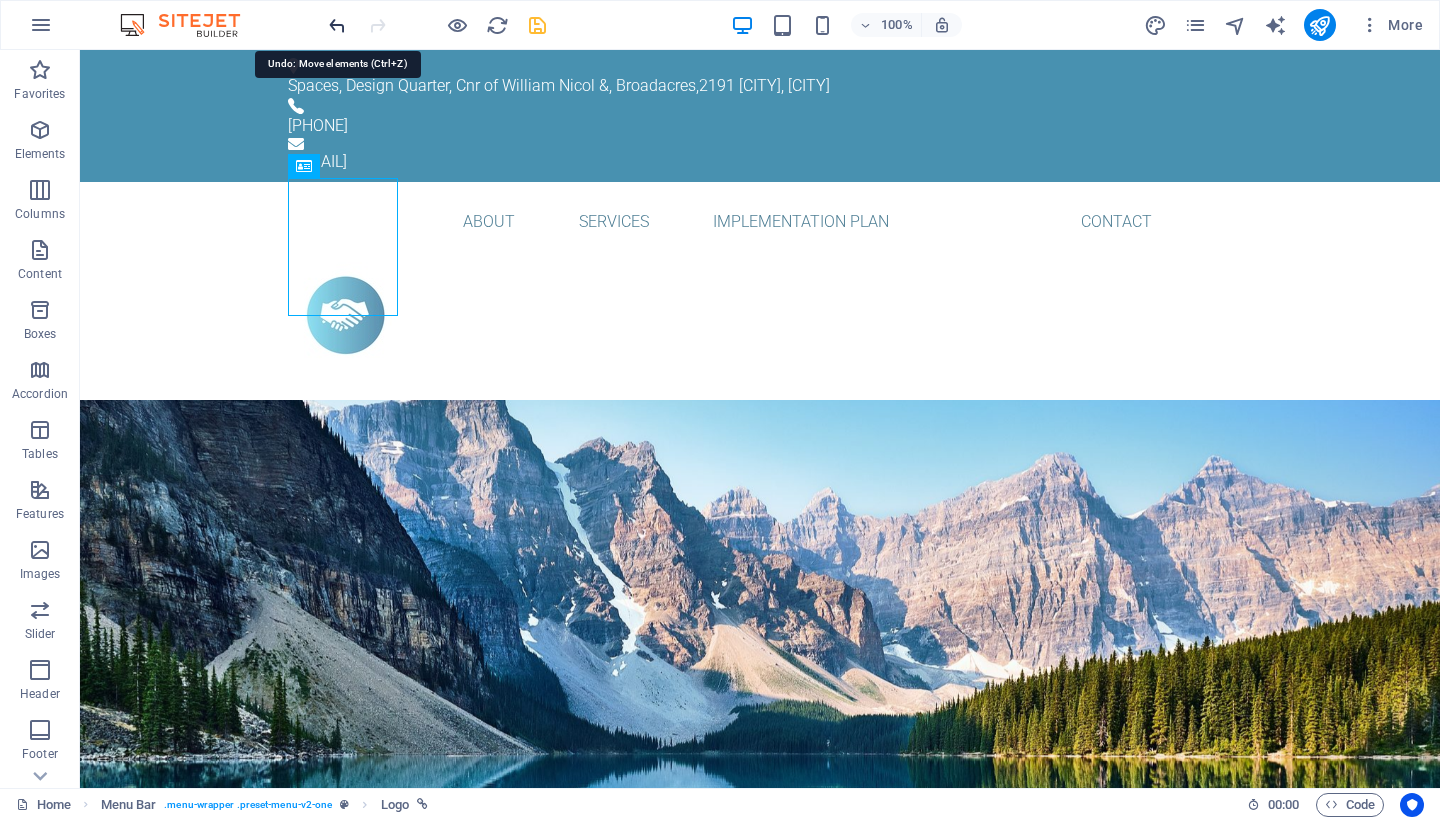 click at bounding box center [337, 25] 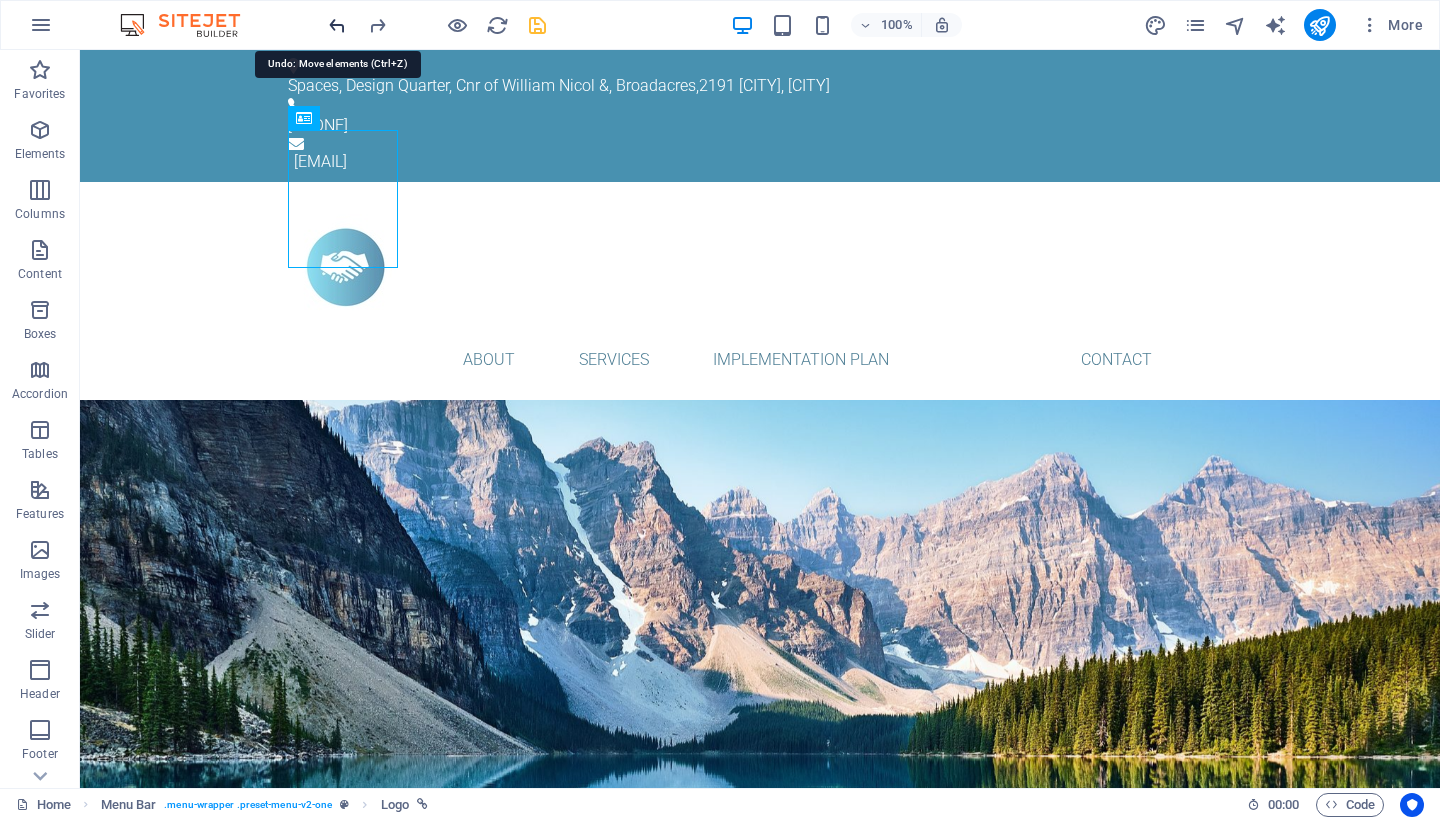 click at bounding box center [337, 25] 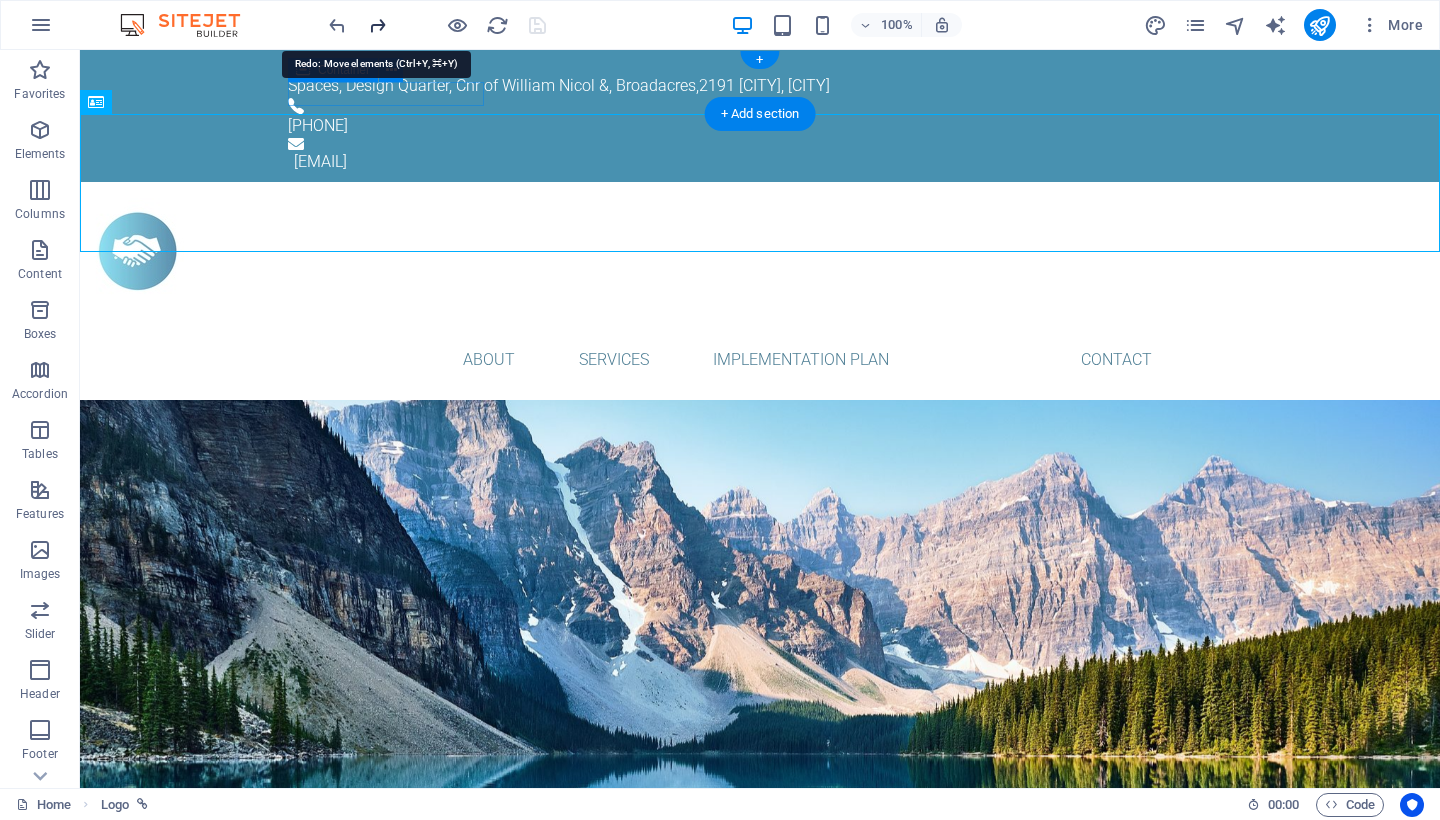 click at bounding box center (377, 25) 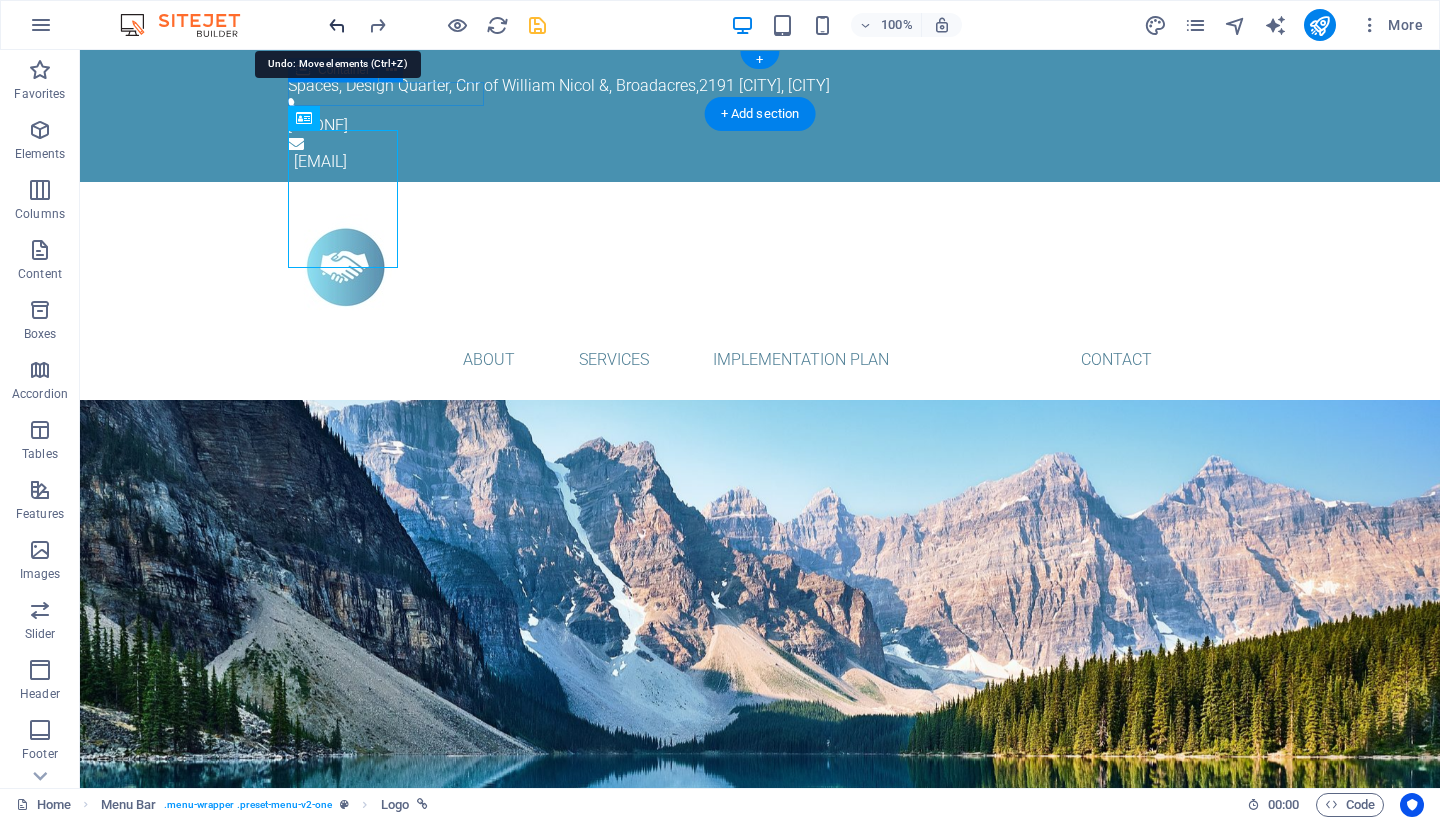 click at bounding box center (337, 25) 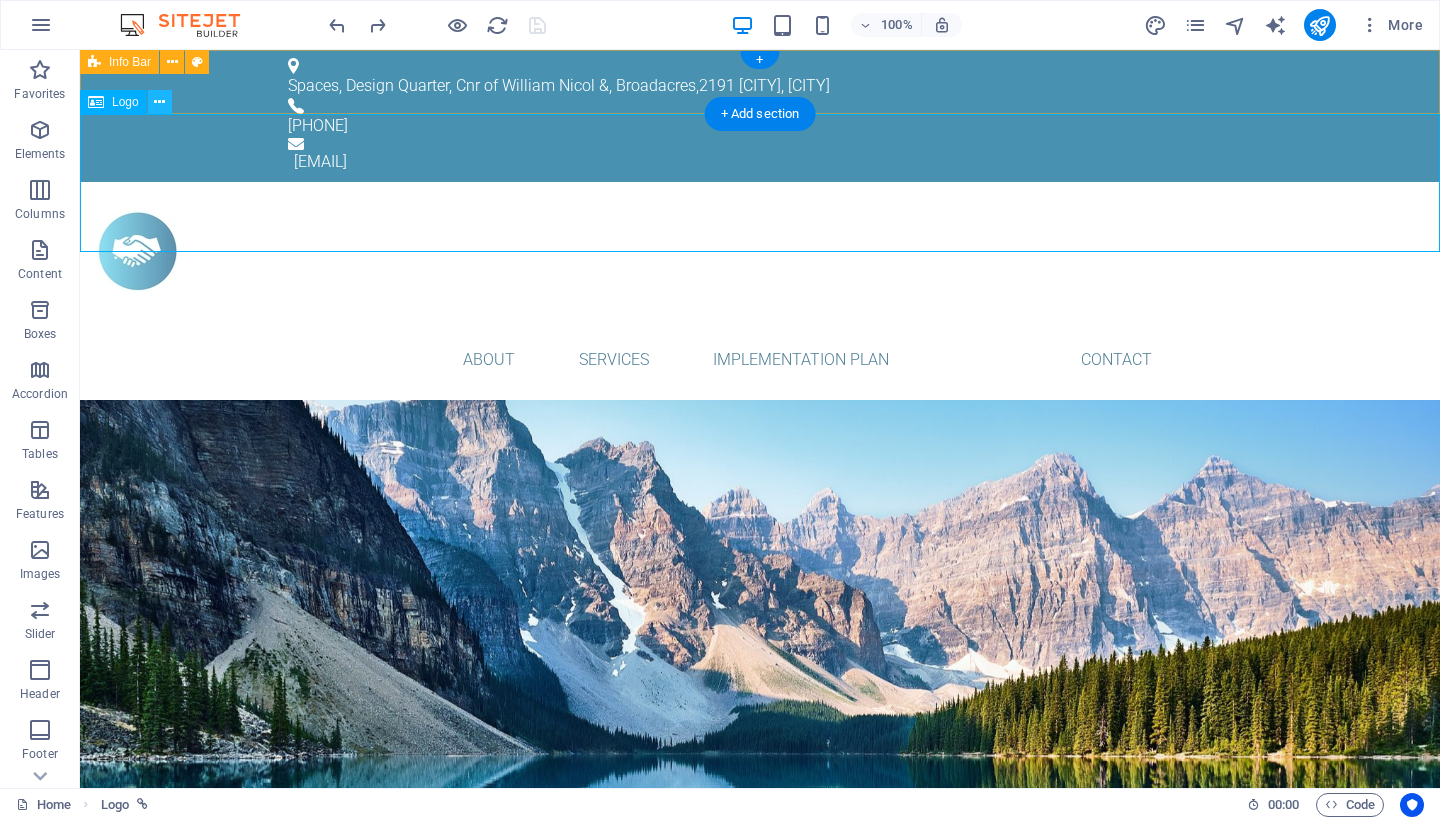 click at bounding box center (159, 102) 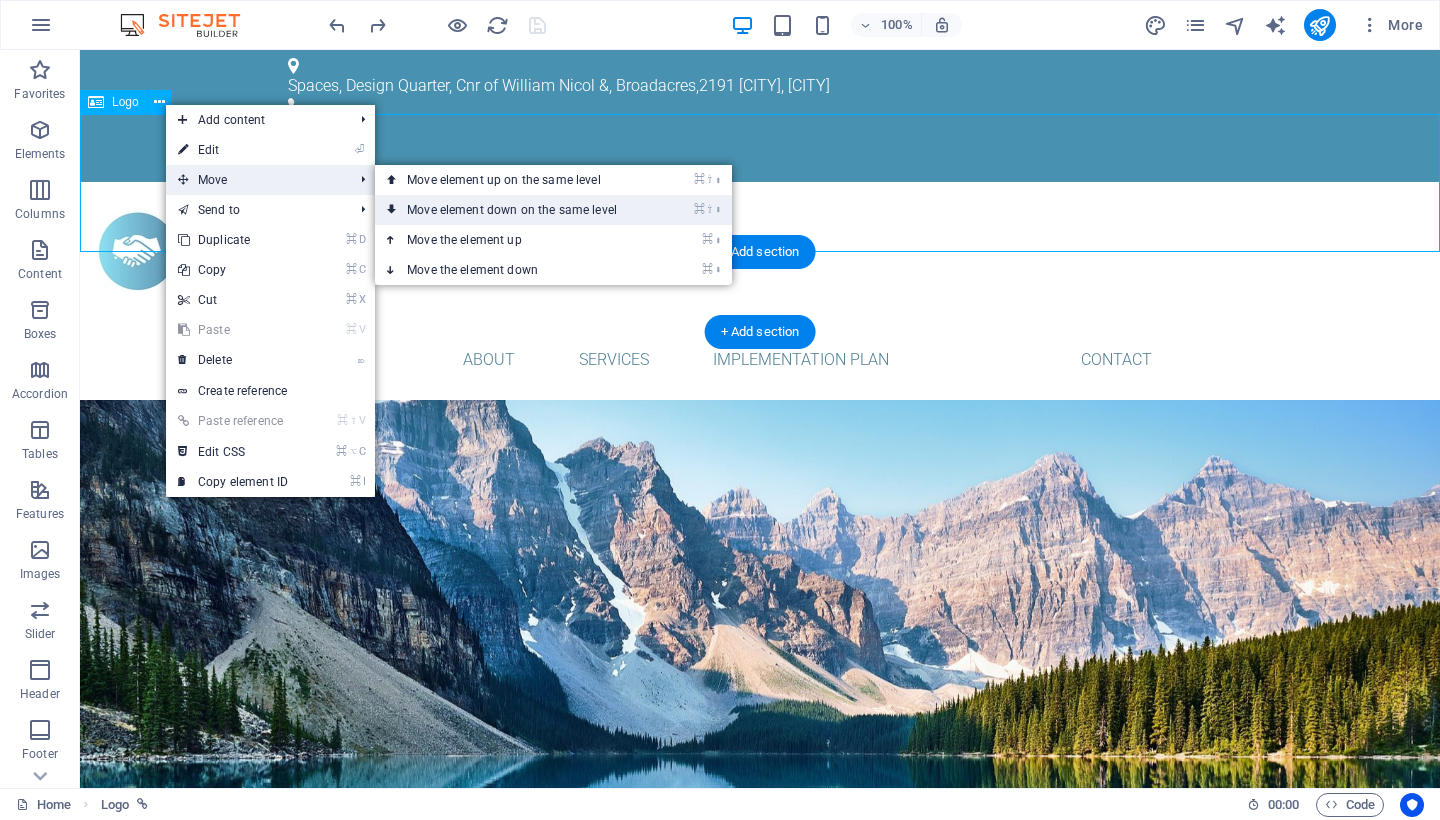 click on "⌘ ⇧ ⬇  Move element down on the same level" at bounding box center (516, 210) 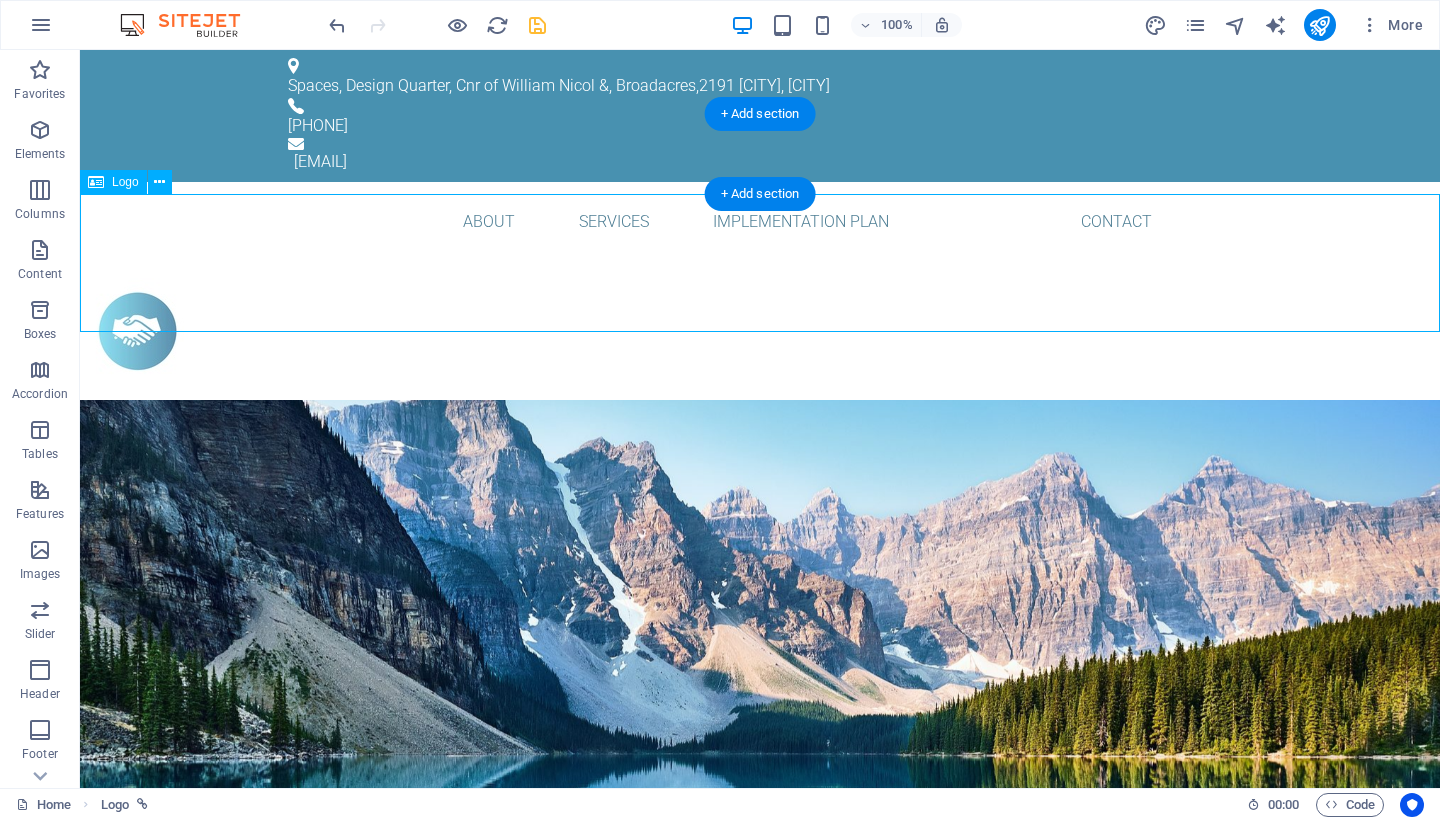 click at bounding box center (760, 331) 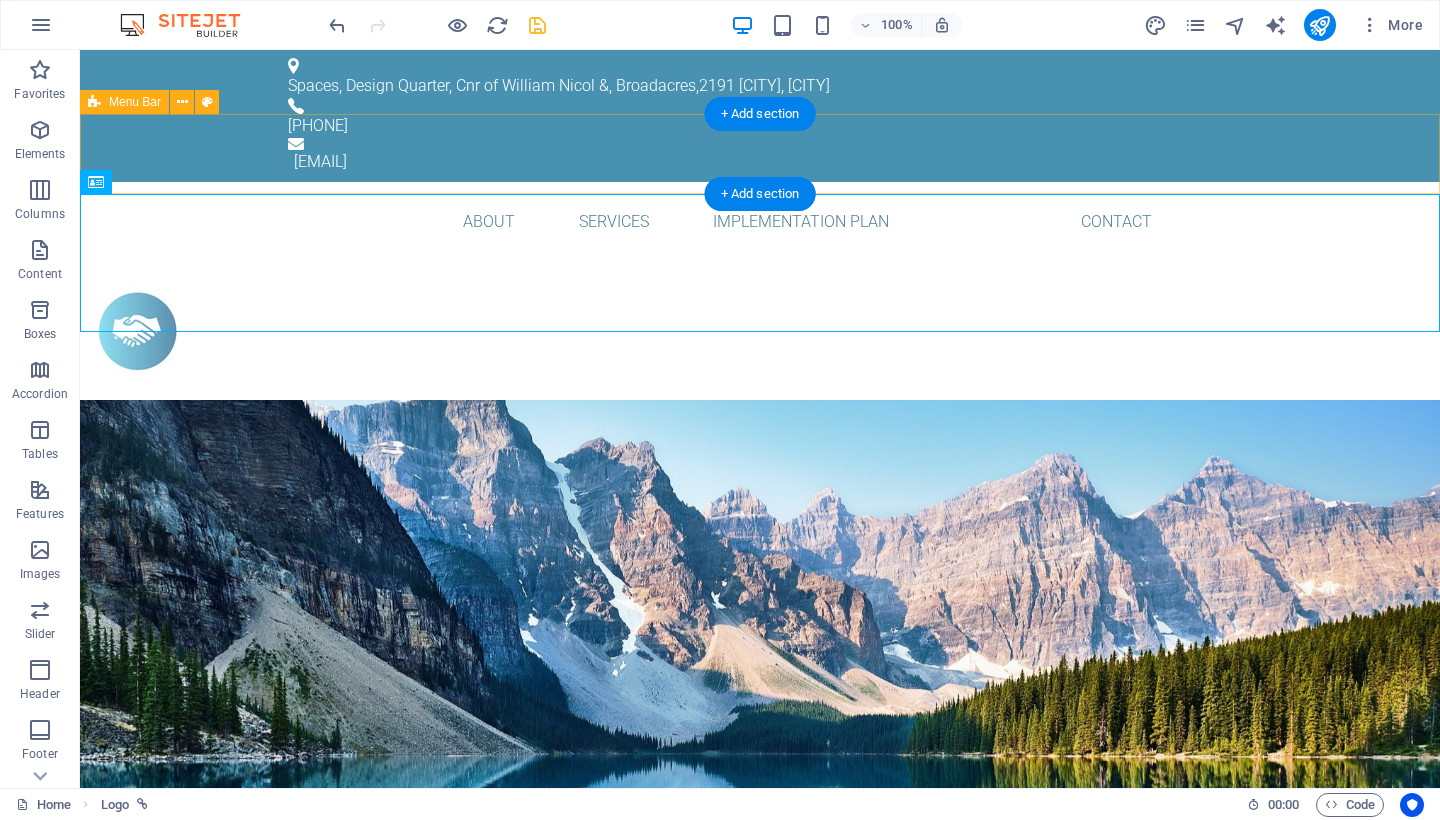 click on "Home About Services Implementation Plan Contact" at bounding box center [760, 222] 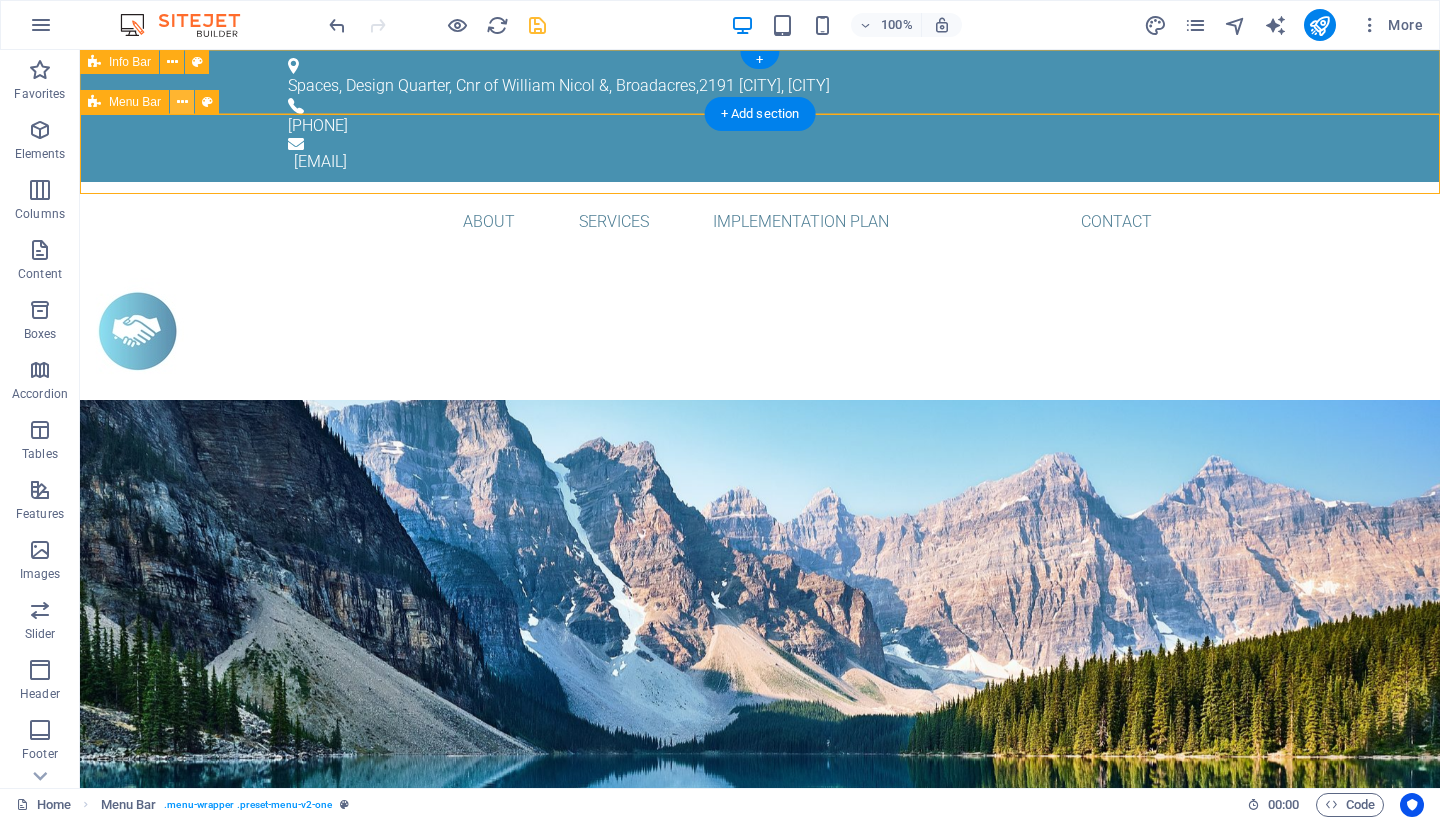 click at bounding box center (182, 102) 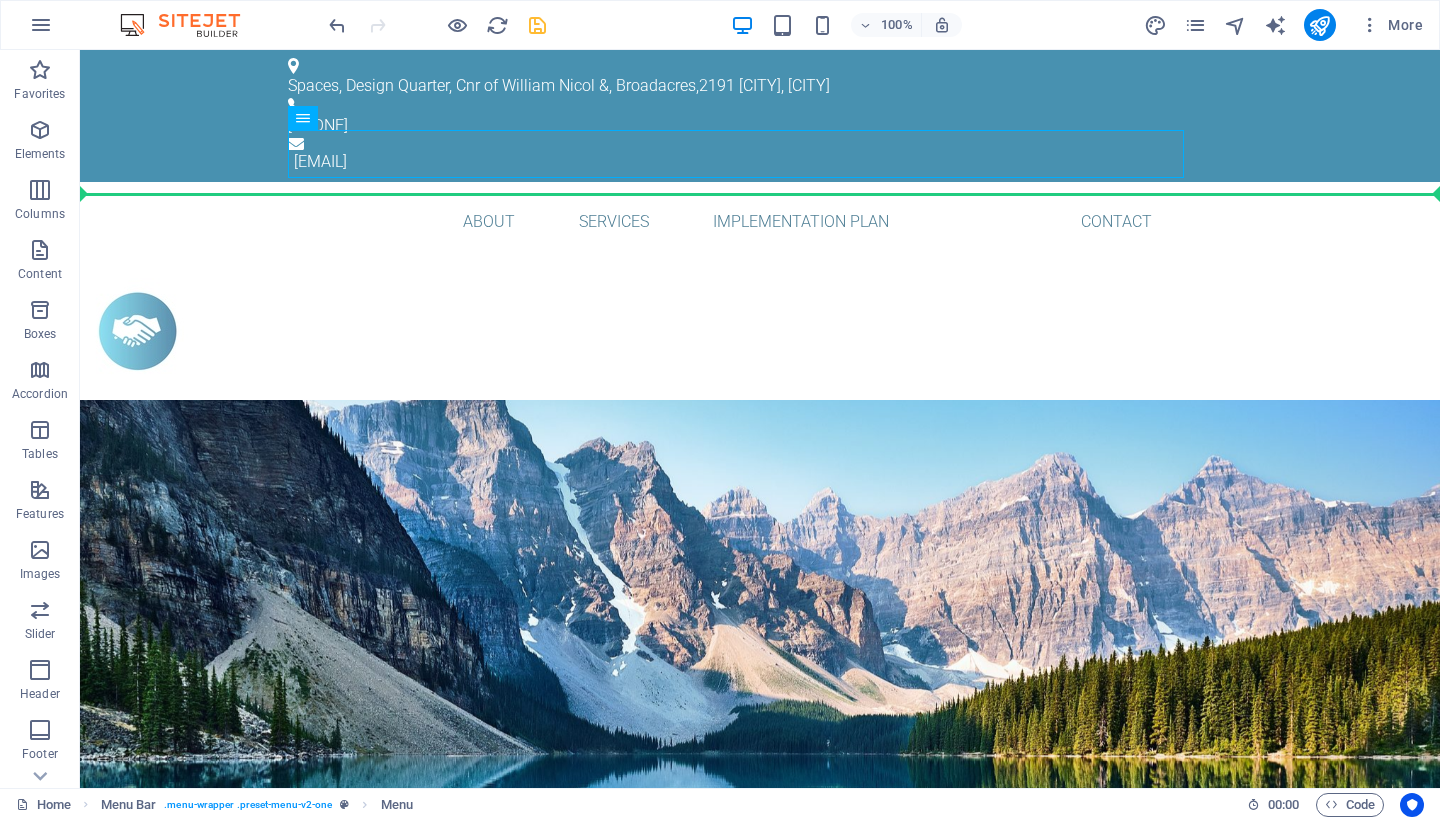 drag, startPoint x: 670, startPoint y: 143, endPoint x: 692, endPoint y: 243, distance: 102.3914 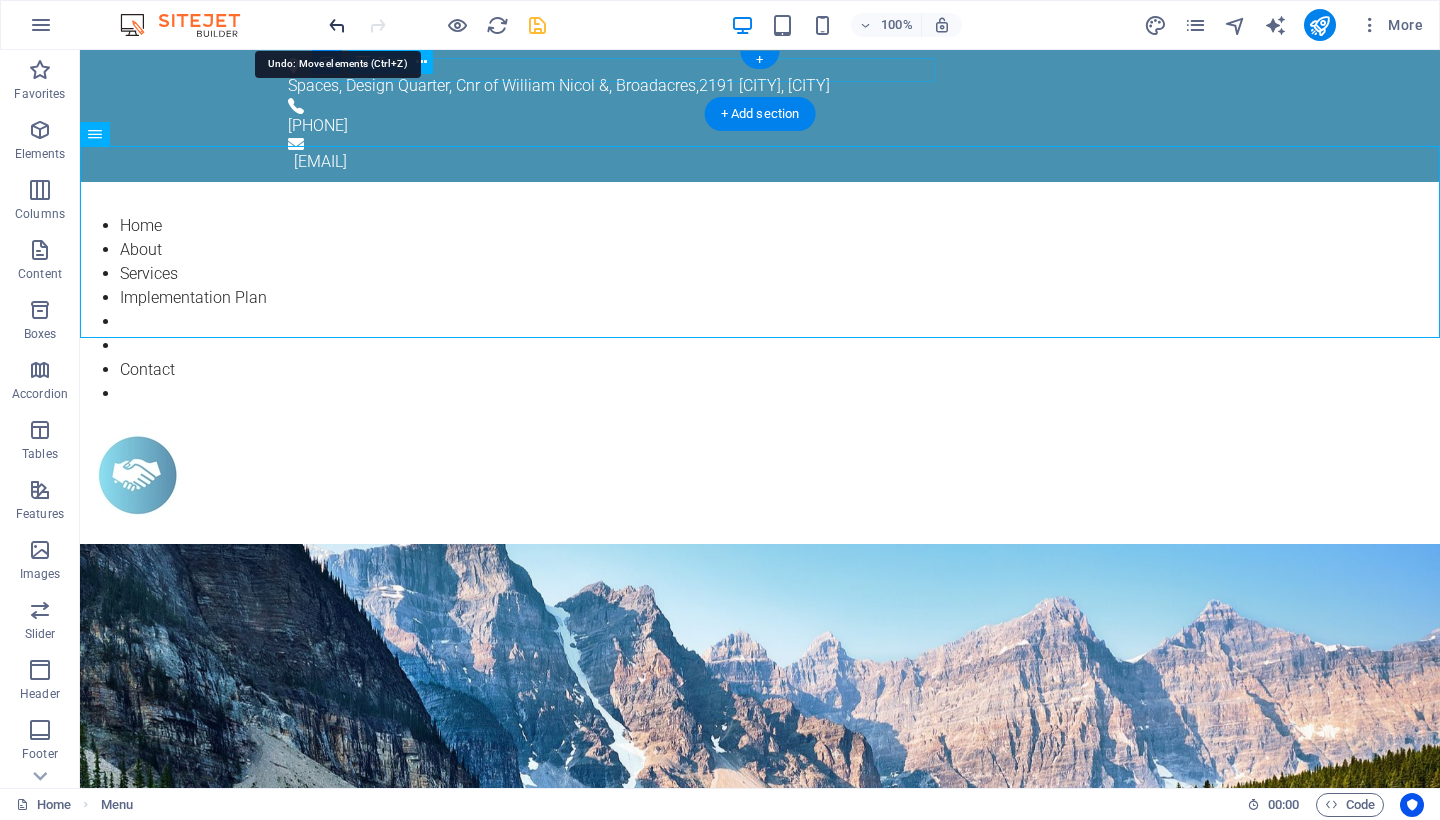click at bounding box center (337, 25) 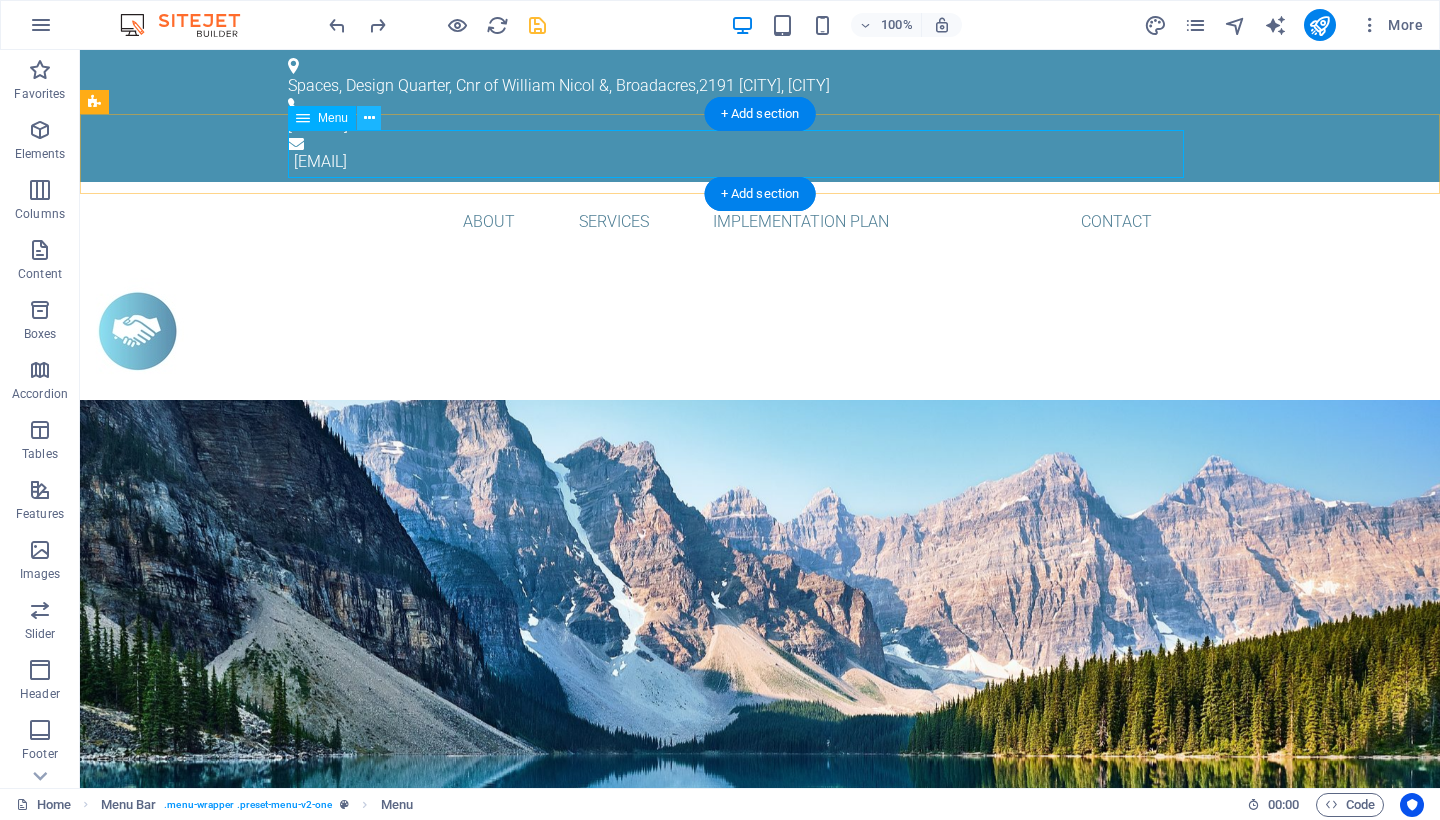 click at bounding box center (369, 118) 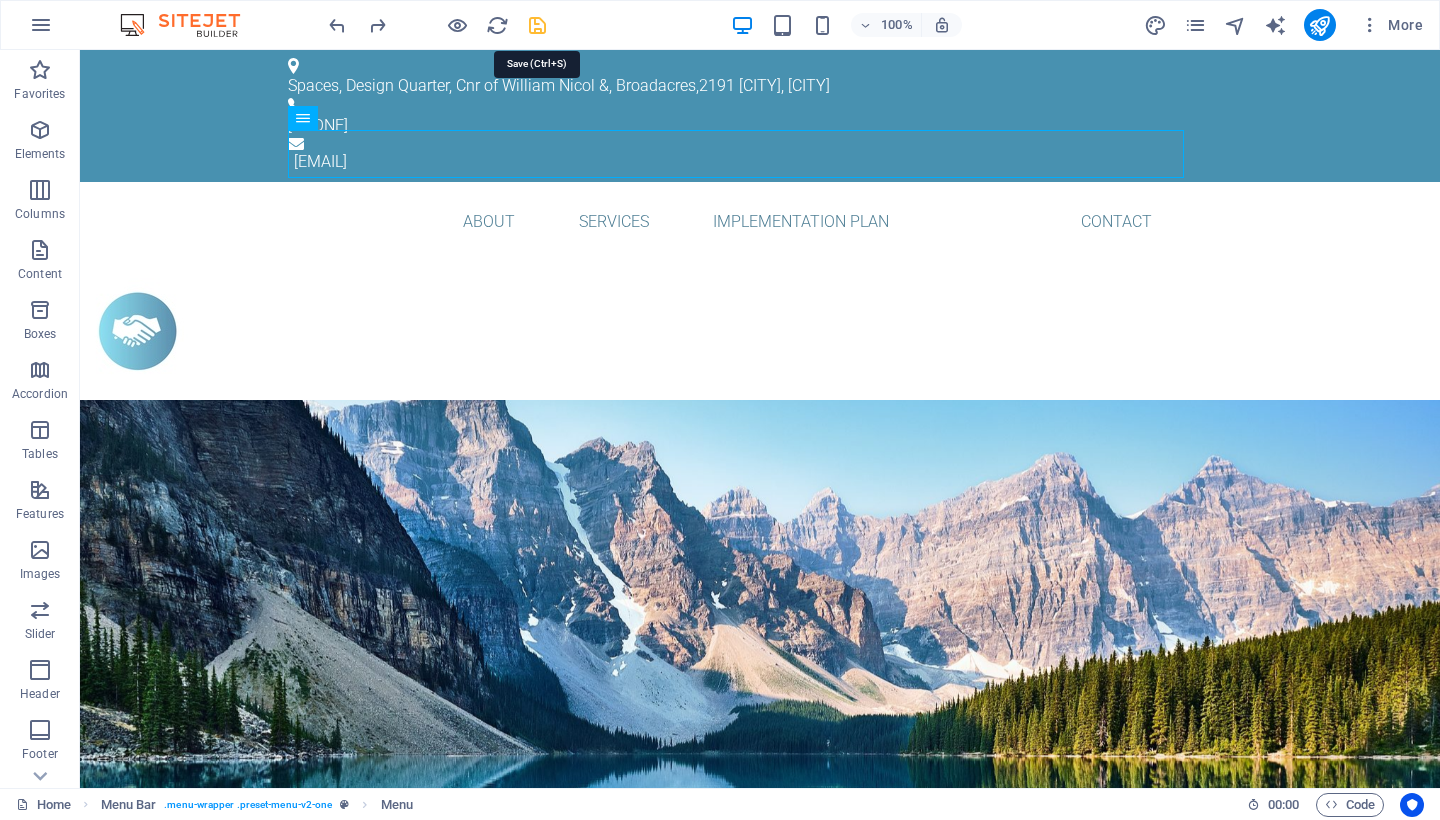 click at bounding box center [537, 25] 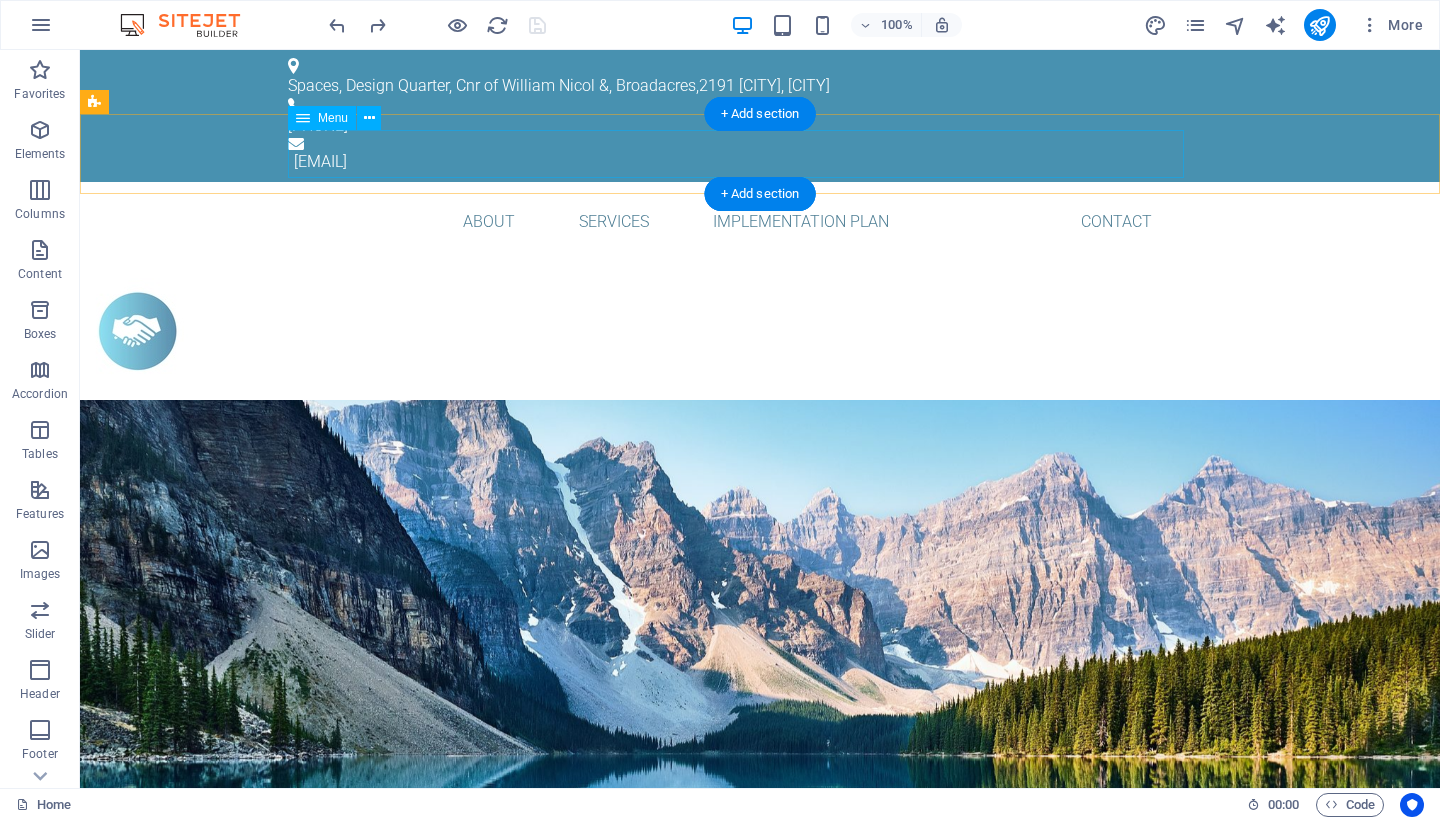 click on "Home About Services Implementation Plan Contact" at bounding box center [760, 222] 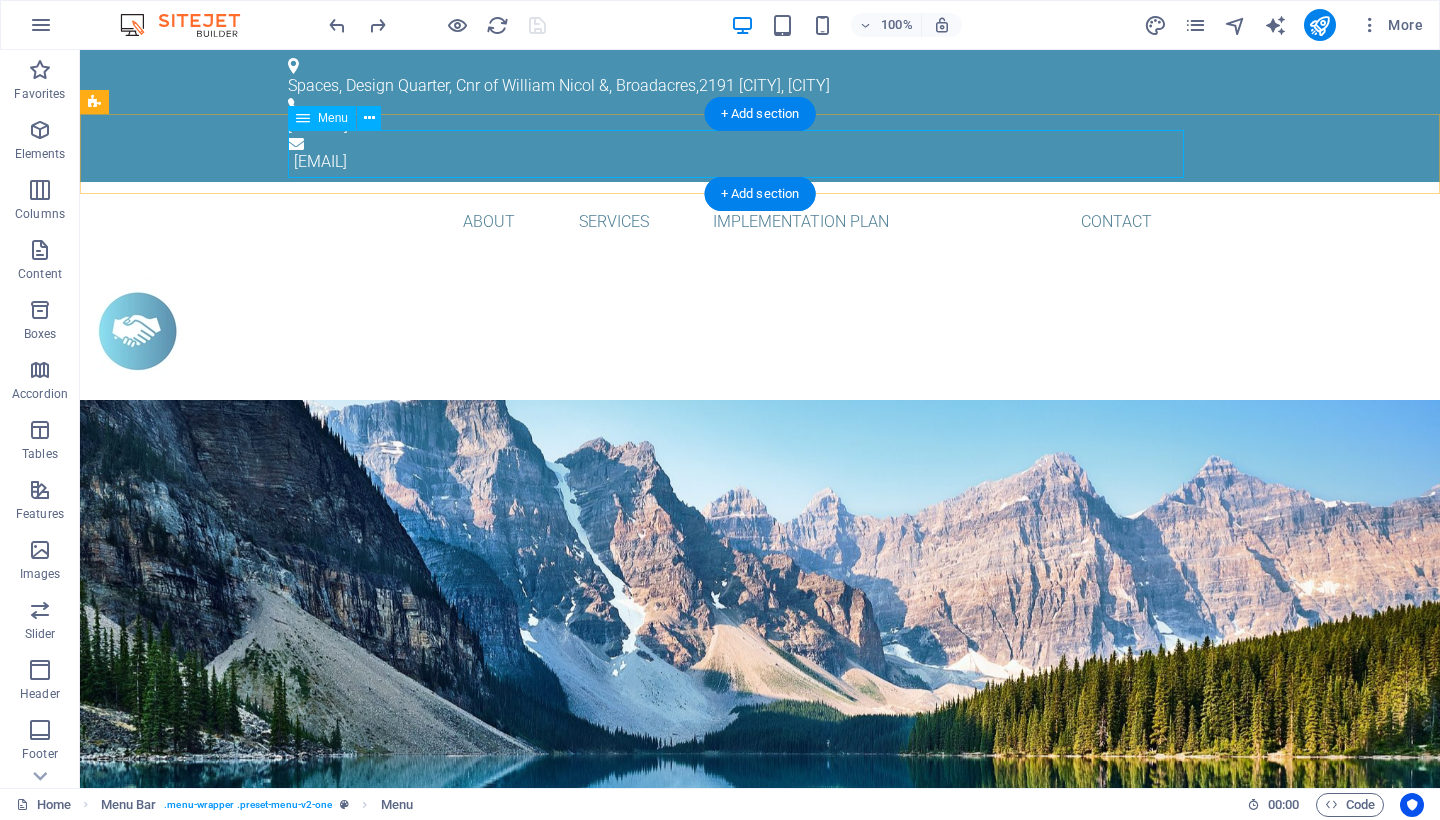 click at bounding box center [303, 118] 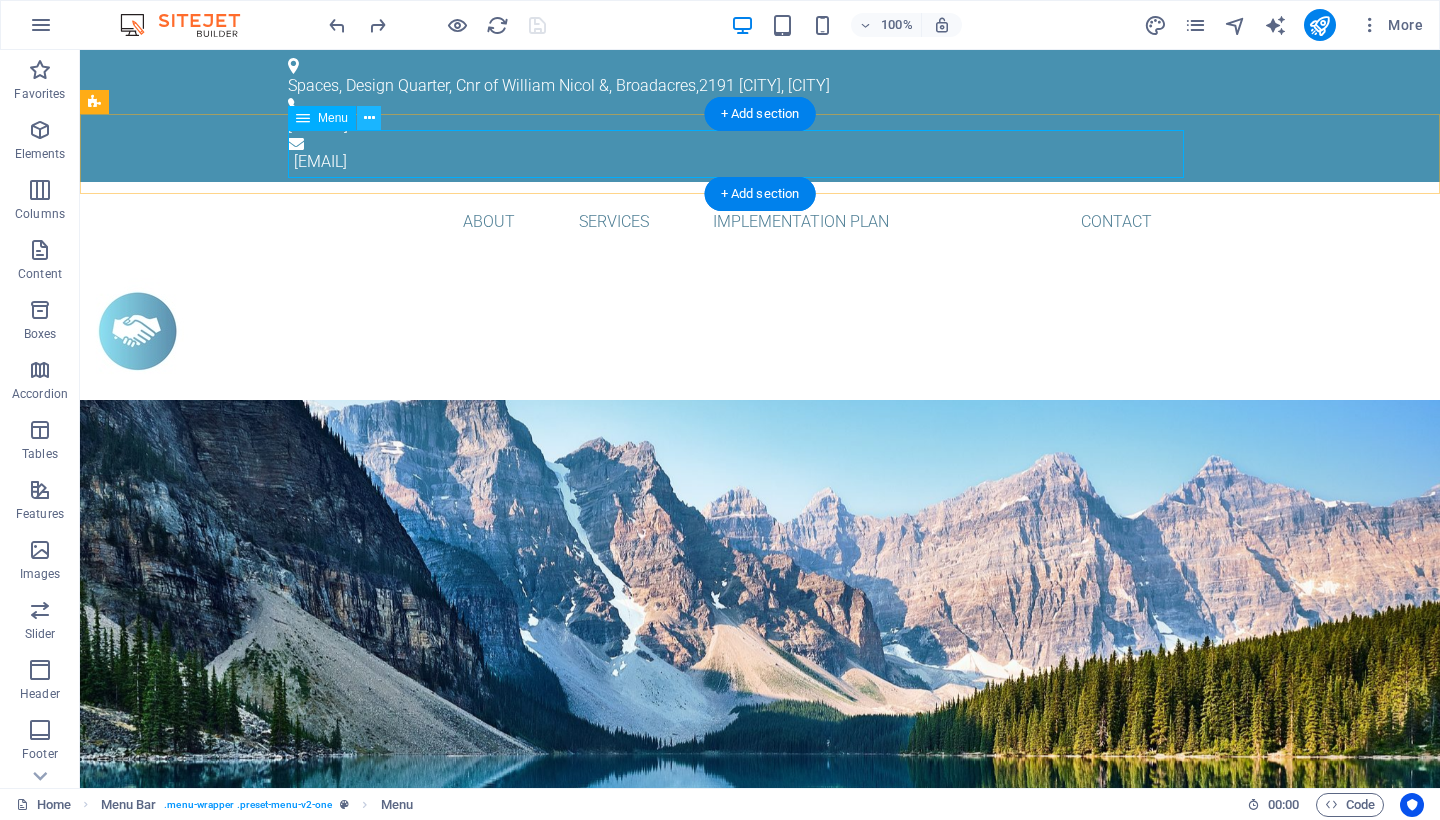 click at bounding box center (369, 118) 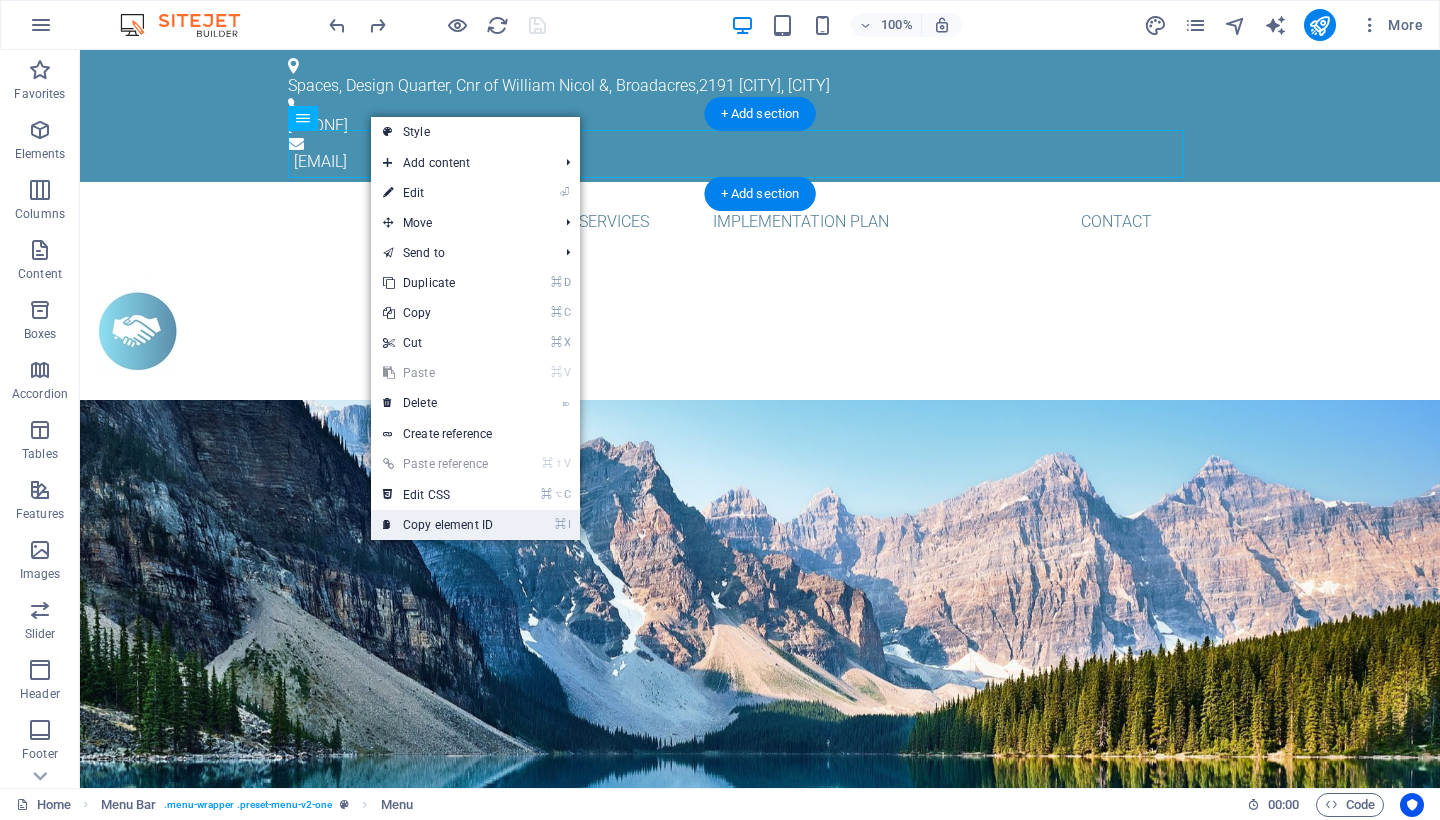 click on "⌘ I  Copy element ID" at bounding box center [438, 525] 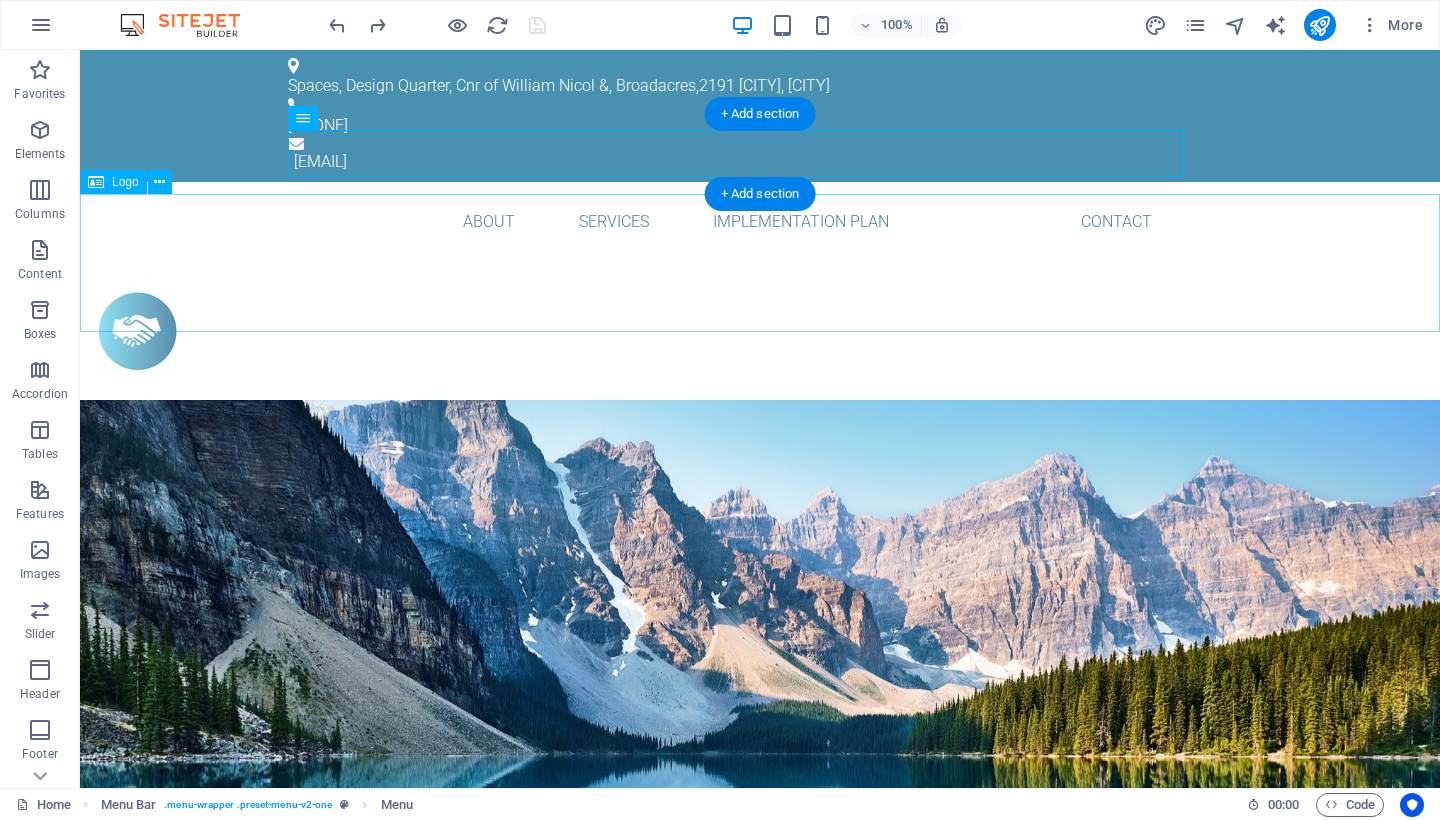 click at bounding box center (760, 331) 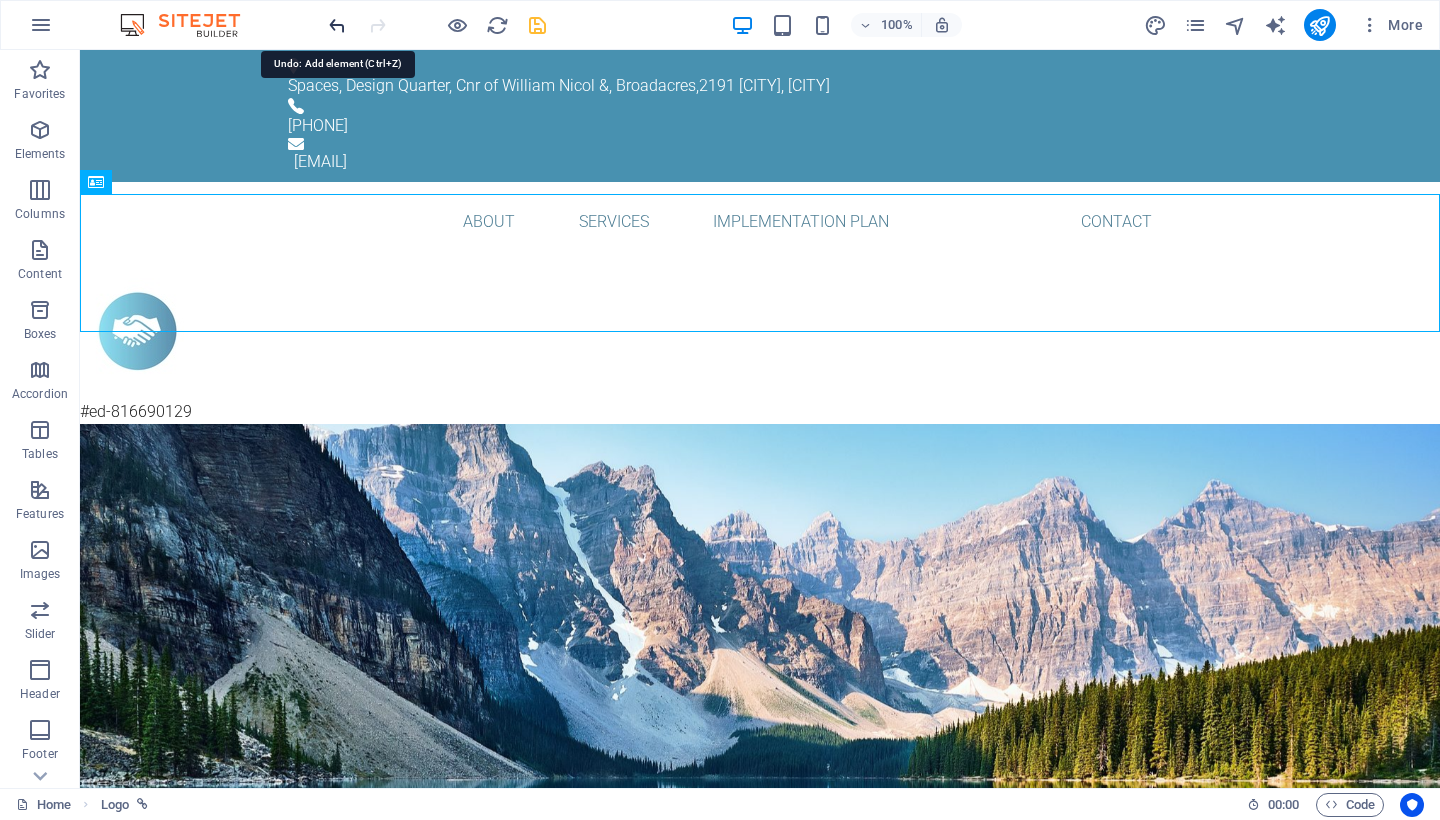 click at bounding box center [337, 25] 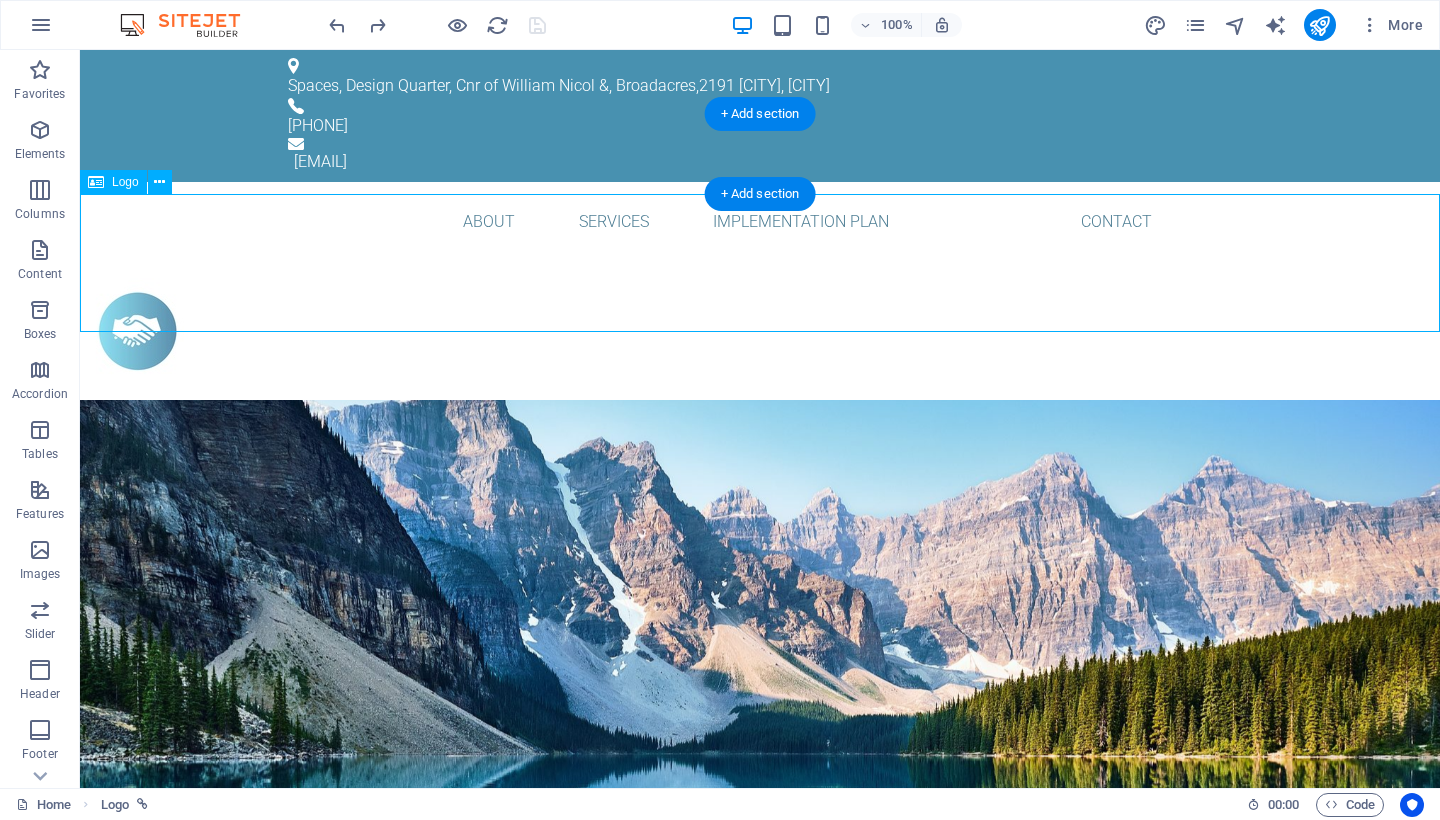 click at bounding box center (760, 331) 